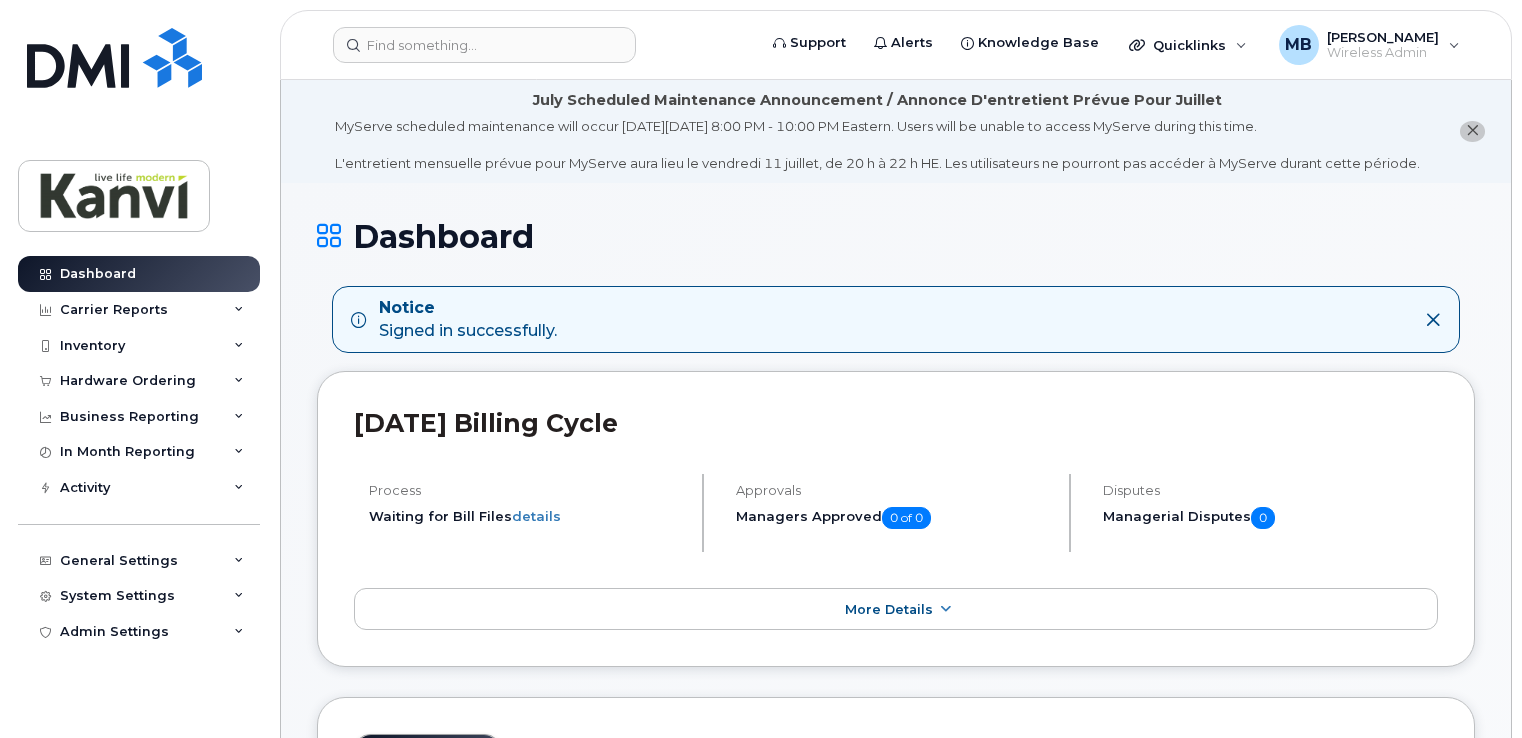 scroll, scrollTop: 0, scrollLeft: 0, axis: both 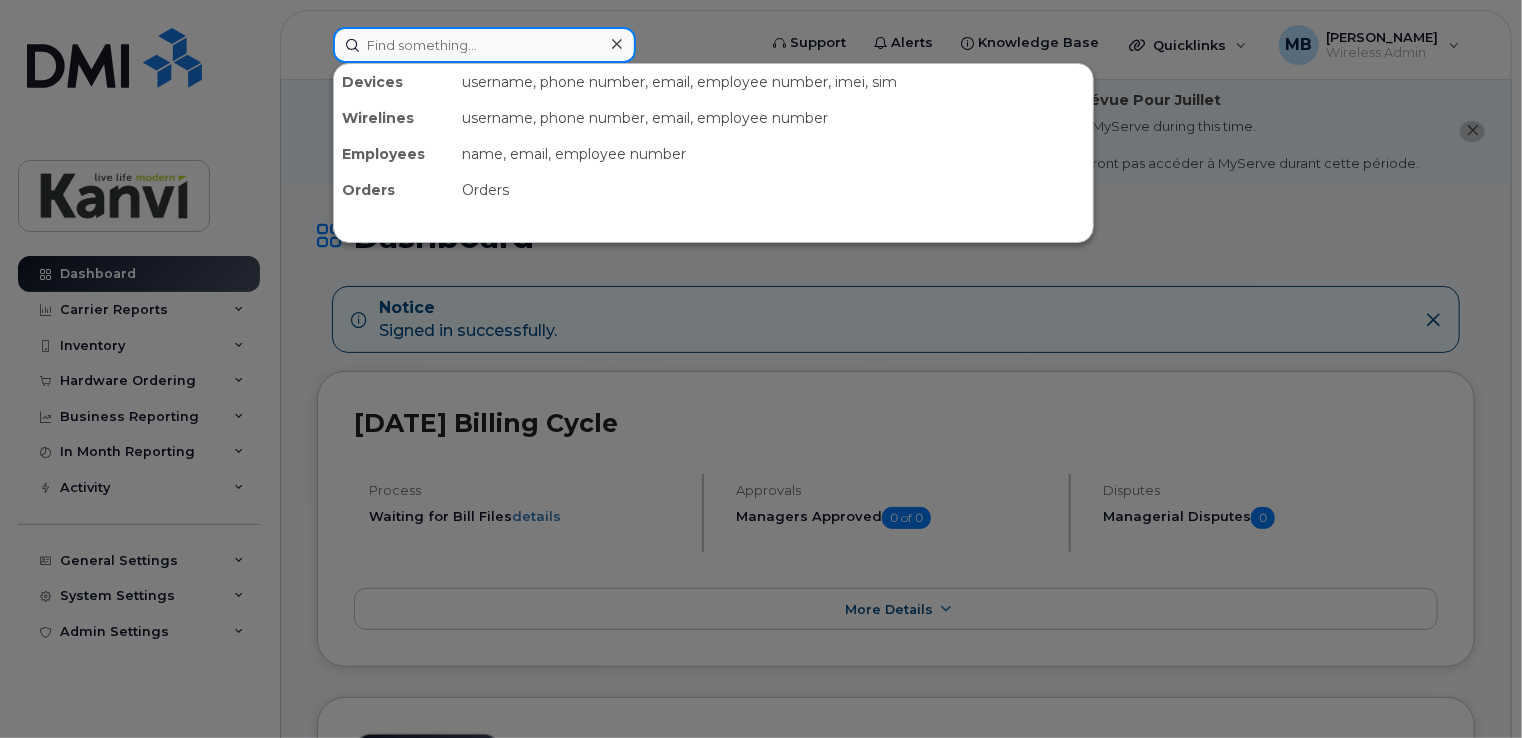 click at bounding box center [484, 45] 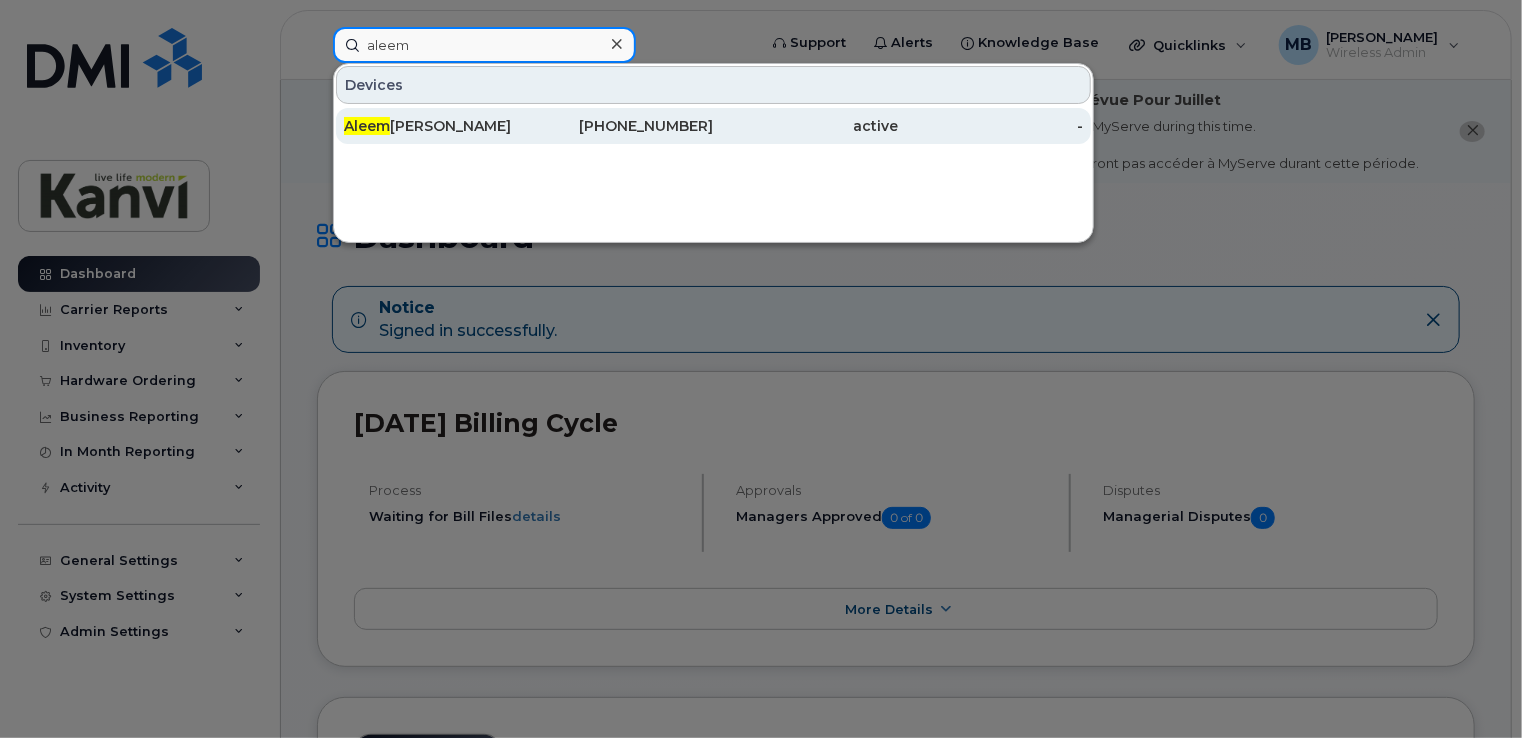 type on "aleem" 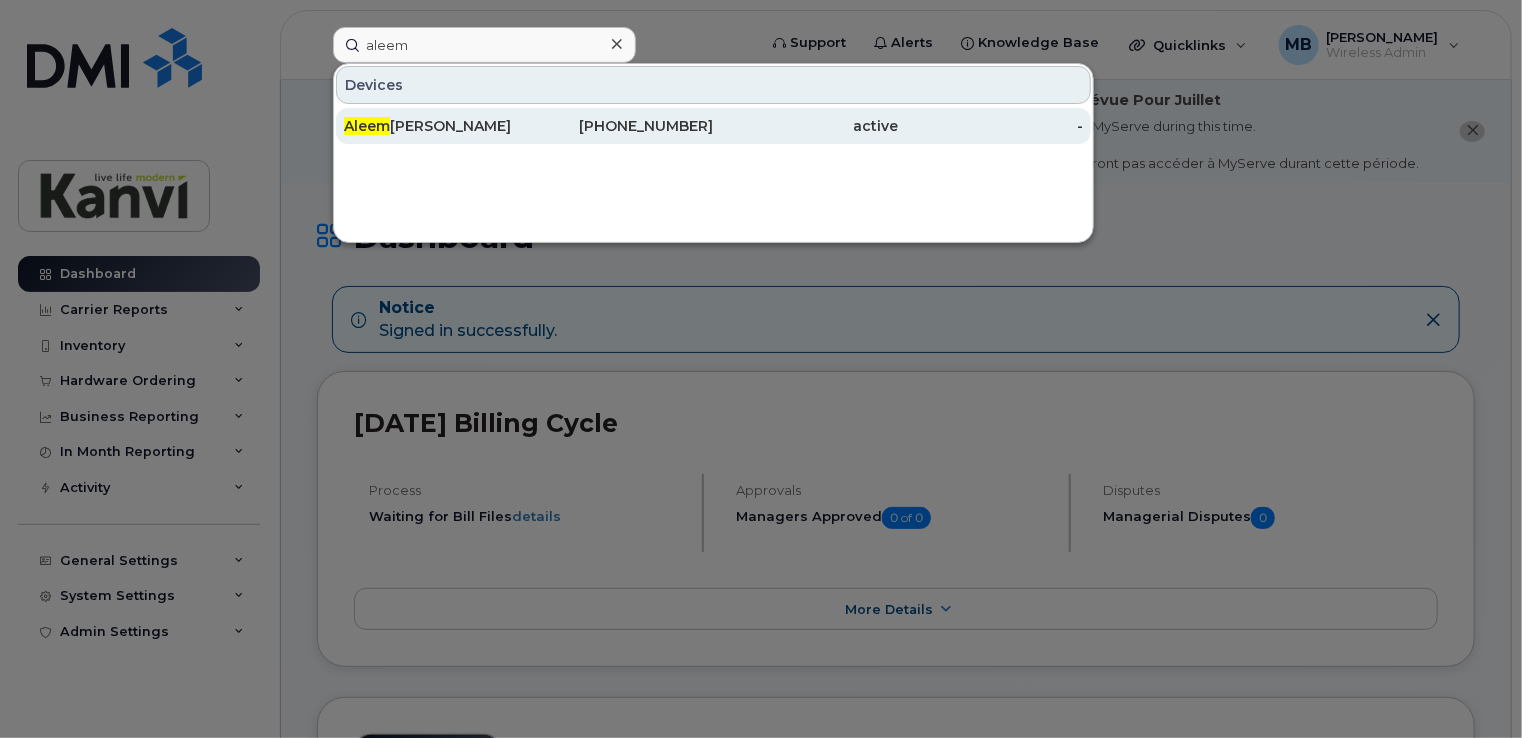 click on "Aleem  Virani" at bounding box center [436, 126] 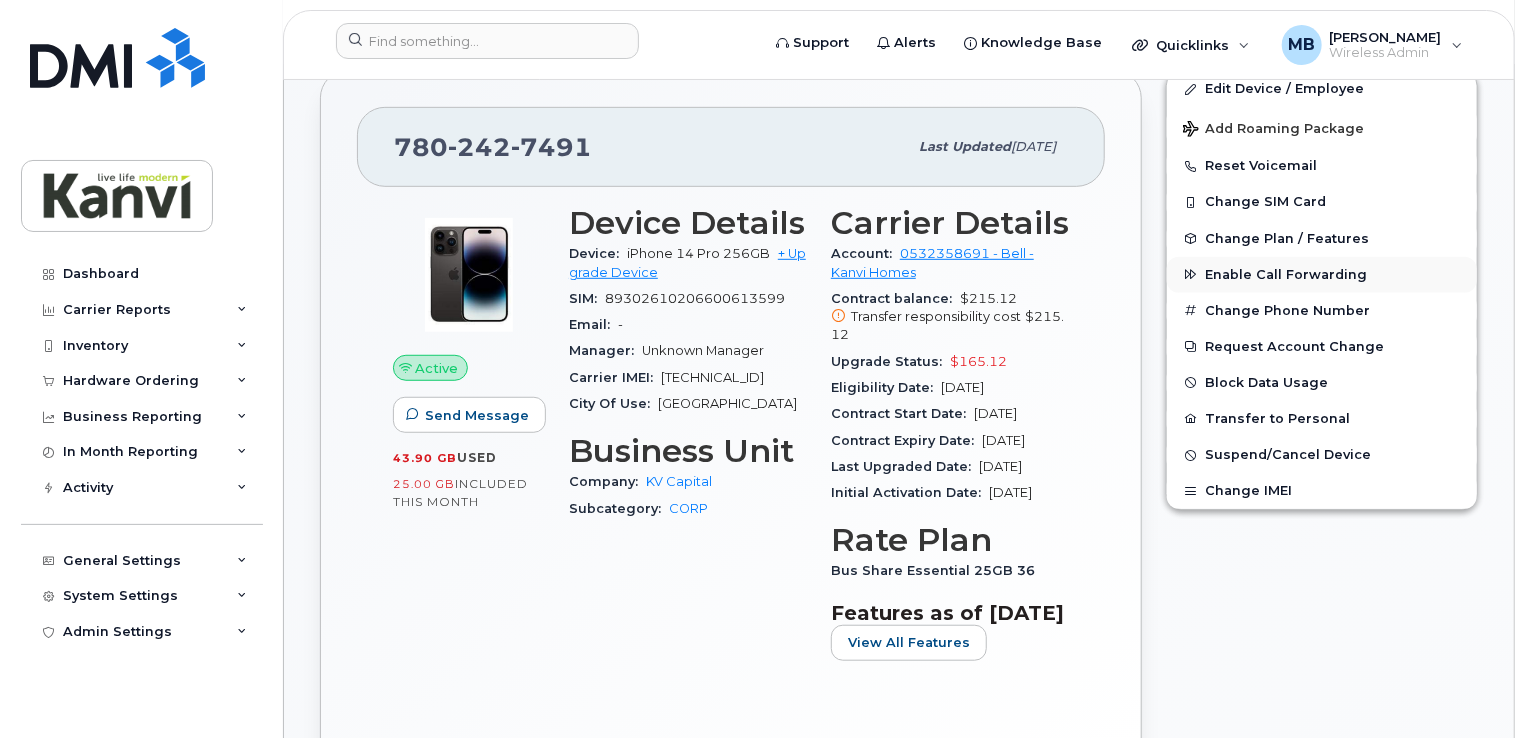 scroll, scrollTop: 400, scrollLeft: 0, axis: vertical 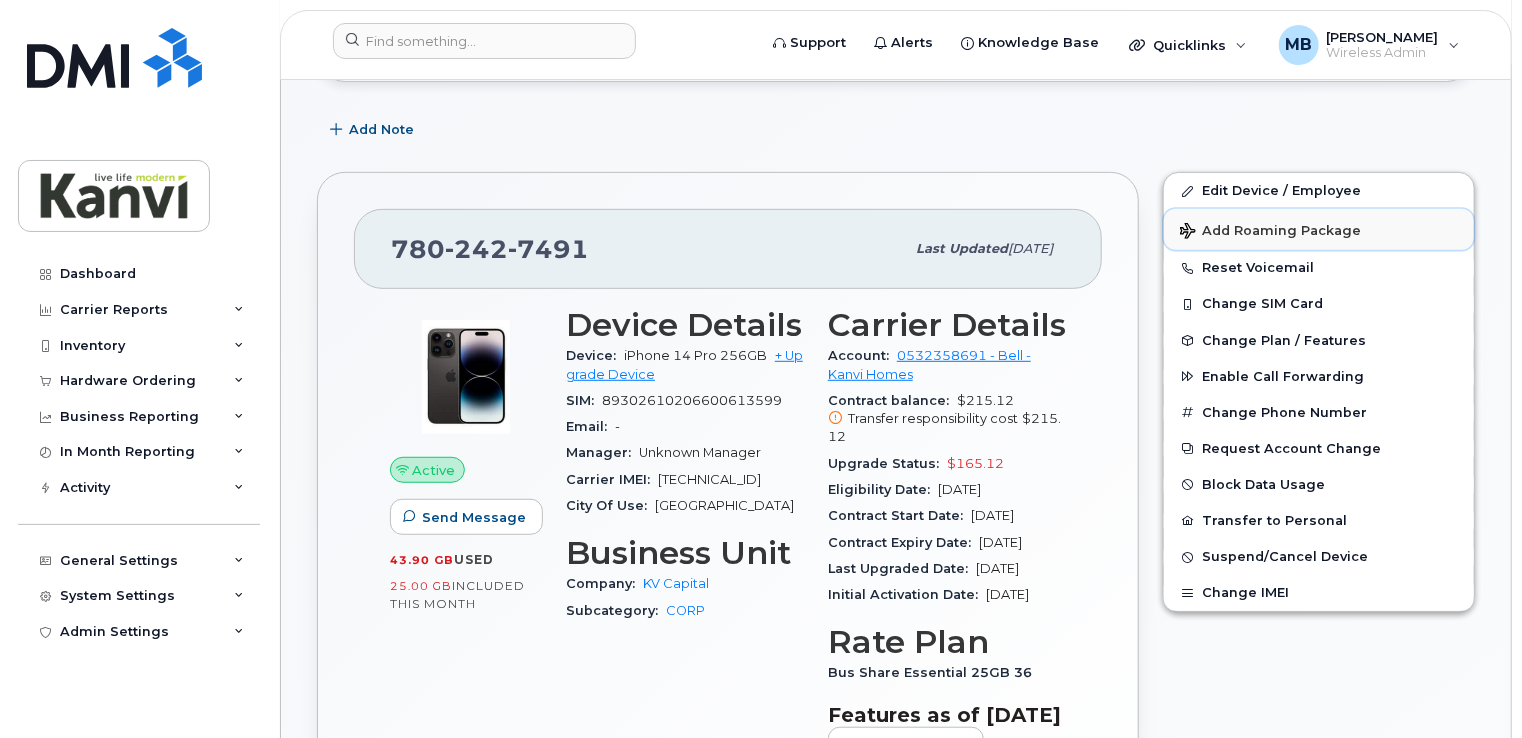 click on "Add Roaming Package" at bounding box center (1270, 232) 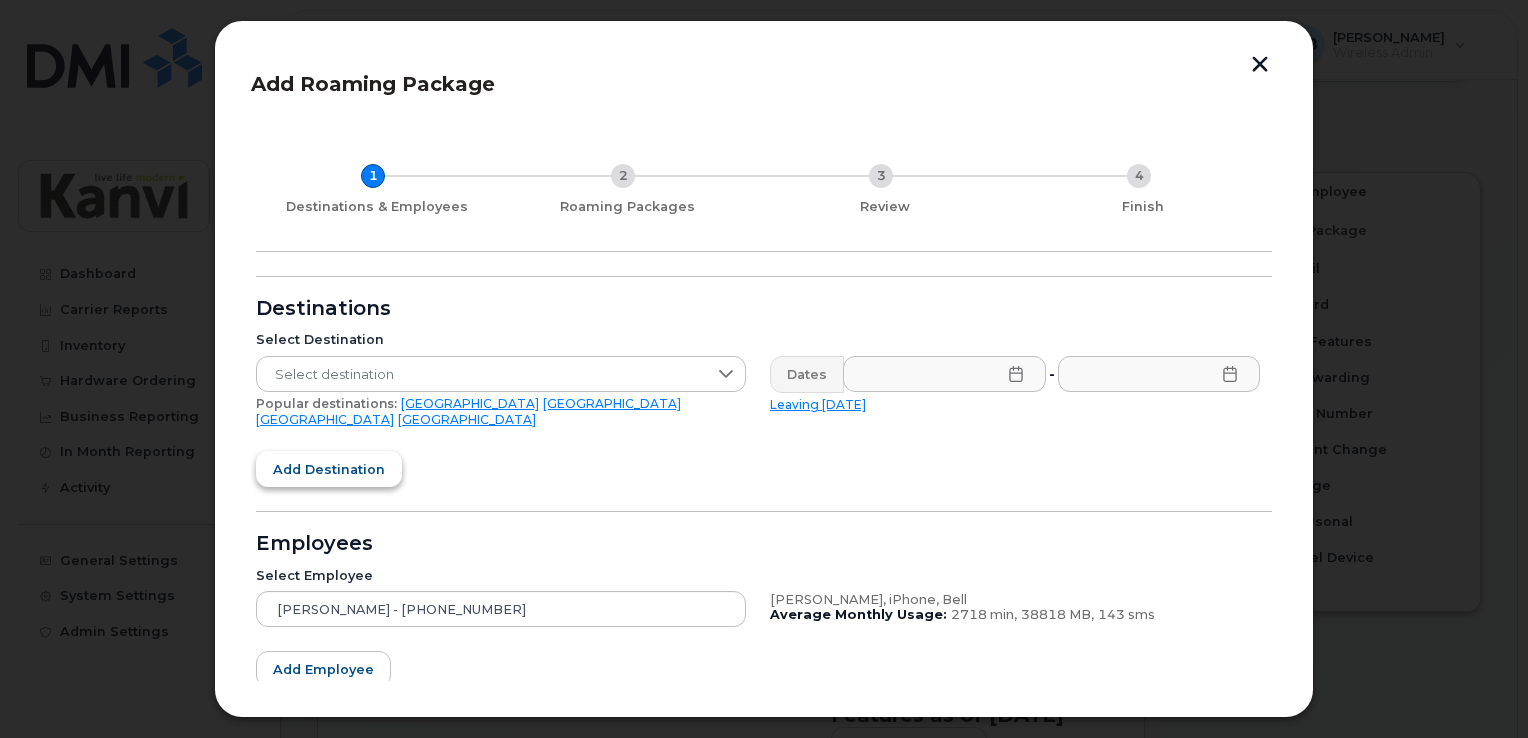 click on "Add destination" at bounding box center [329, 469] 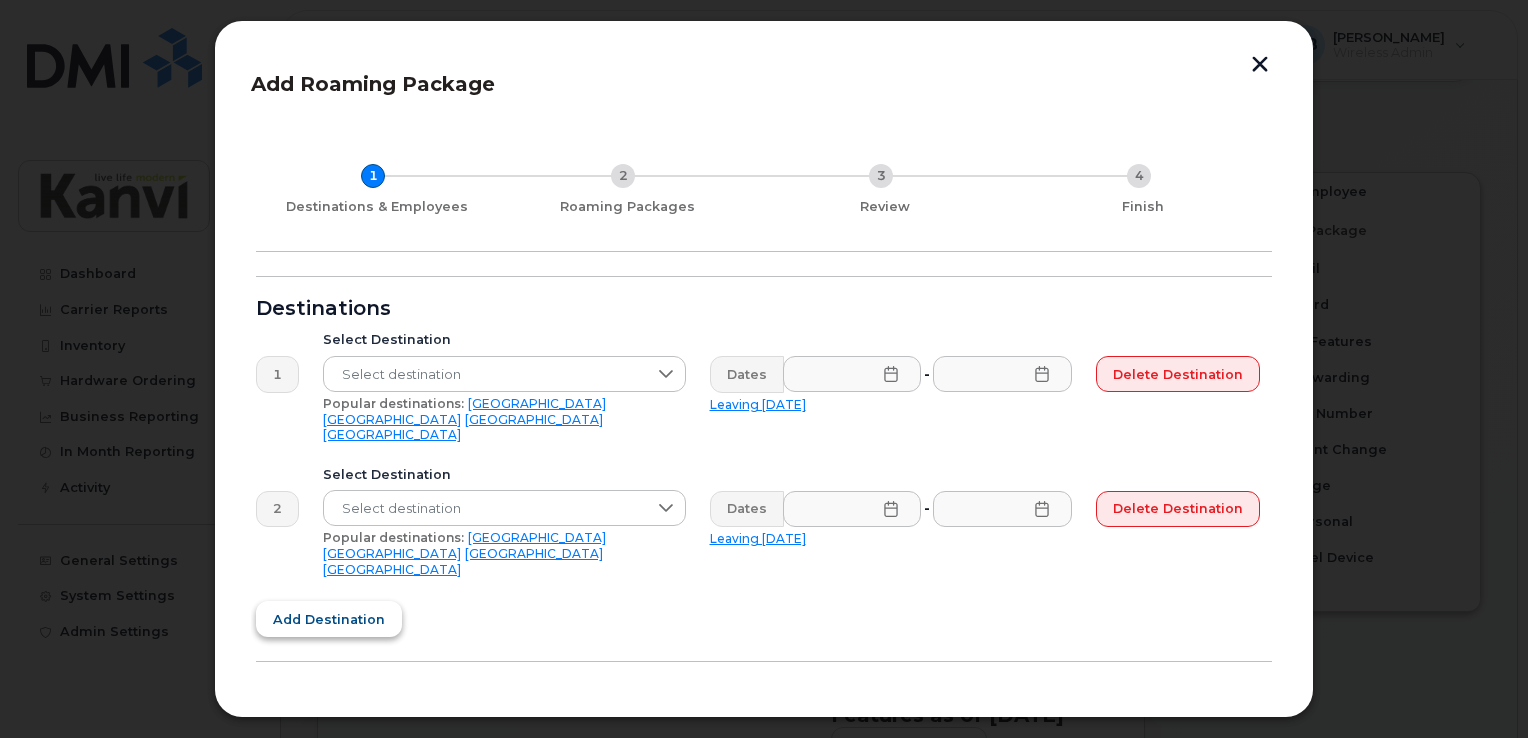 click on "Add destination" at bounding box center (329, 619) 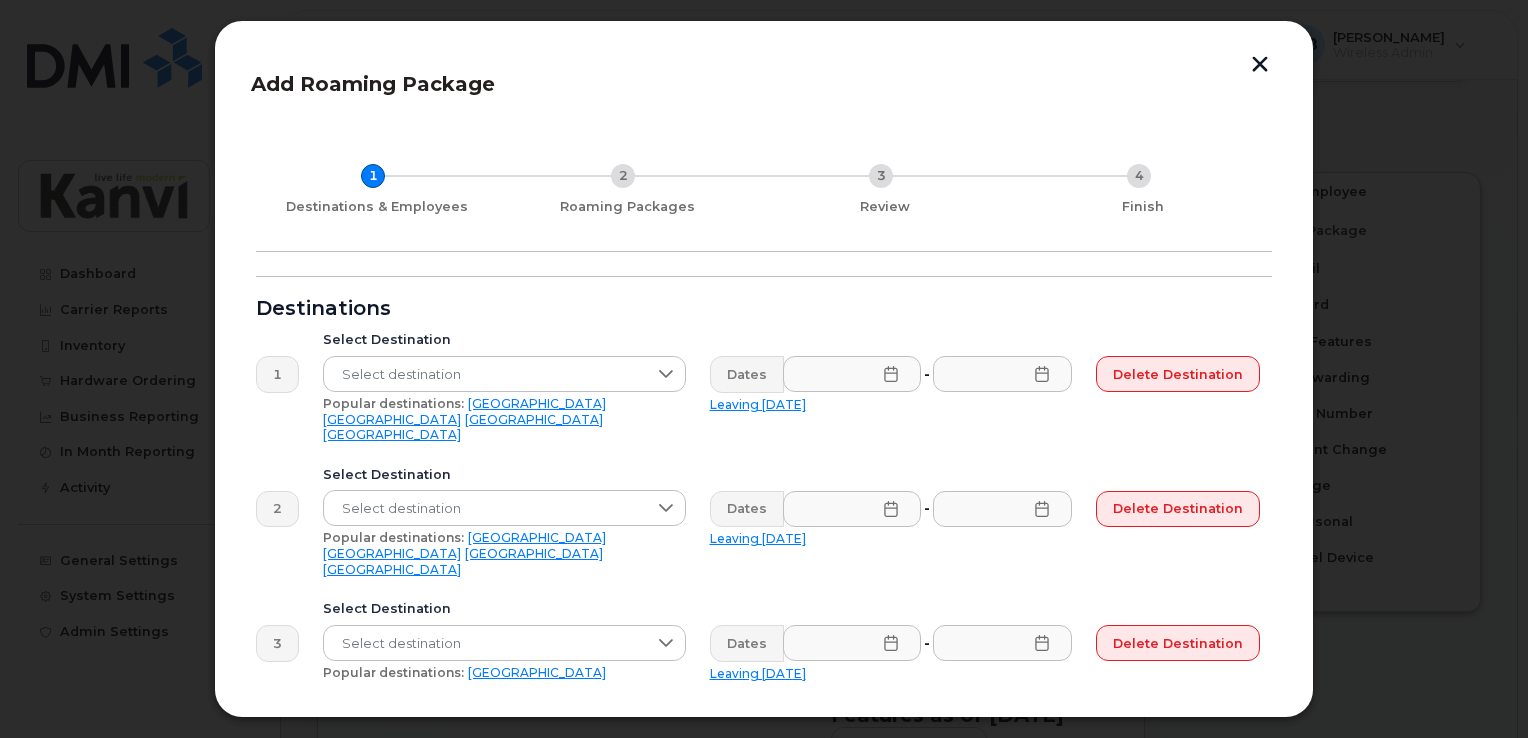 scroll, scrollTop: 200, scrollLeft: 0, axis: vertical 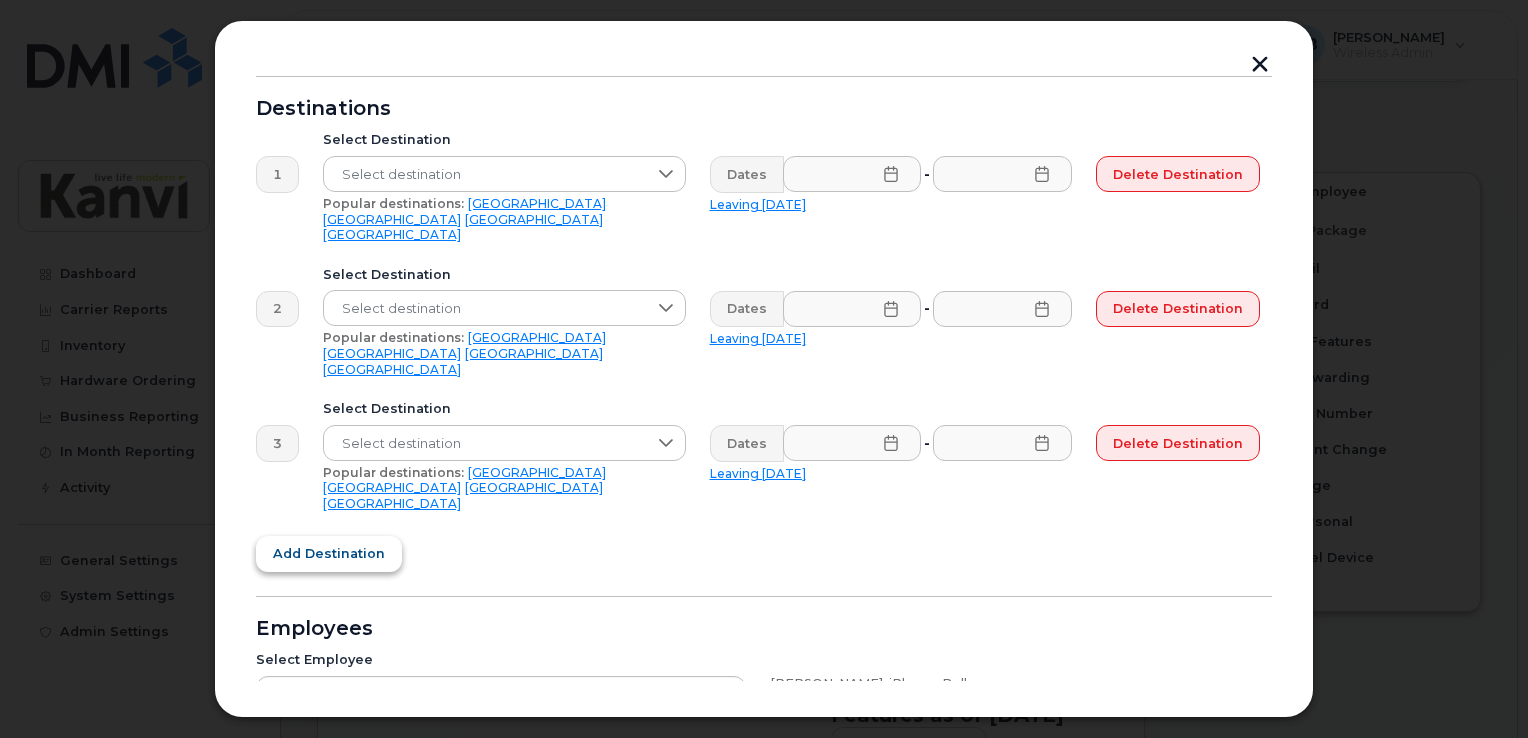 click on "Add destination" at bounding box center (329, 553) 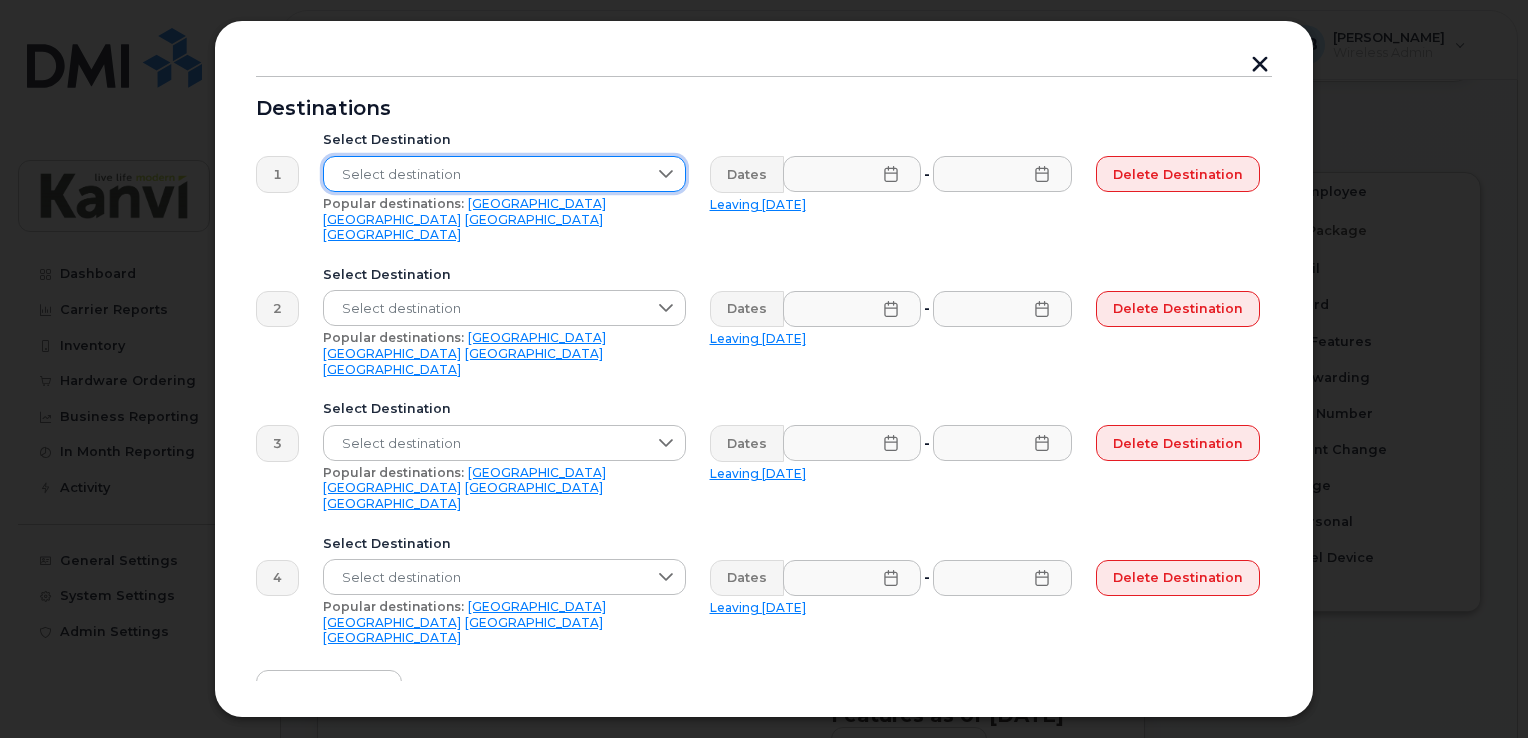 click on "Select destination" at bounding box center [485, 175] 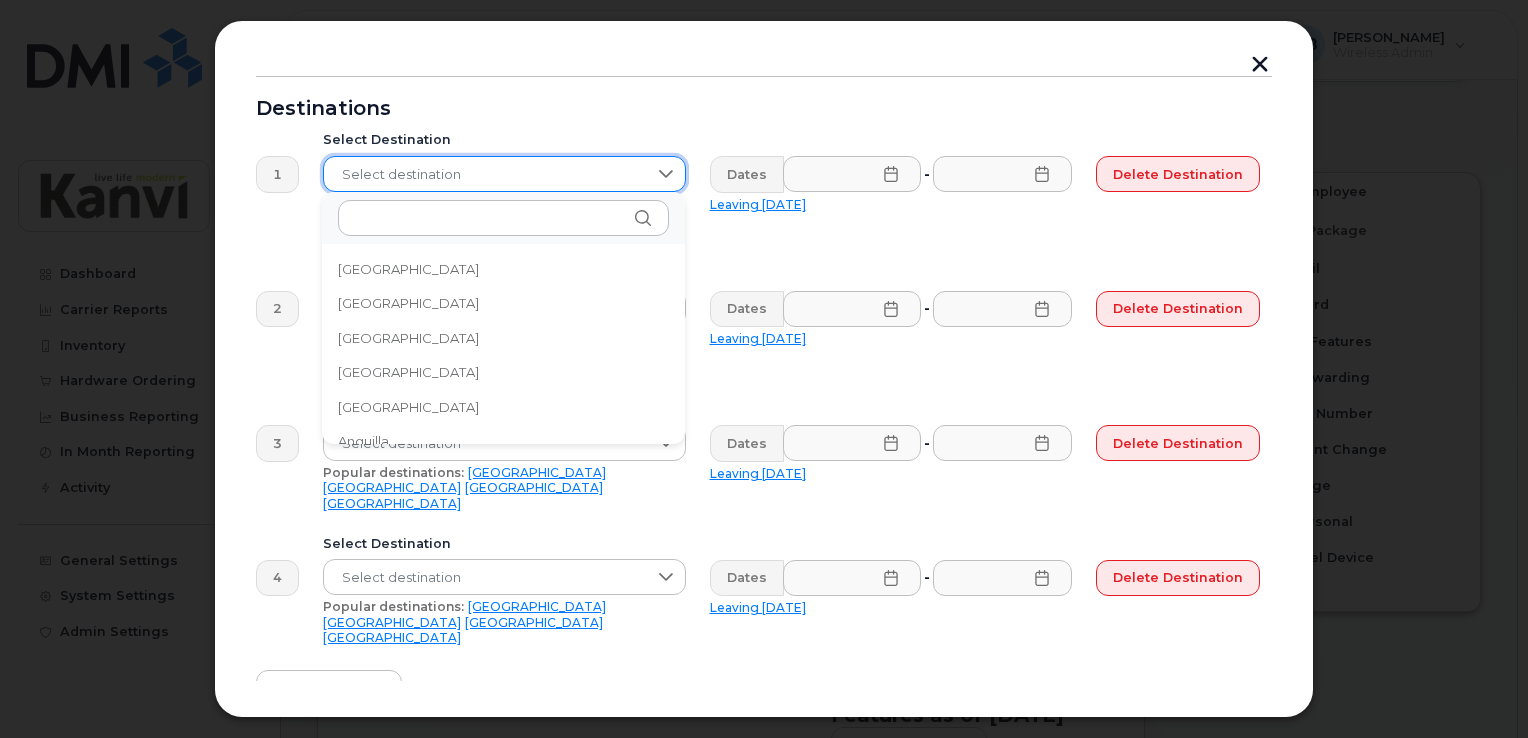 scroll, scrollTop: 1743, scrollLeft: 0, axis: vertical 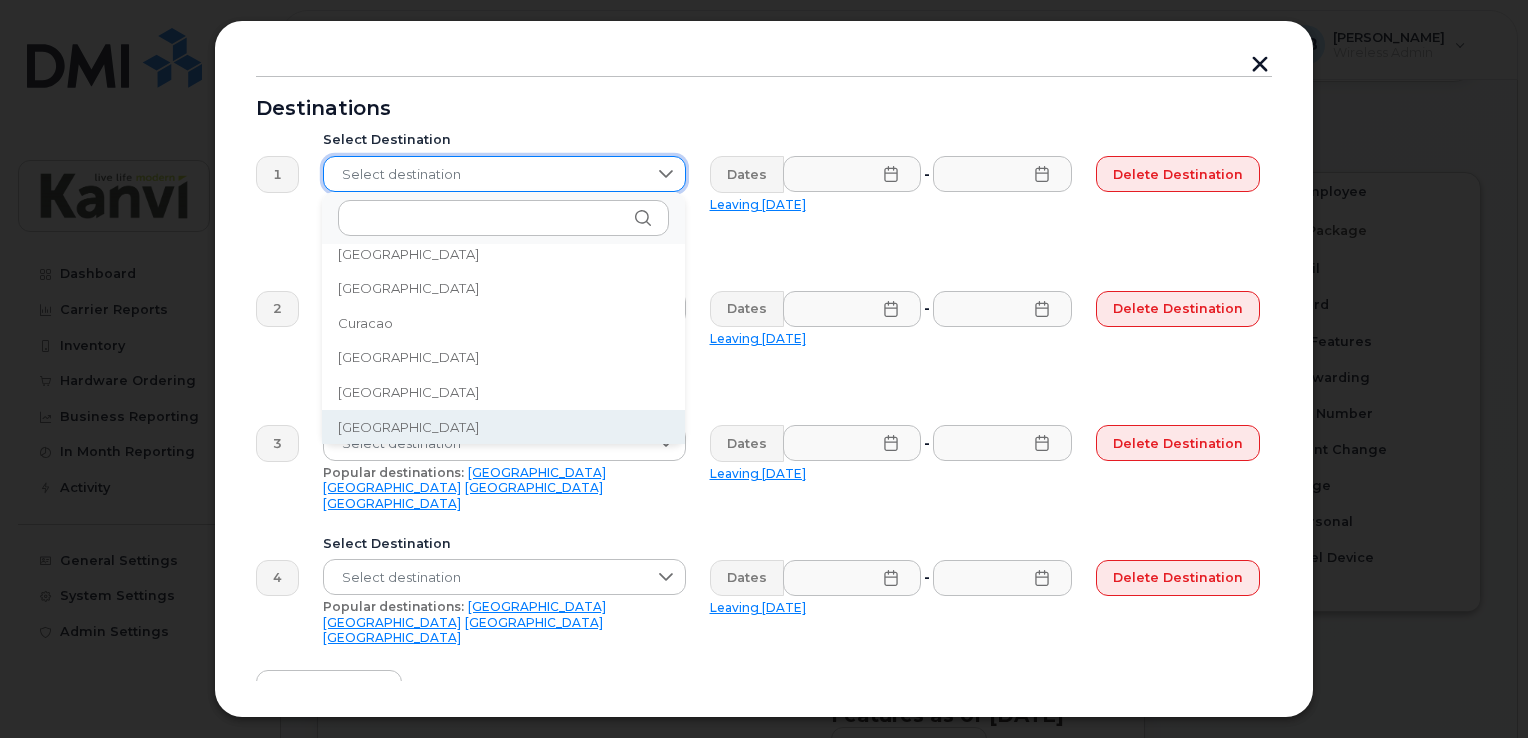 click on "Select destination" at bounding box center [485, 175] 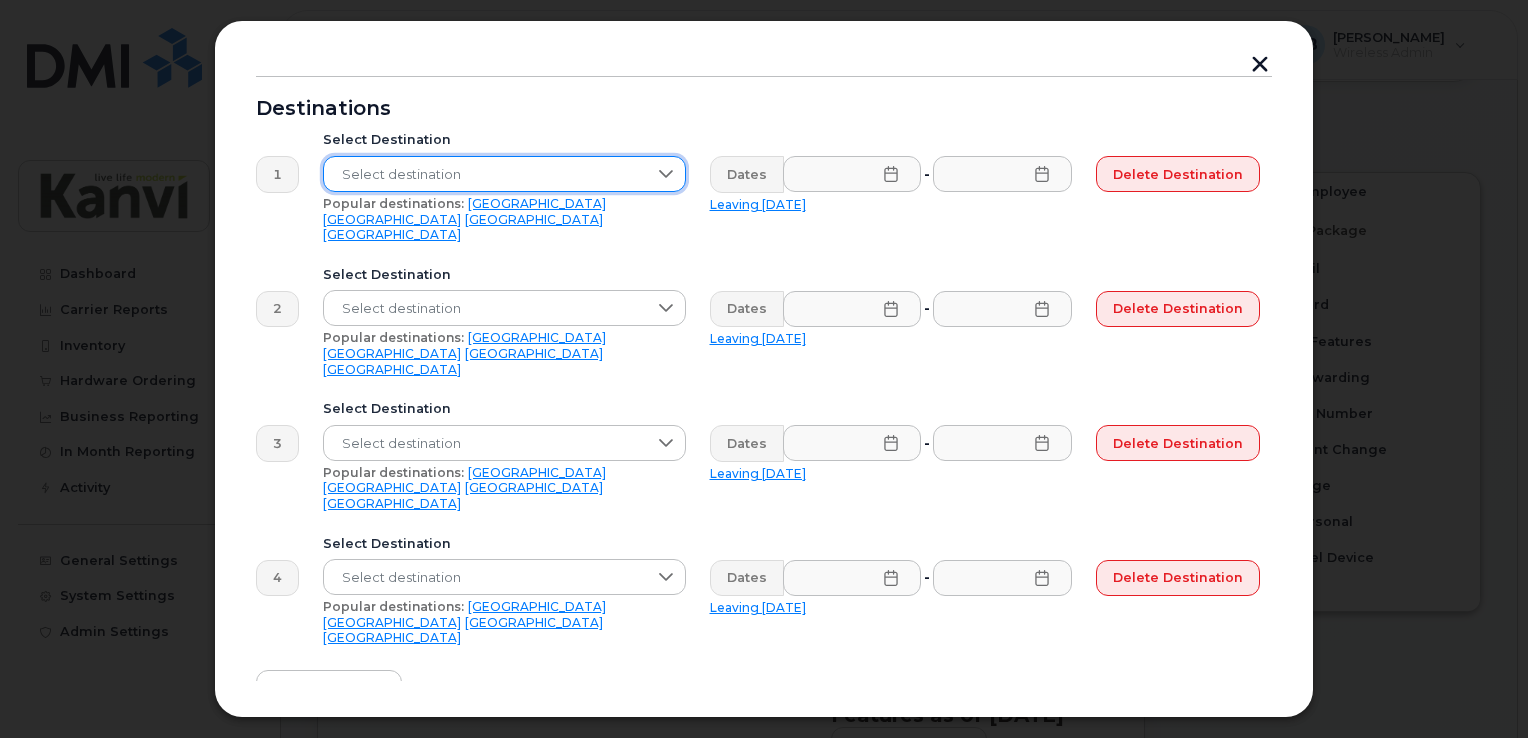 click on "Select destination" at bounding box center [485, 175] 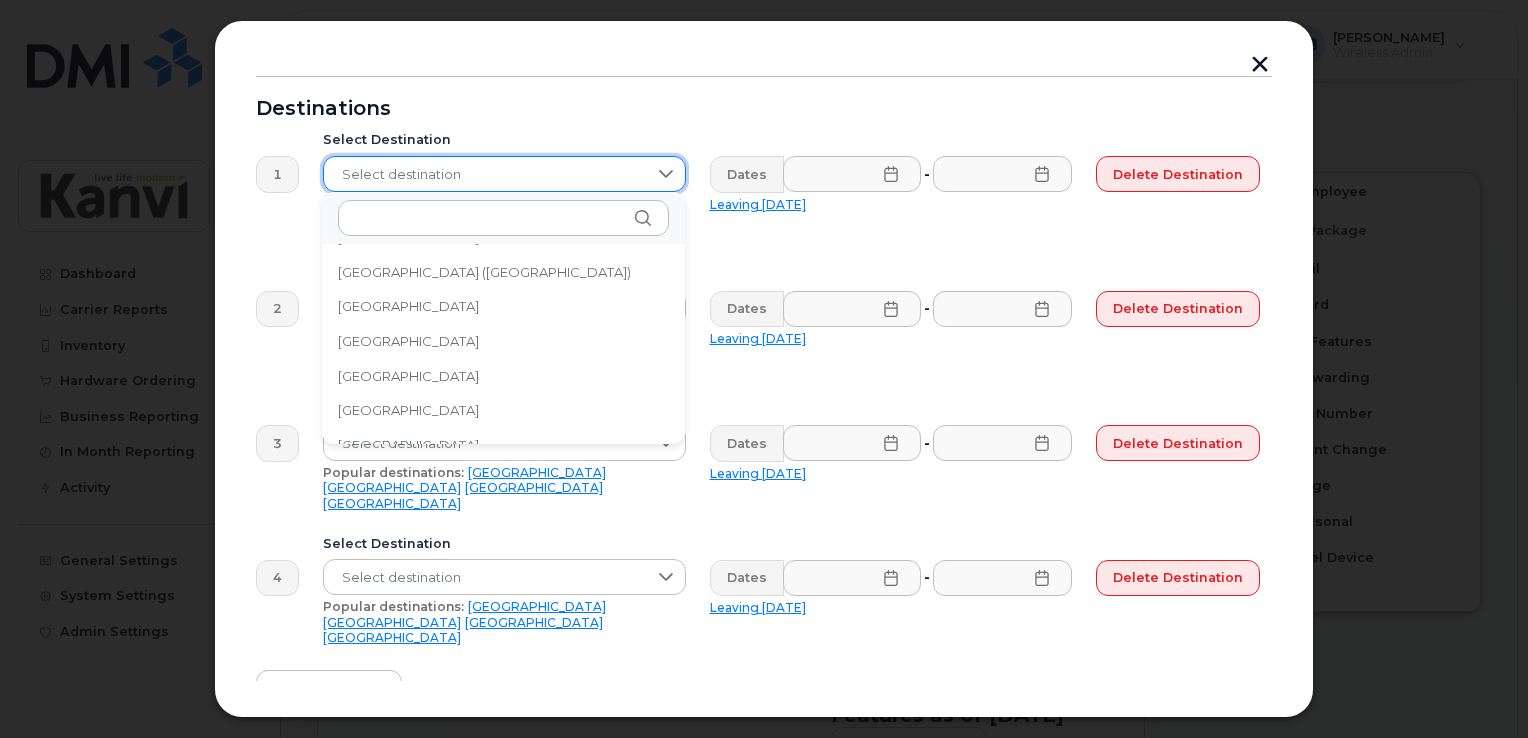 scroll, scrollTop: 6671, scrollLeft: 0, axis: vertical 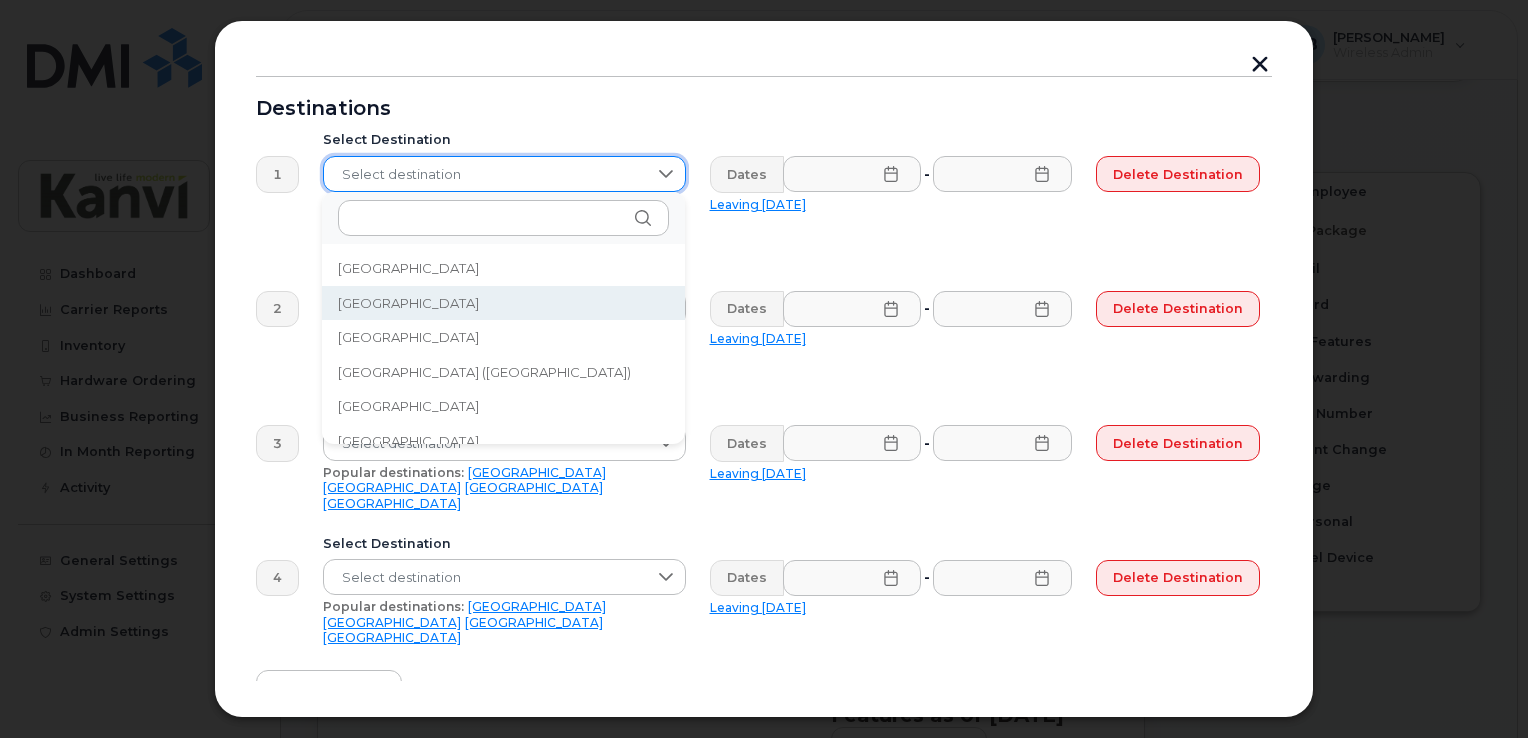 click on "[GEOGRAPHIC_DATA]" 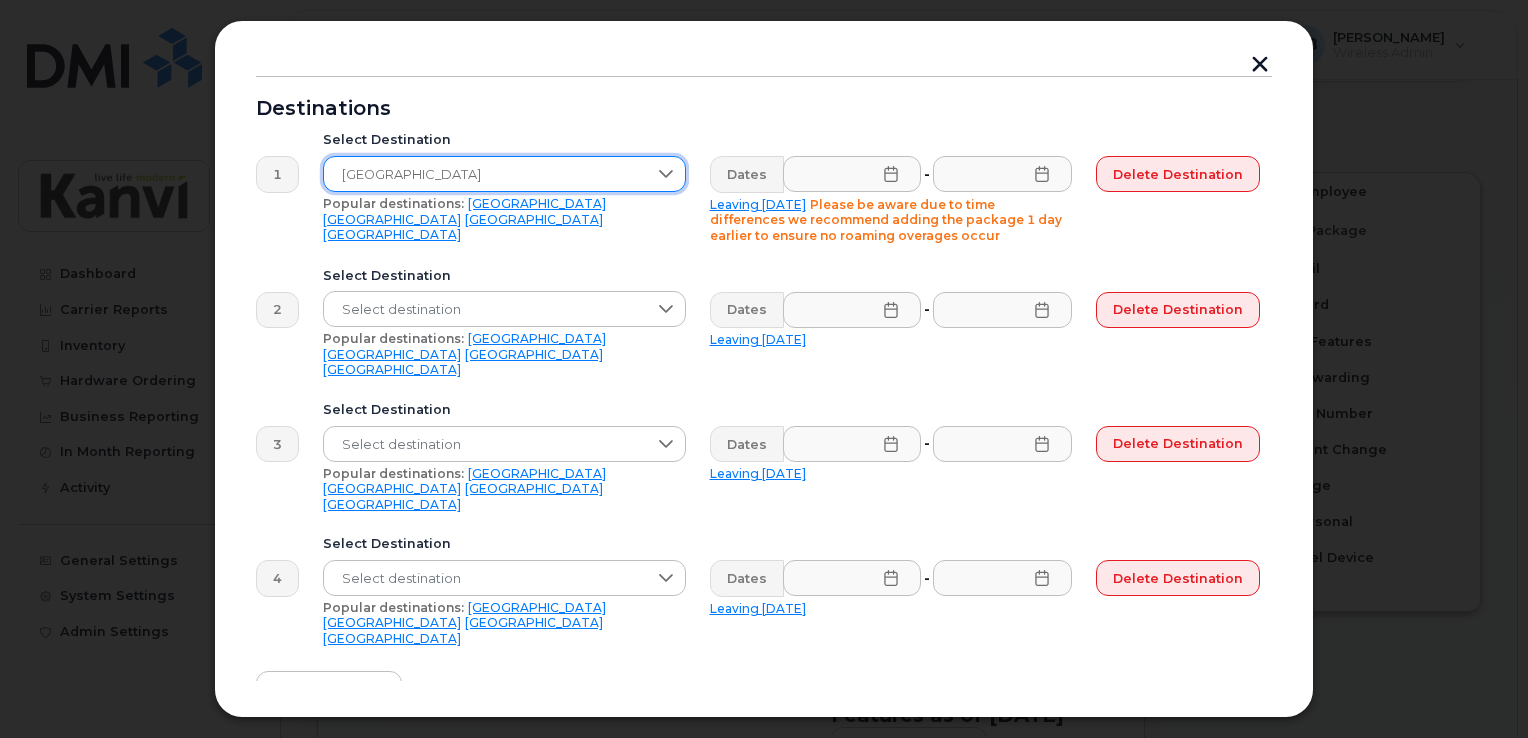 click 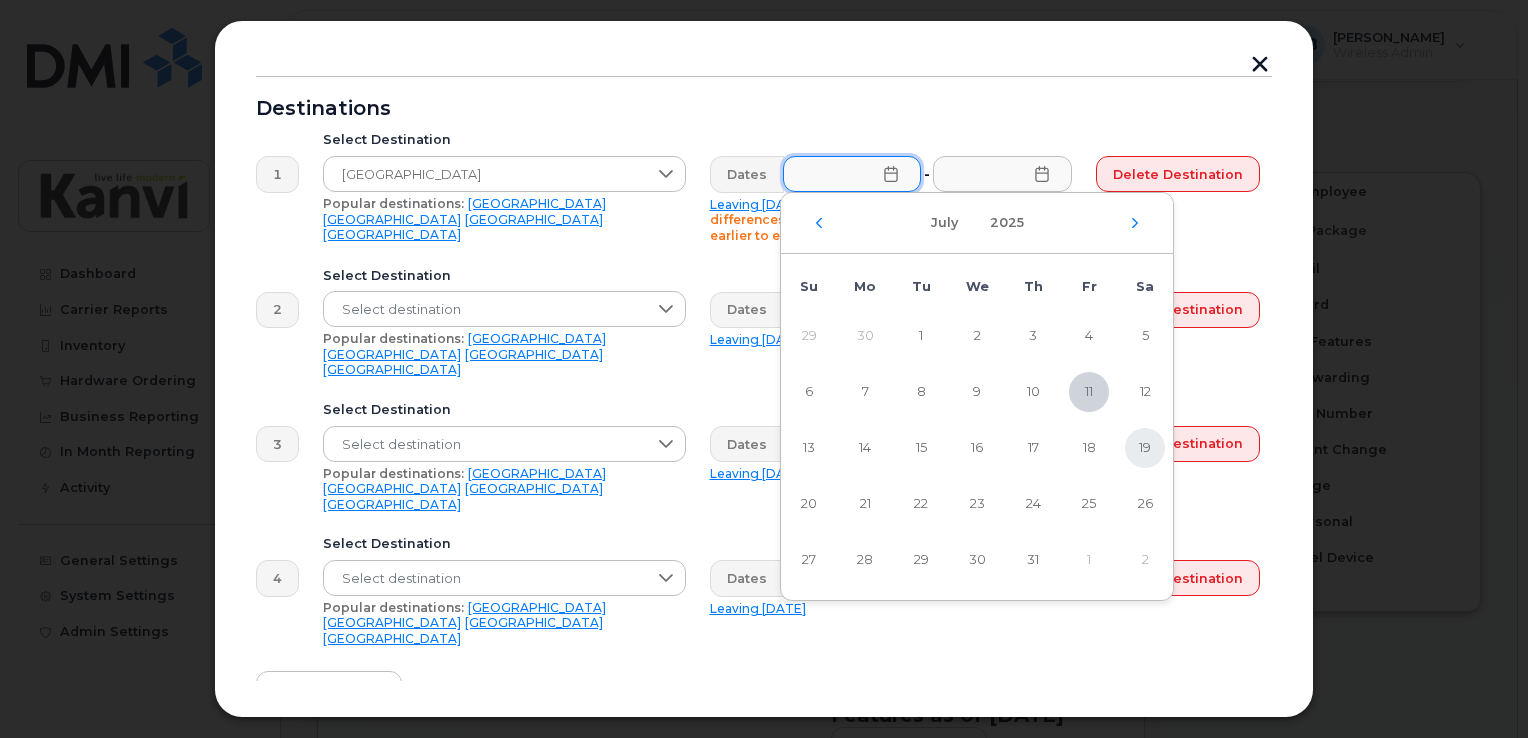 click on "19" at bounding box center [1145, 448] 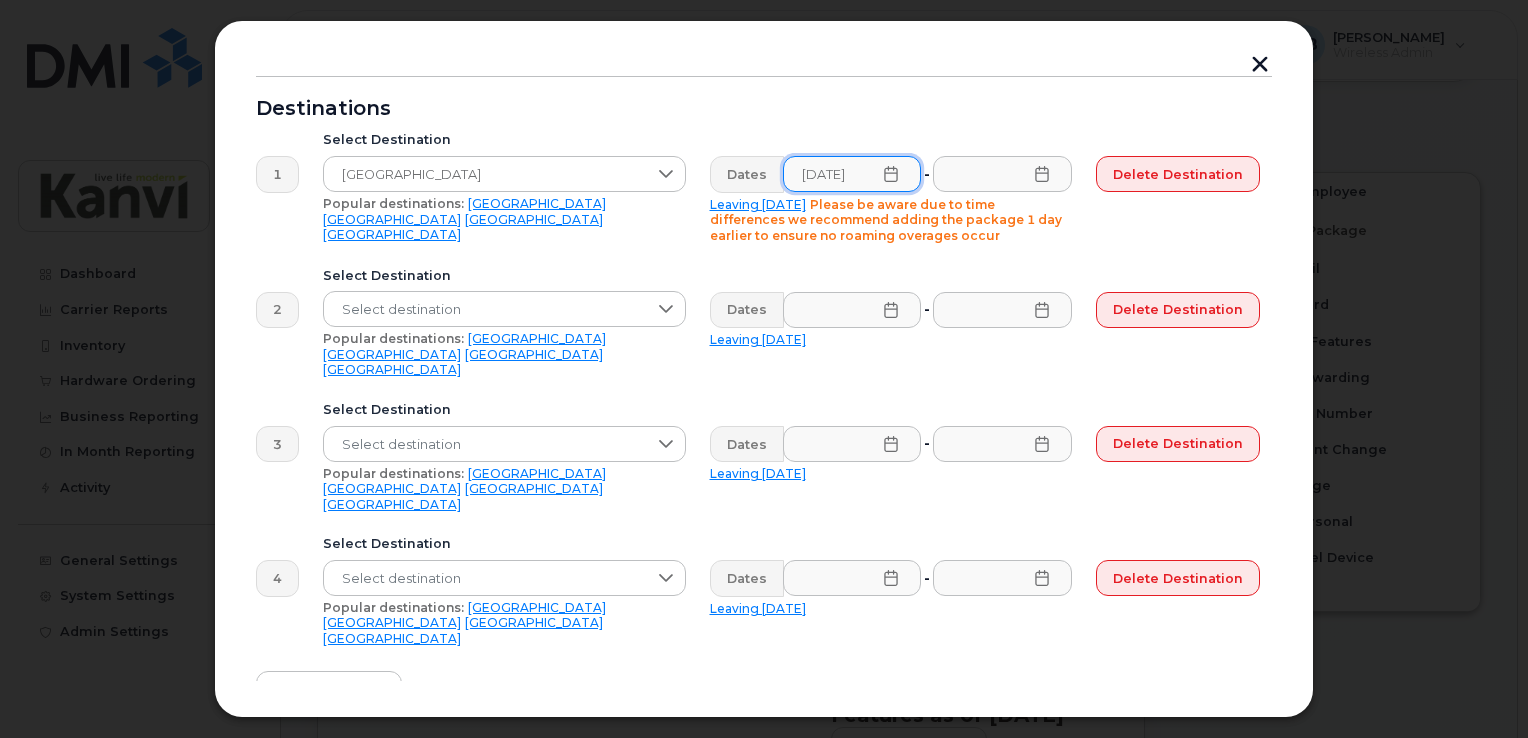 click 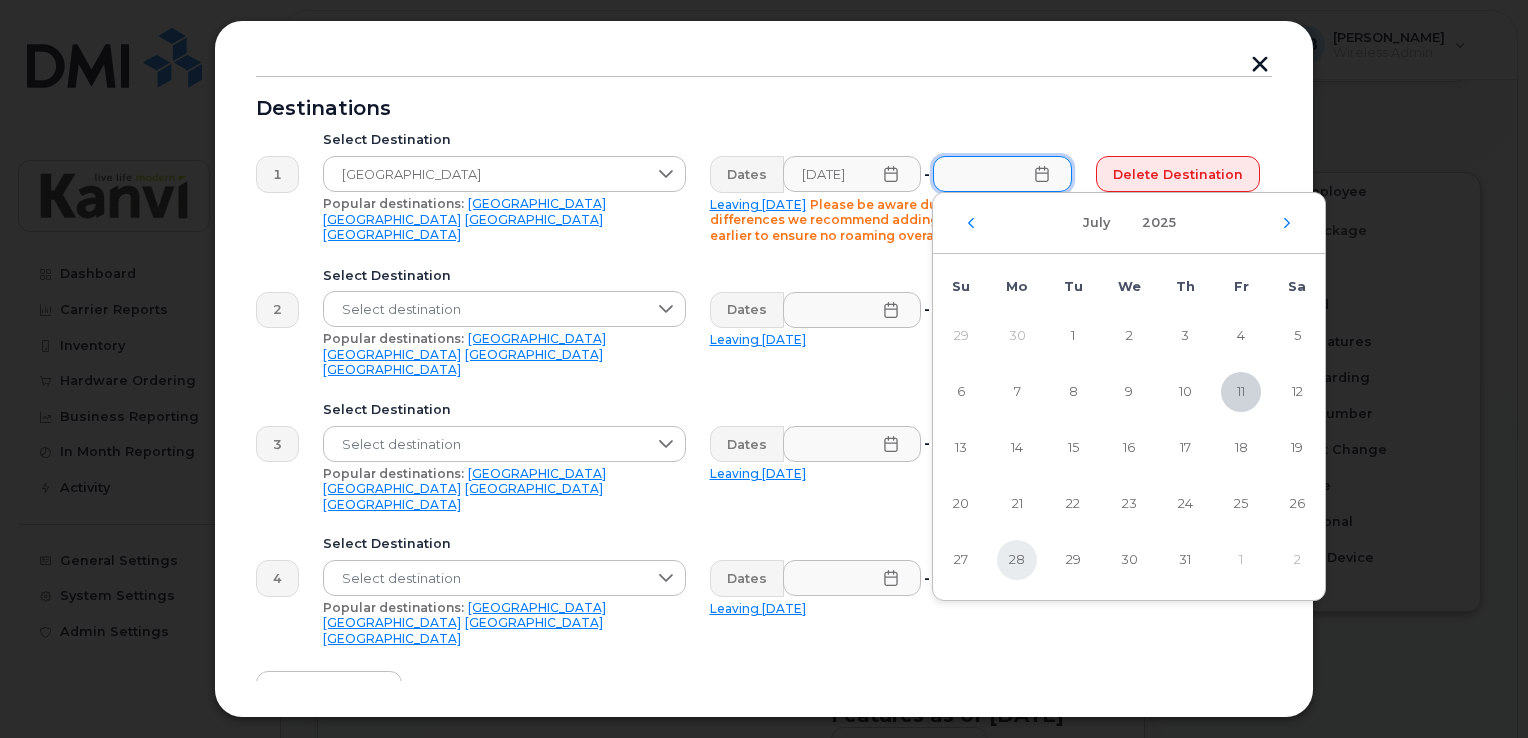 click on "28" at bounding box center (1017, 560) 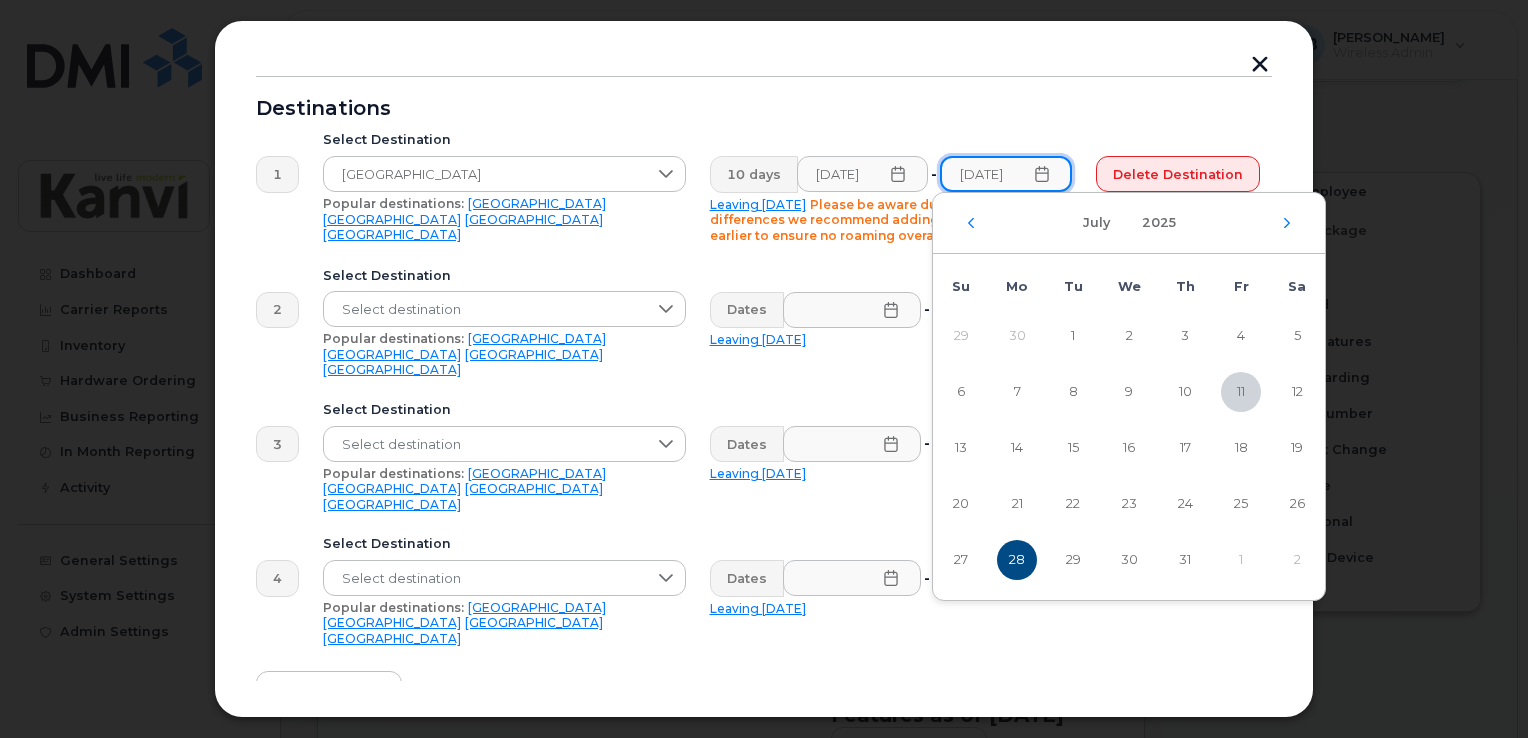 scroll, scrollTop: 0, scrollLeft: 8, axis: horizontal 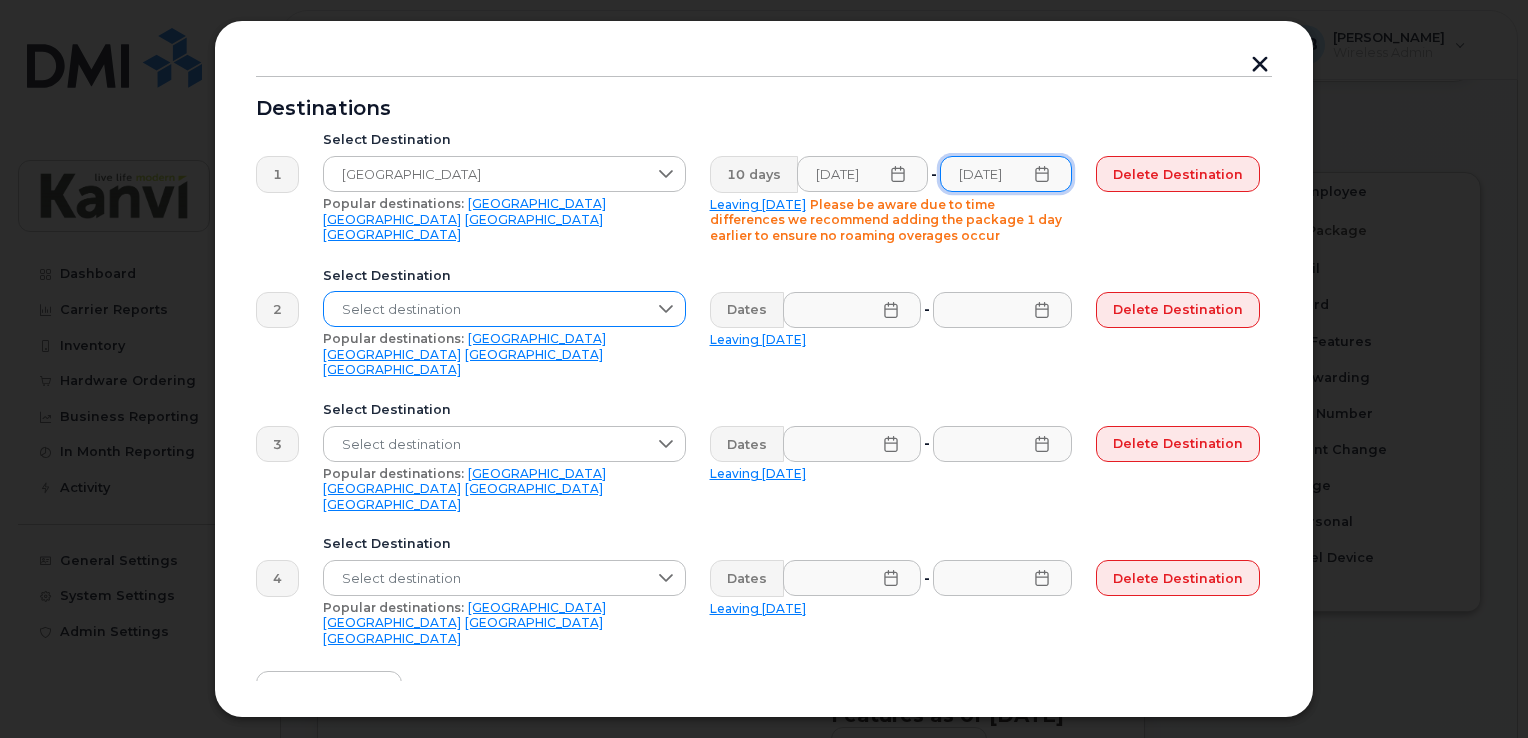 click on "Select destination" at bounding box center [485, 310] 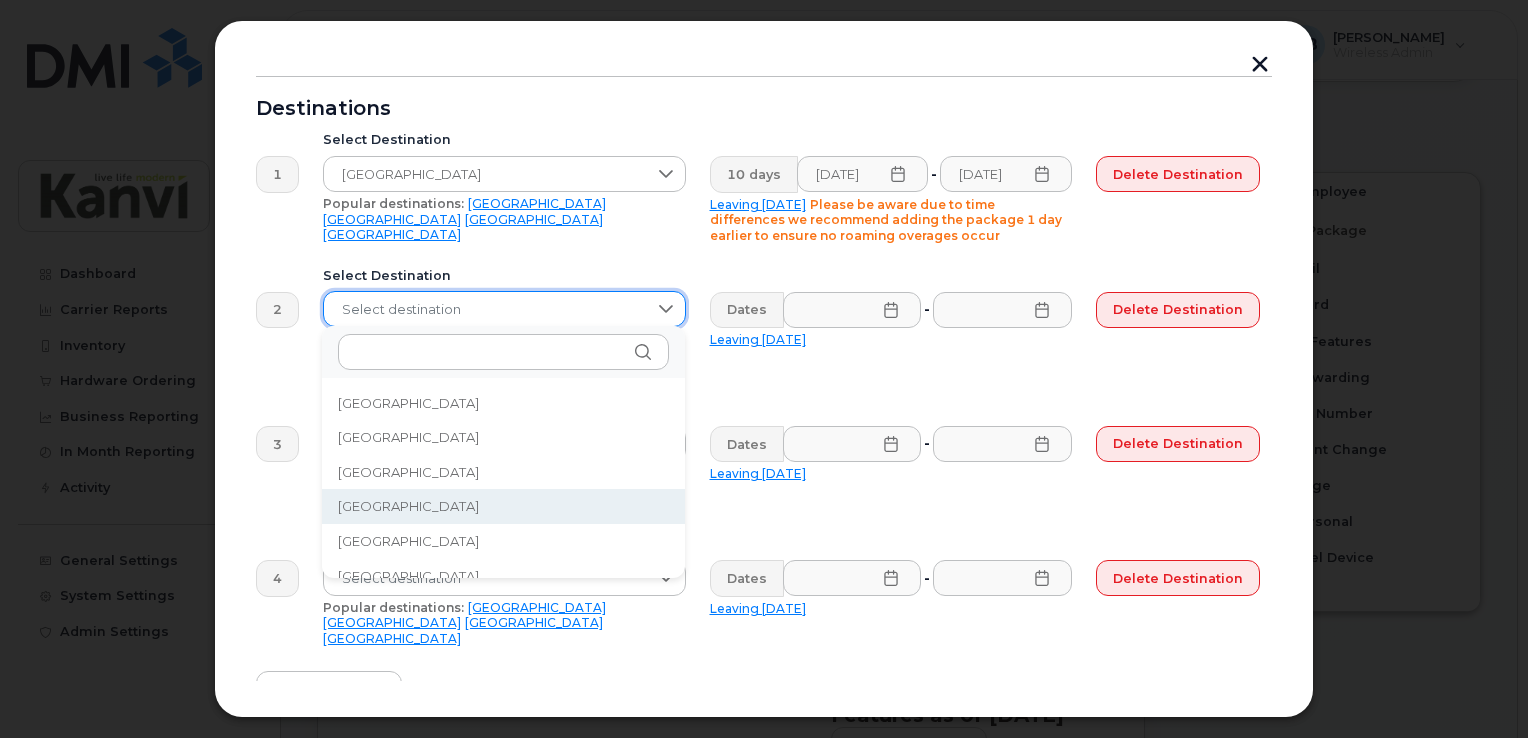scroll, scrollTop: 6391, scrollLeft: 0, axis: vertical 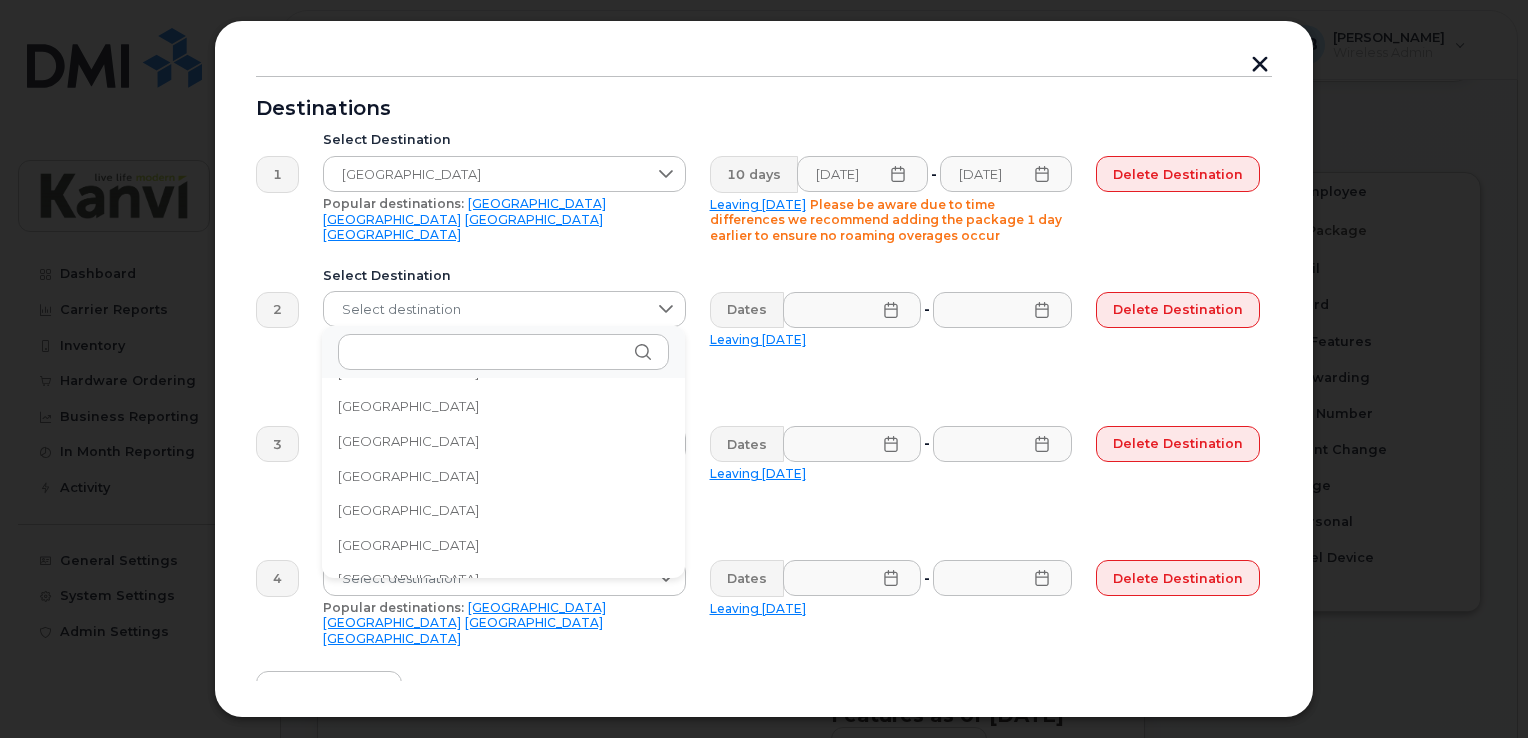 click on "[GEOGRAPHIC_DATA]" 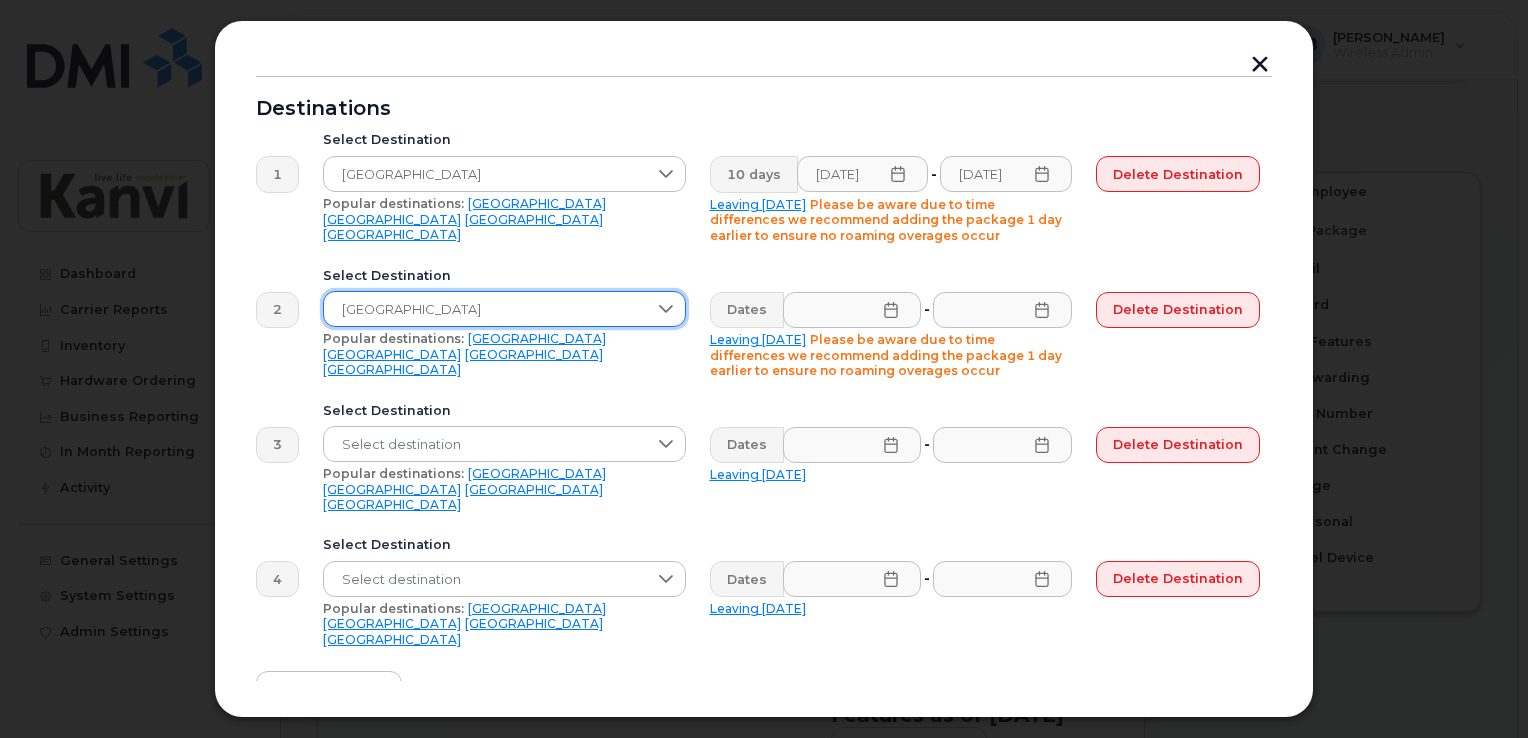 click 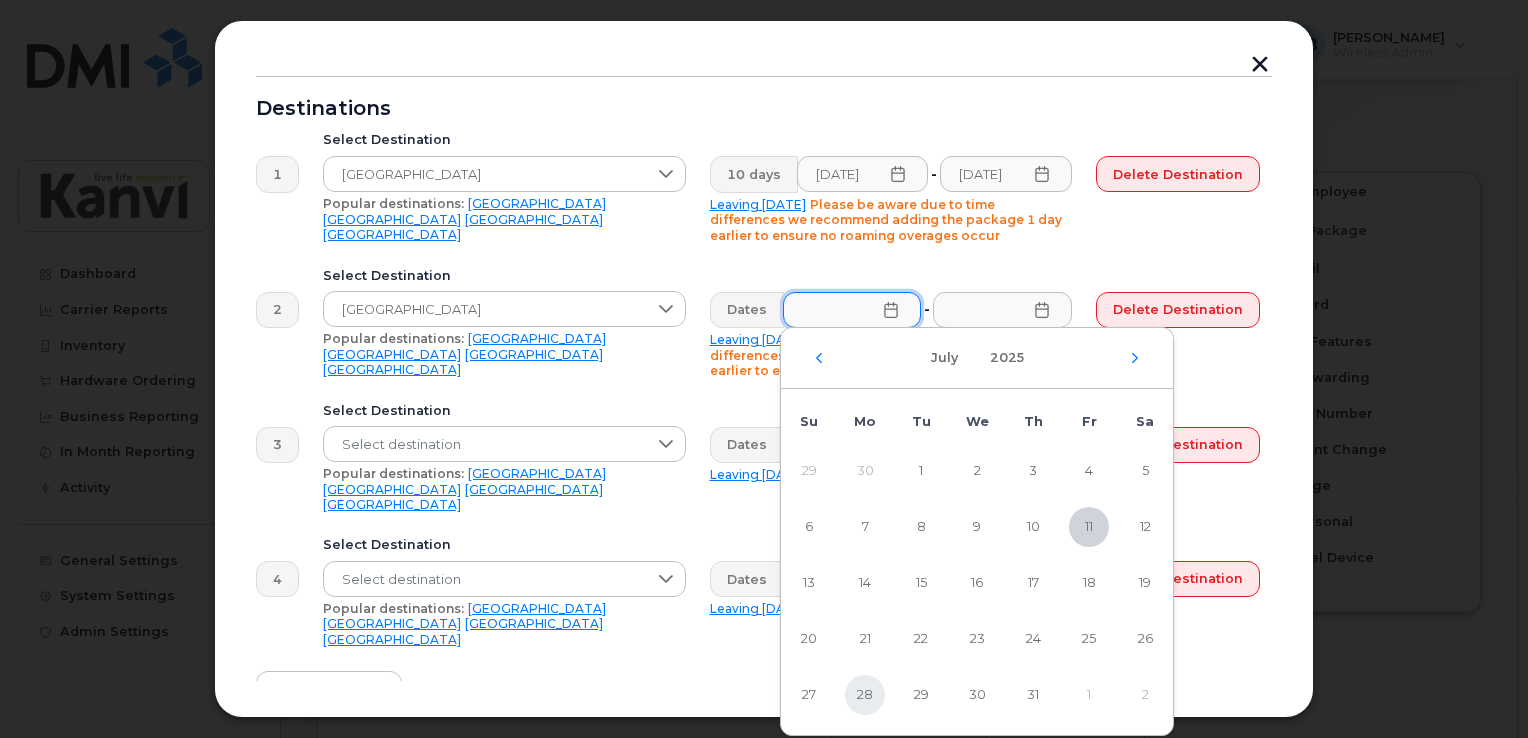 click on "28" at bounding box center [865, 695] 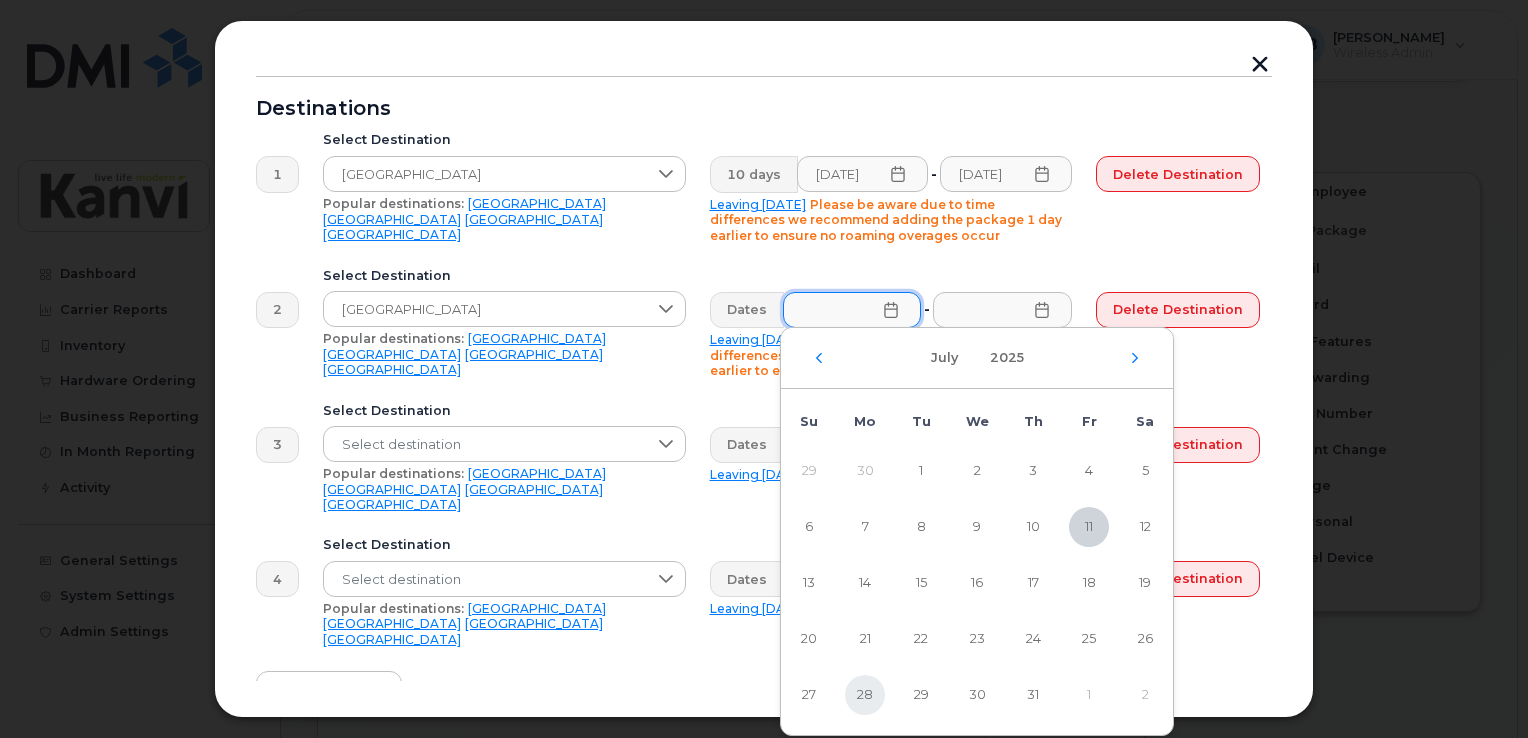 type on "[DATE]" 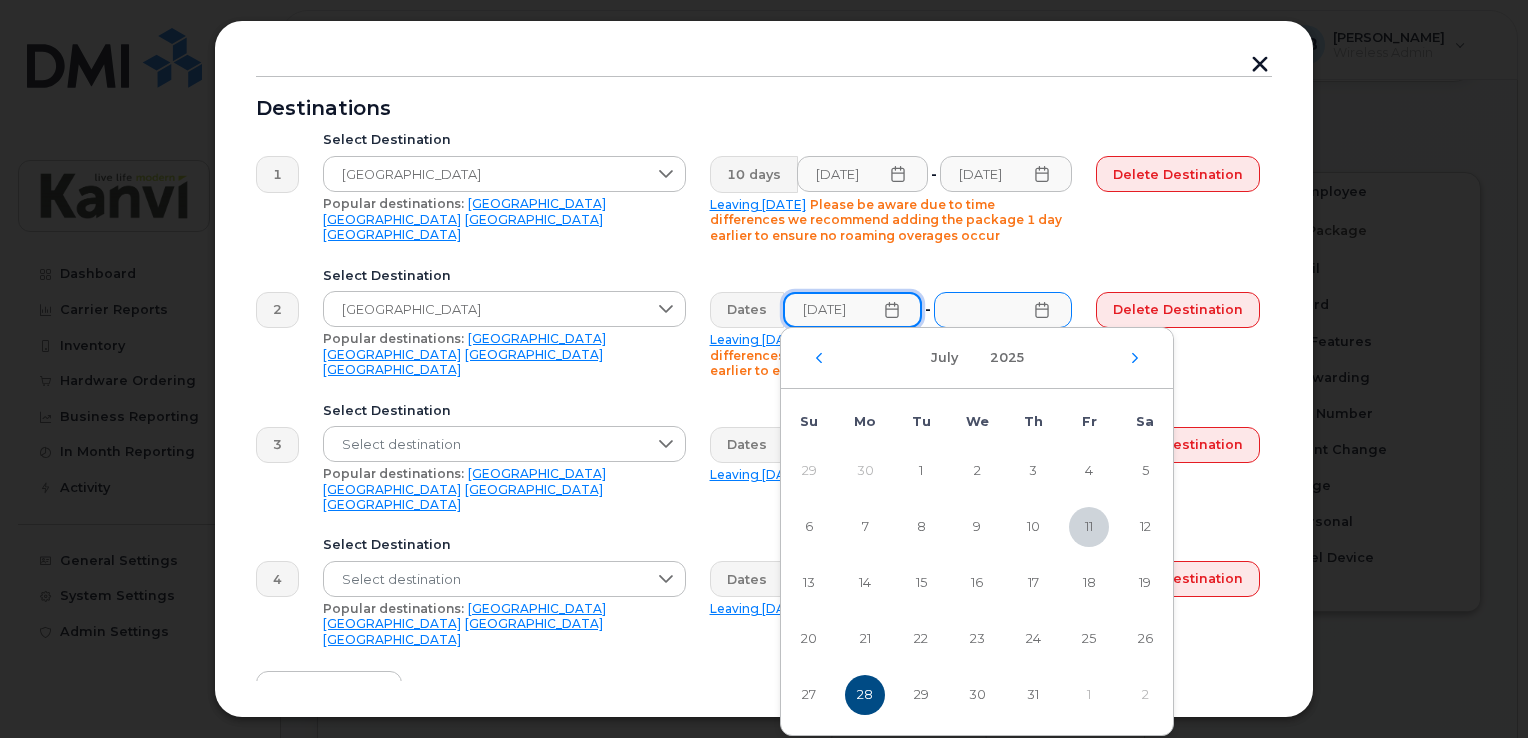 scroll, scrollTop: 0, scrollLeft: 2, axis: horizontal 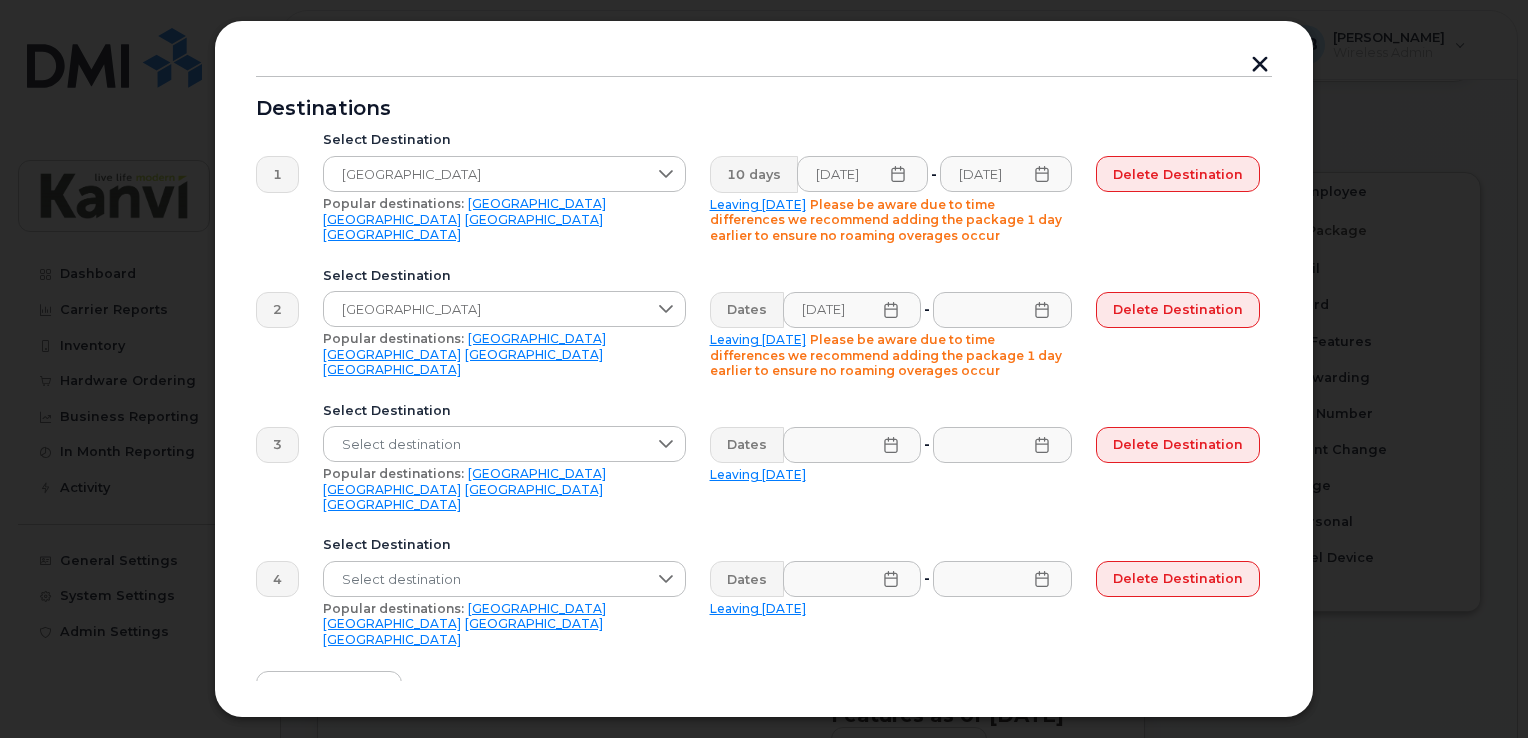 click 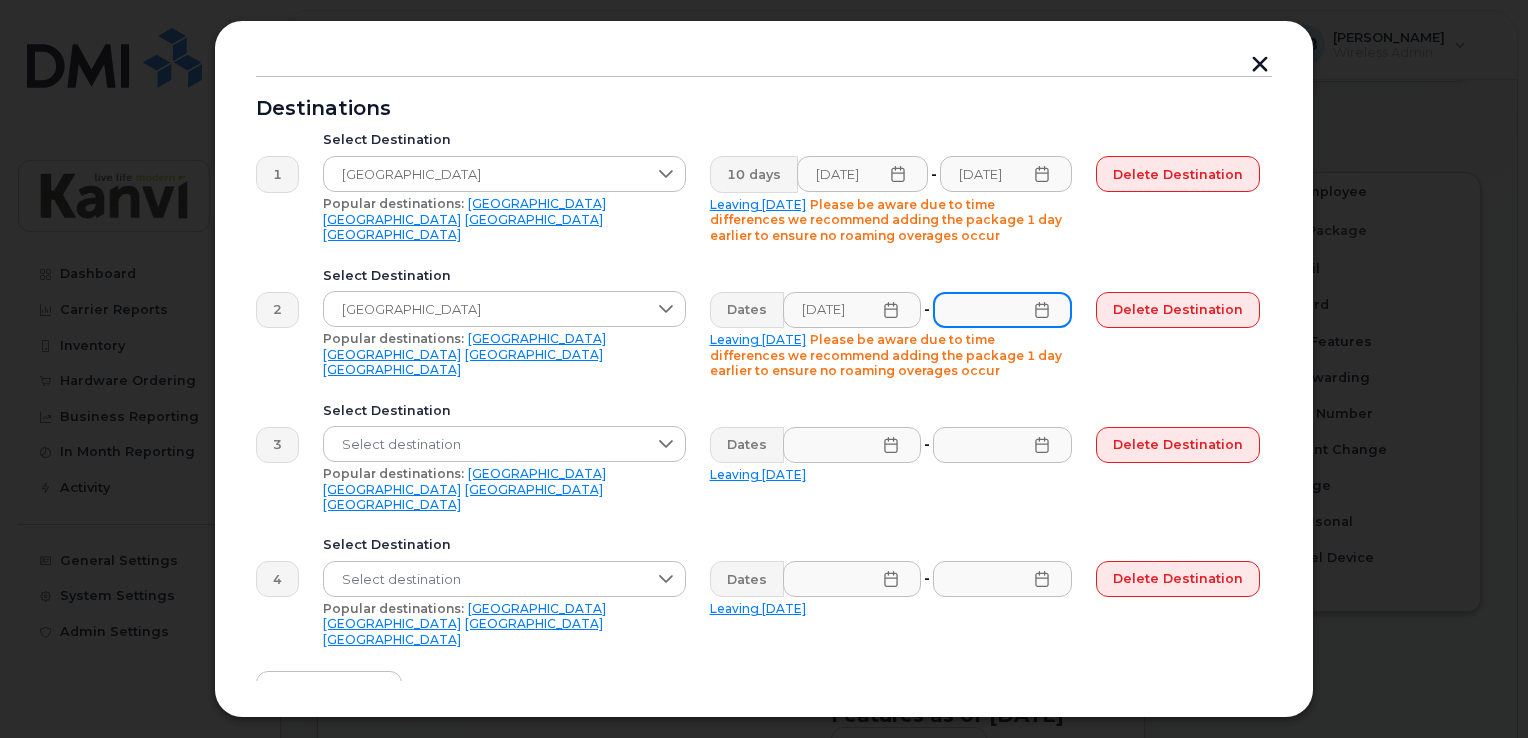 scroll, scrollTop: 0, scrollLeft: 0, axis: both 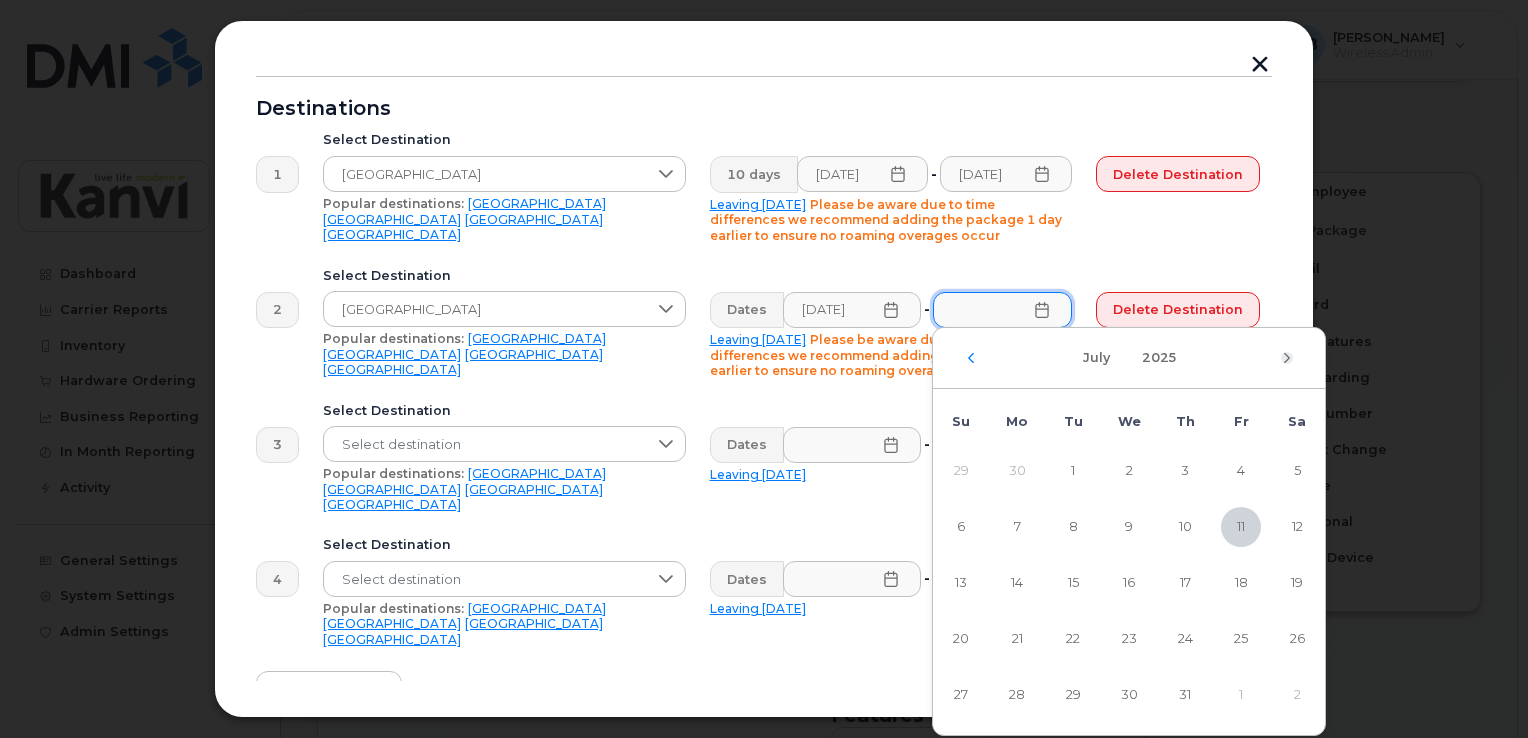 click 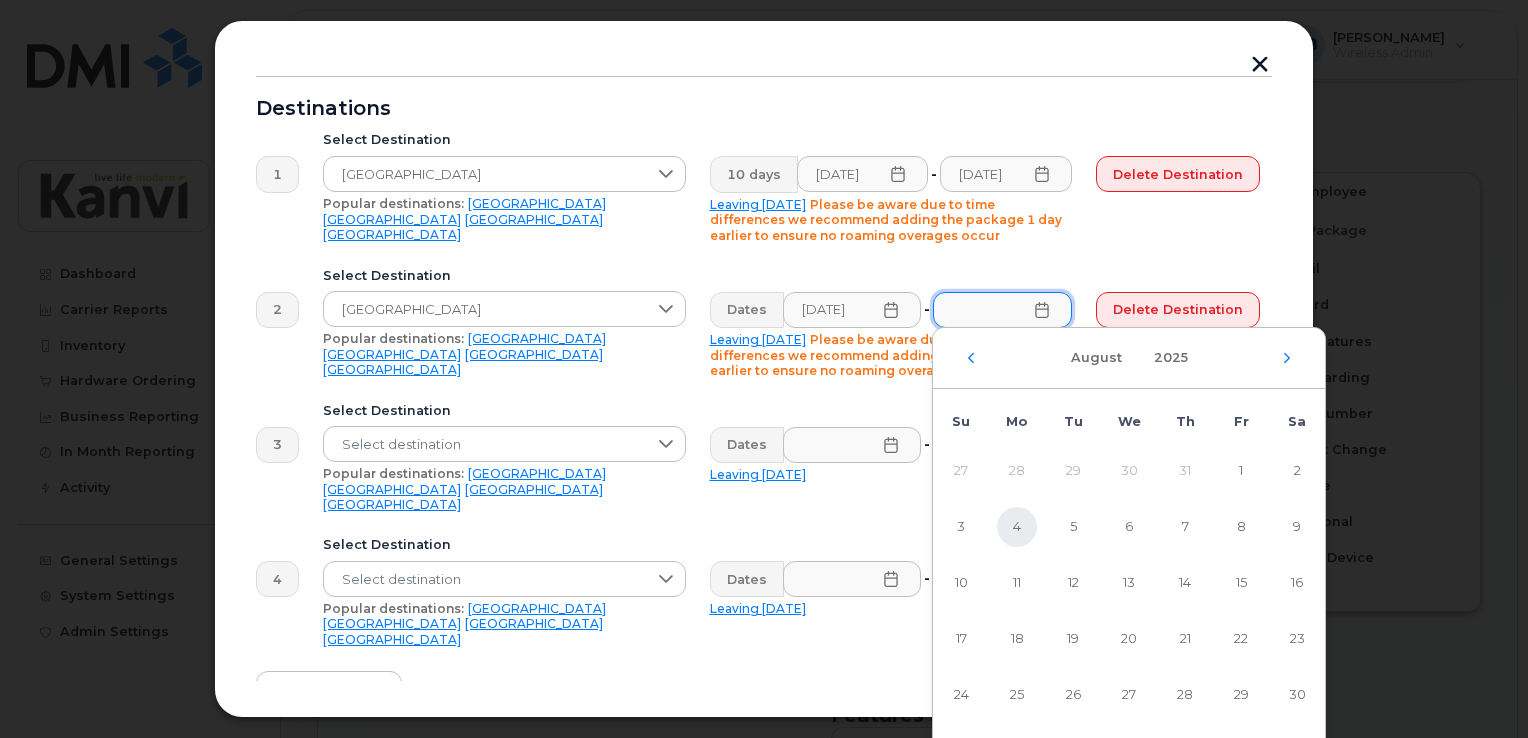 click on "4" at bounding box center [1017, 527] 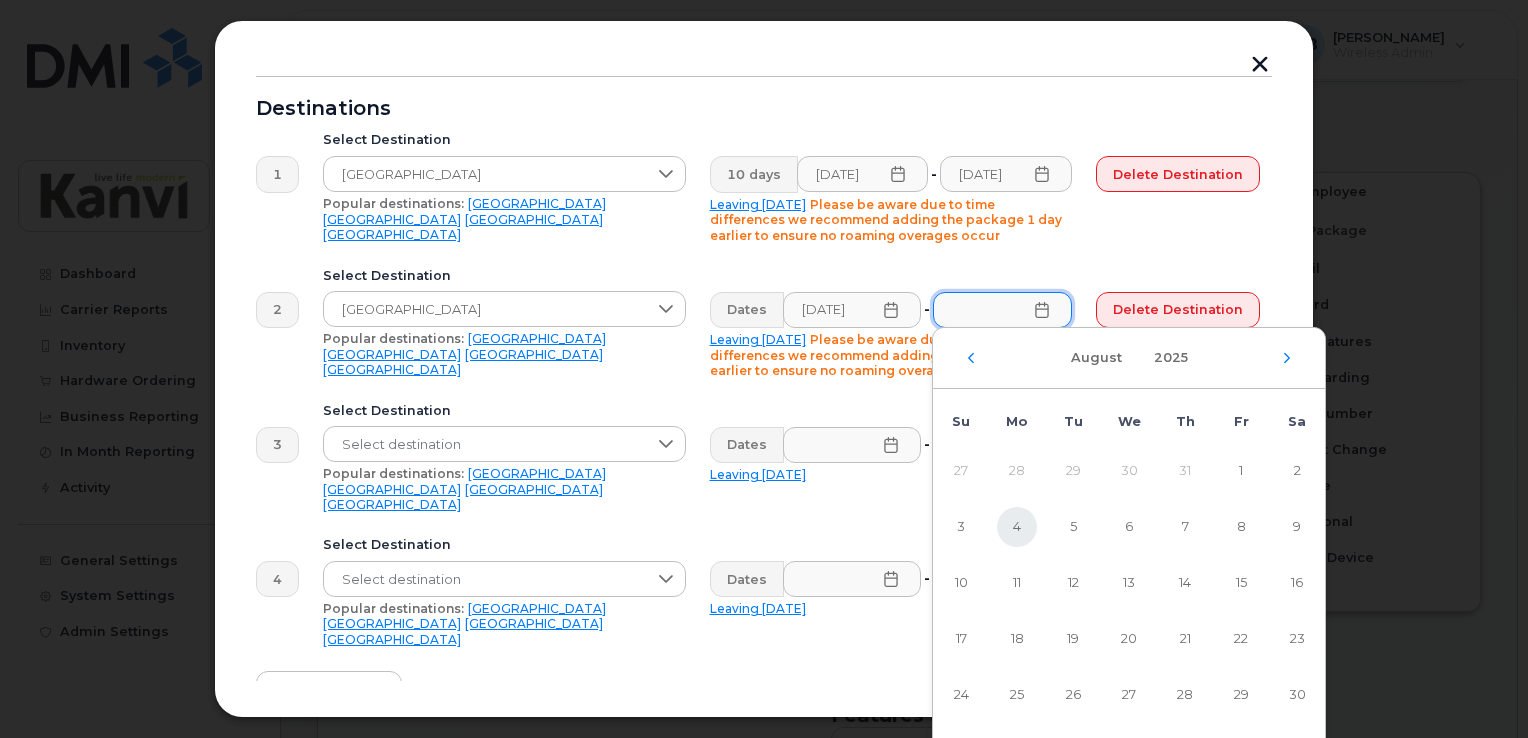 type on "08/04/2025" 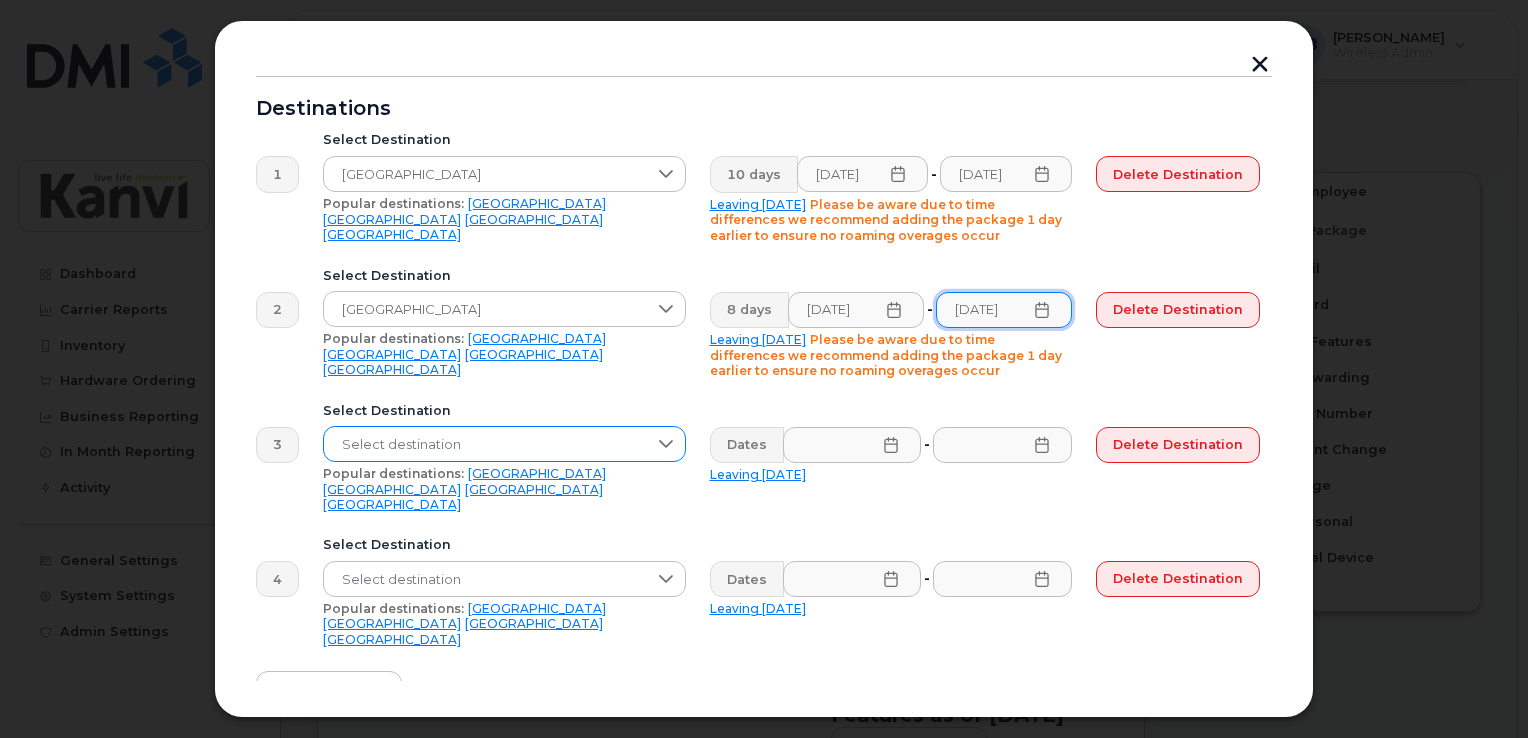 scroll, scrollTop: 0, scrollLeft: 0, axis: both 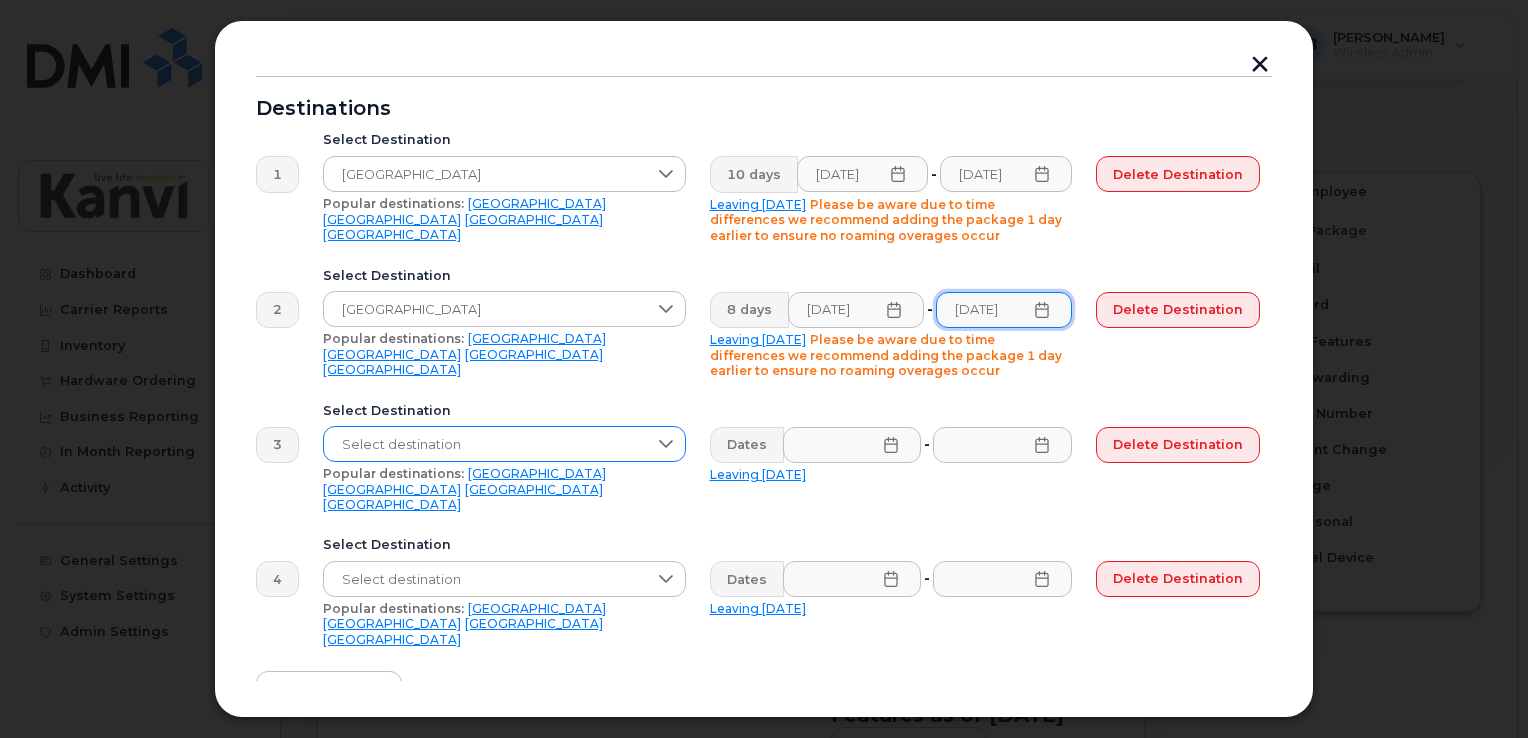 click 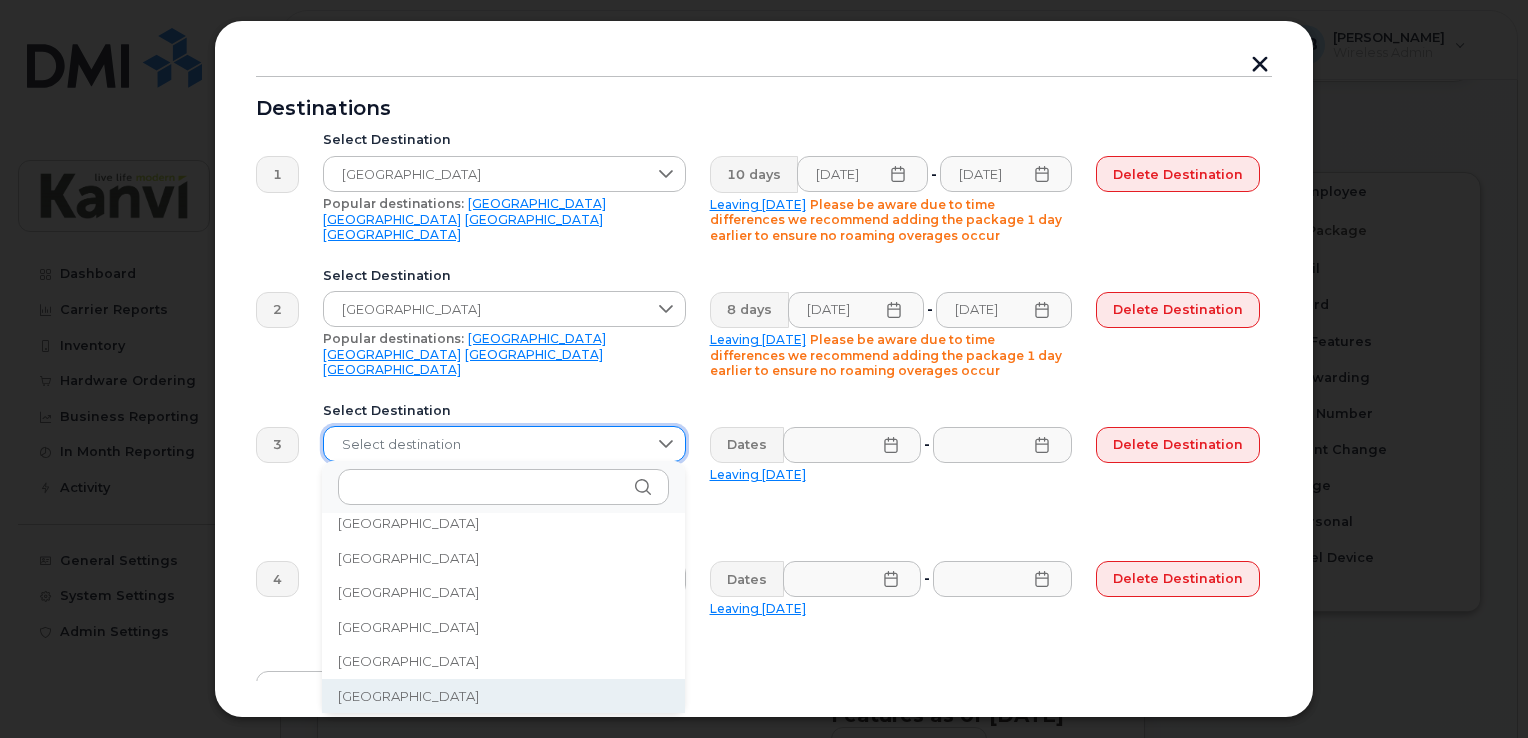 scroll, scrollTop: 2227, scrollLeft: 0, axis: vertical 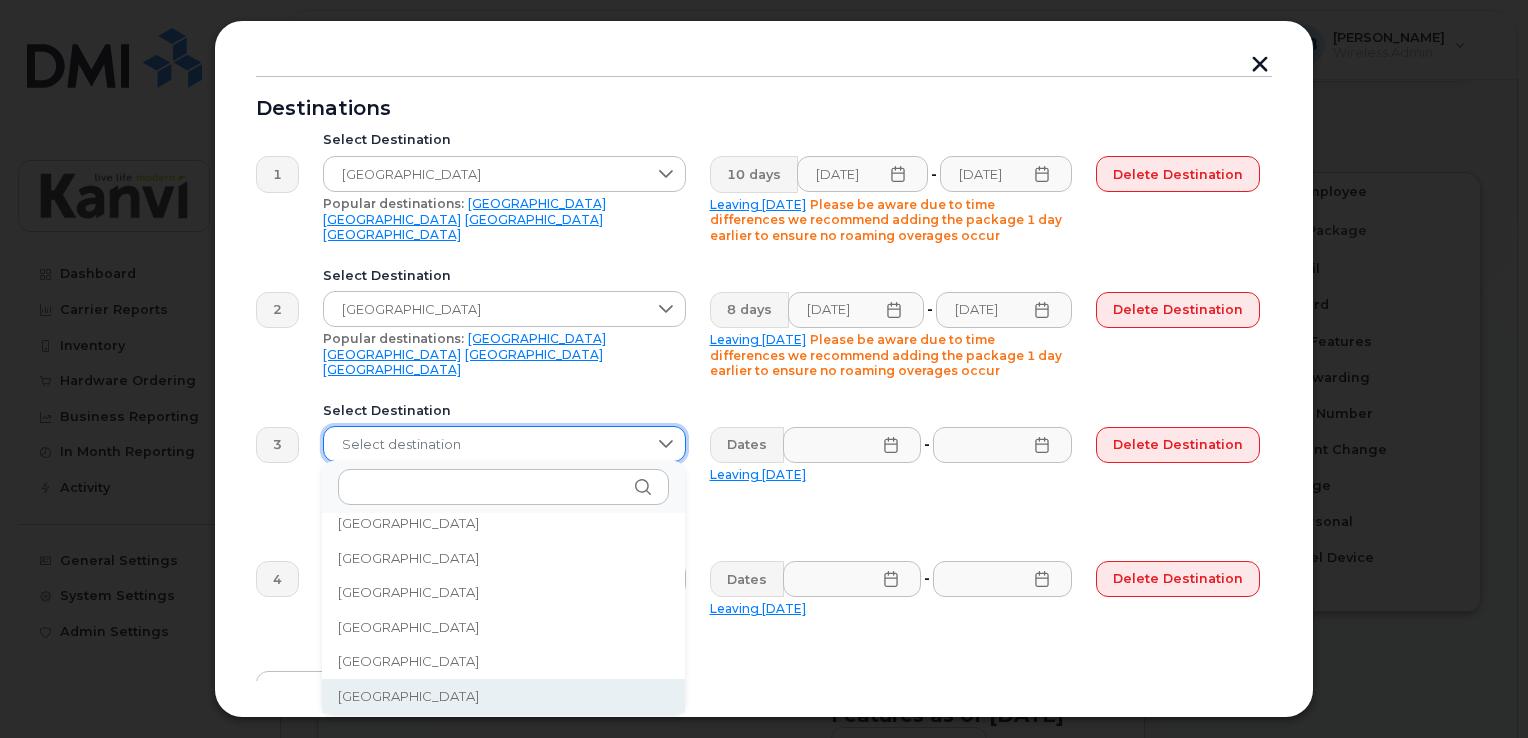 click on "[GEOGRAPHIC_DATA]" 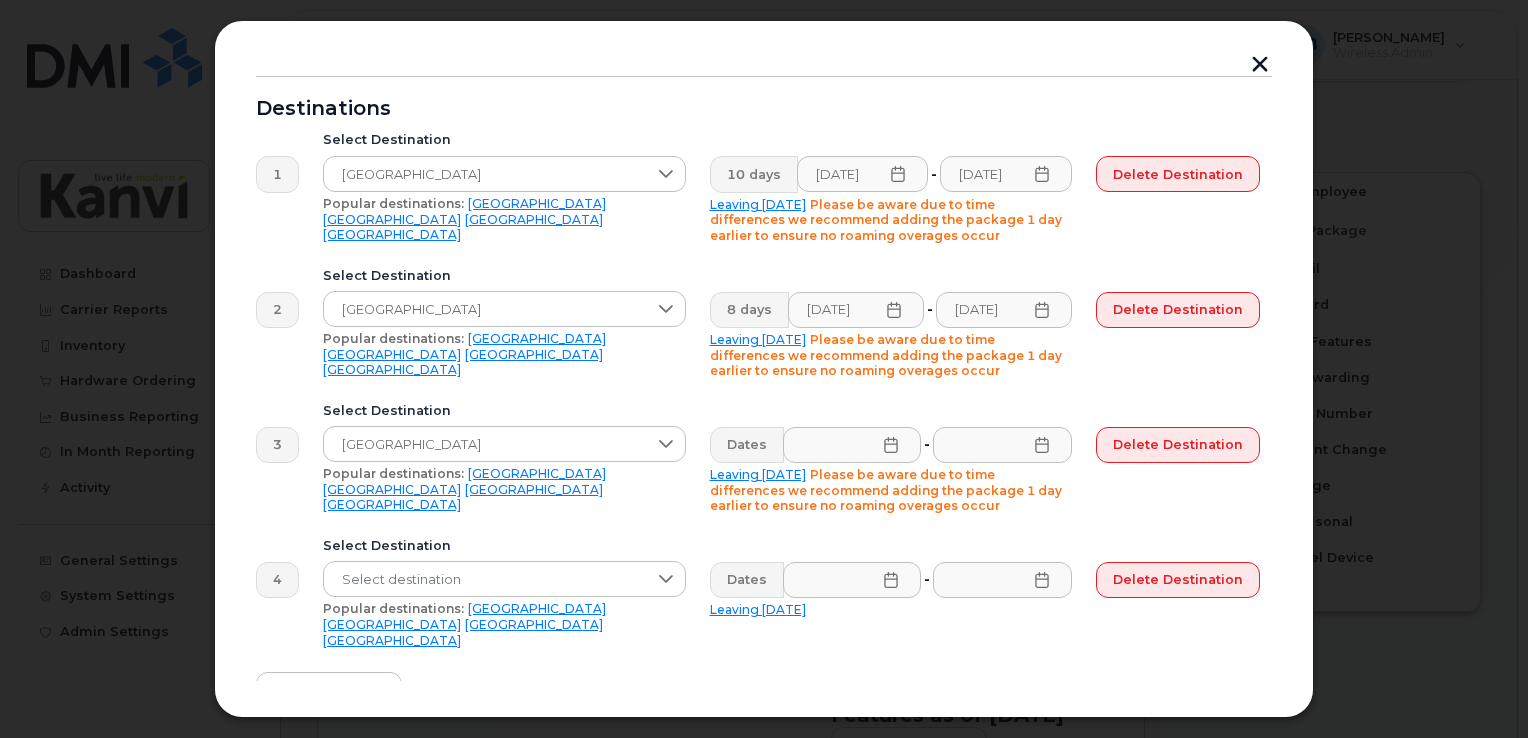 click 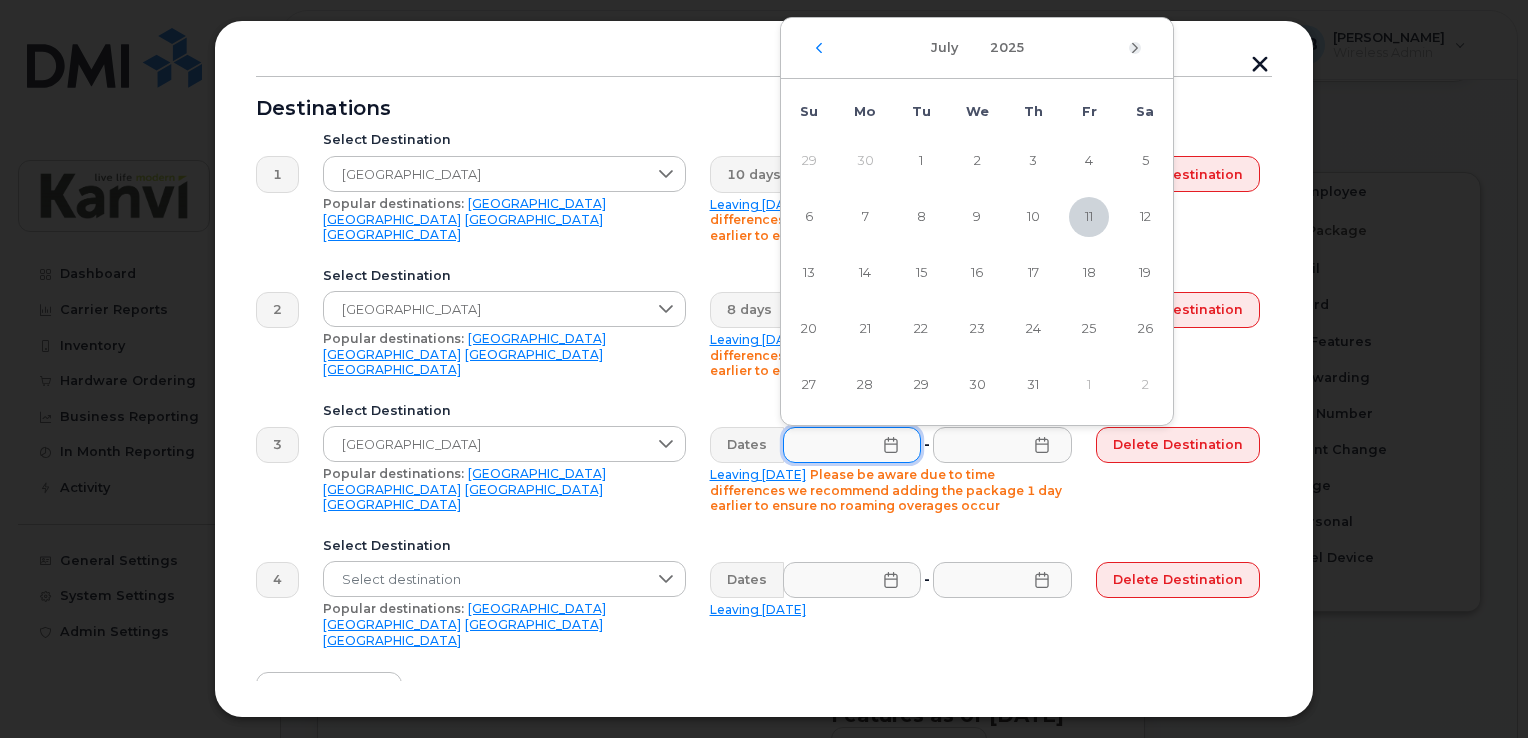 click 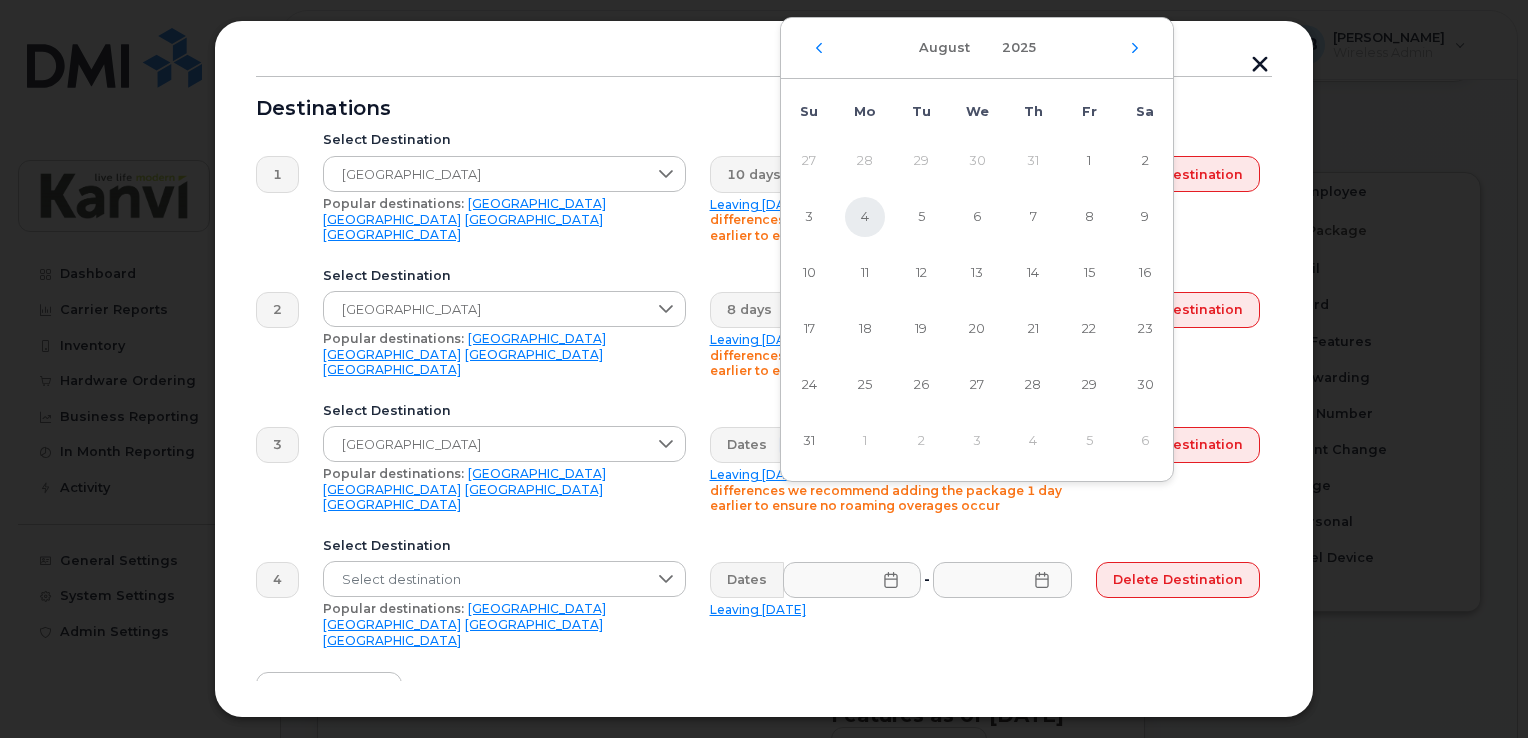 click on "4" at bounding box center (865, 217) 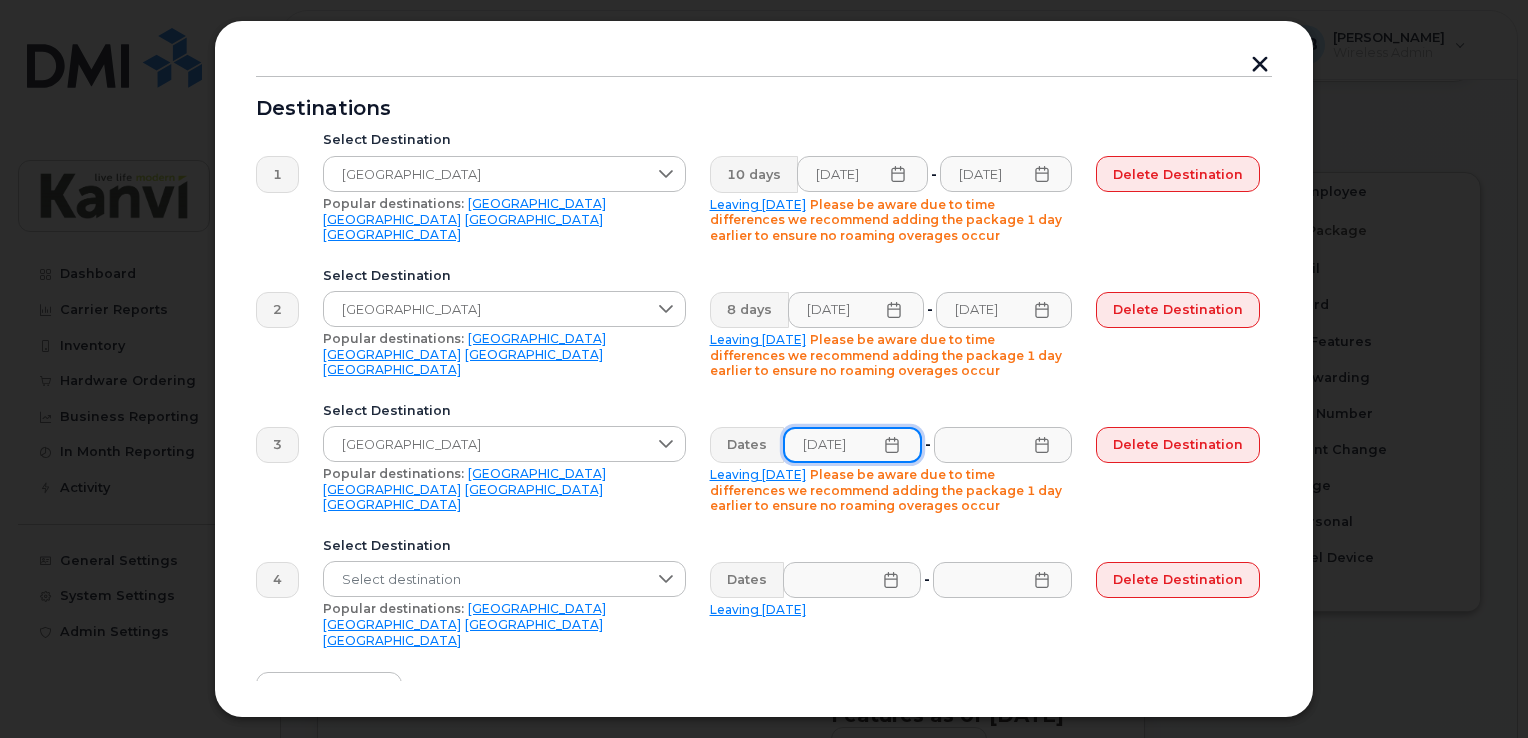 scroll, scrollTop: 0, scrollLeft: 5, axis: horizontal 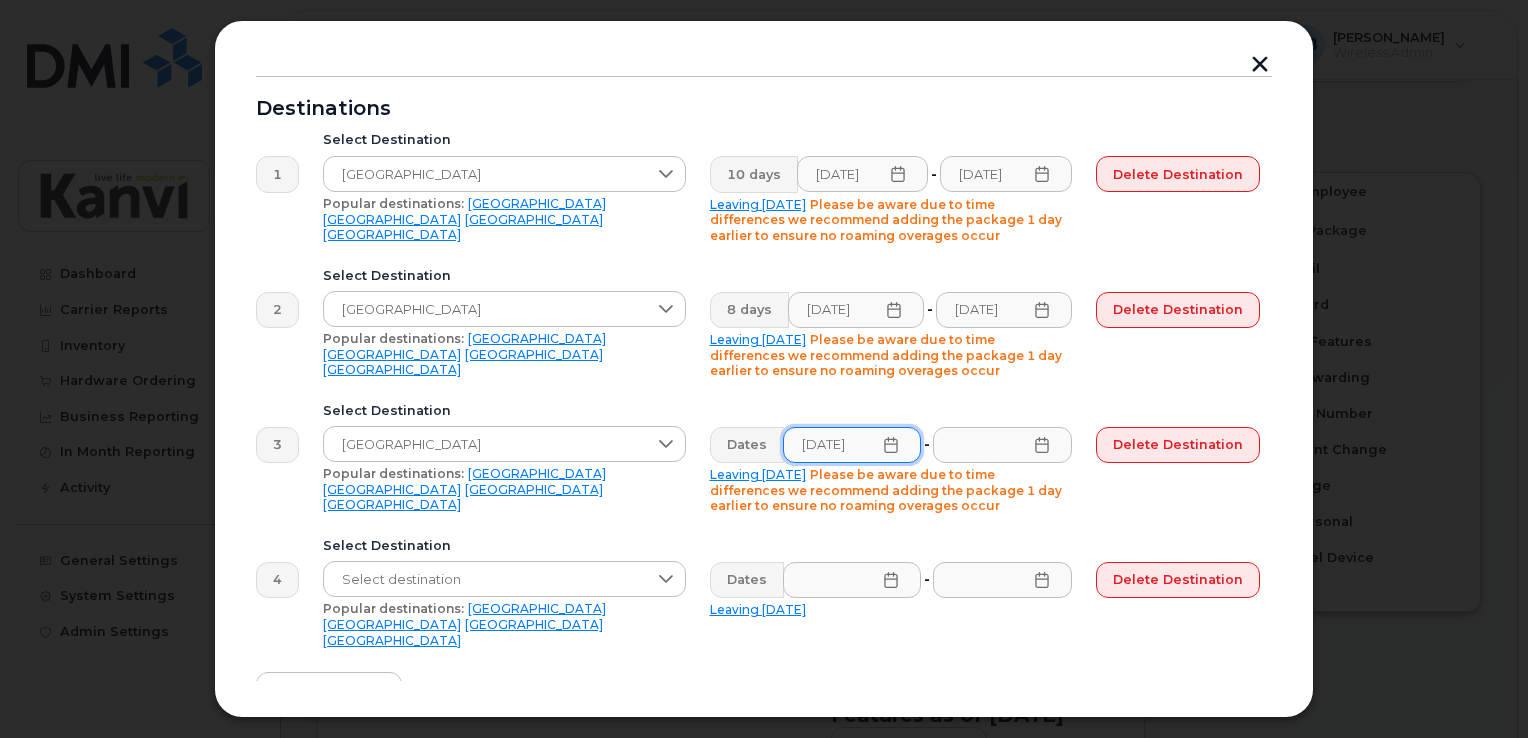 click 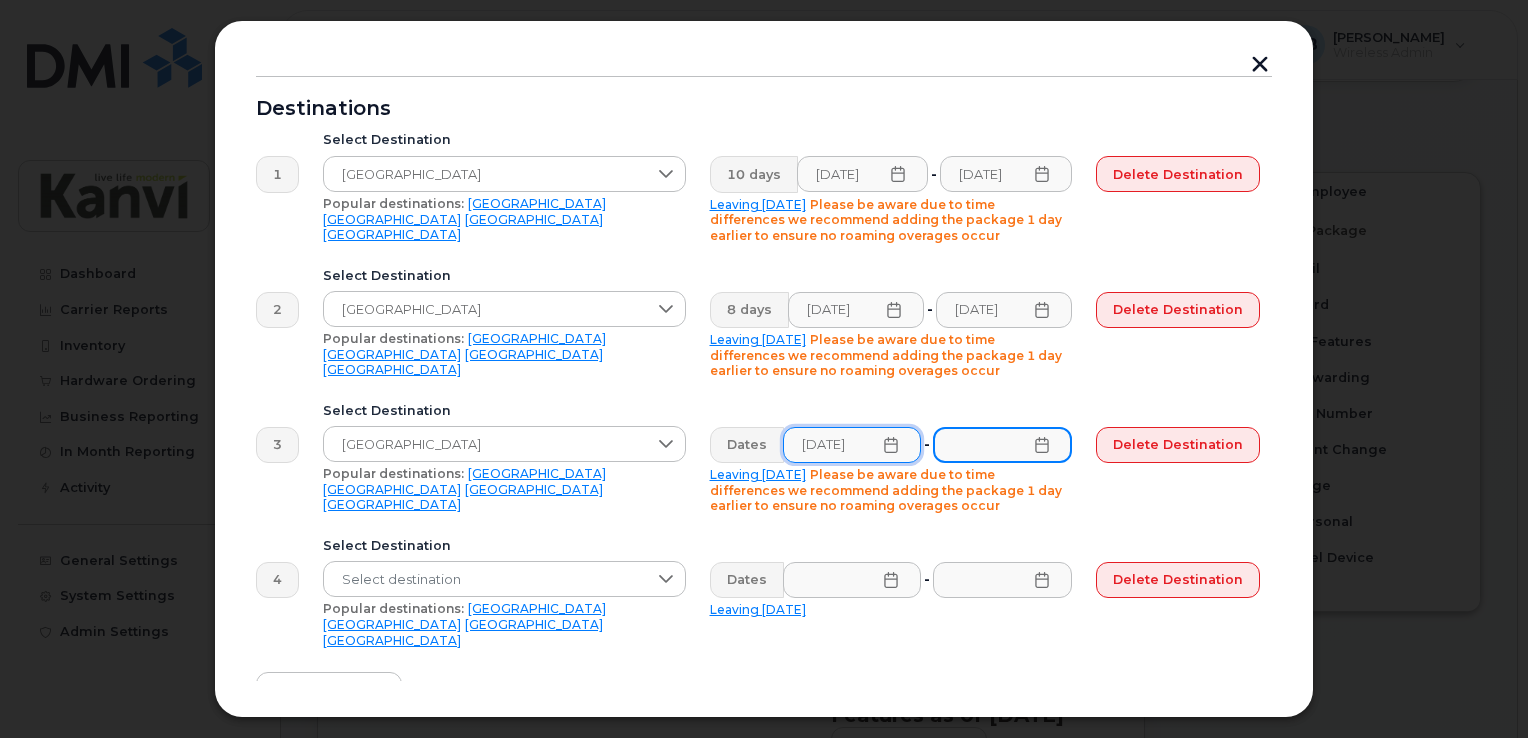 scroll, scrollTop: 0, scrollLeft: 0, axis: both 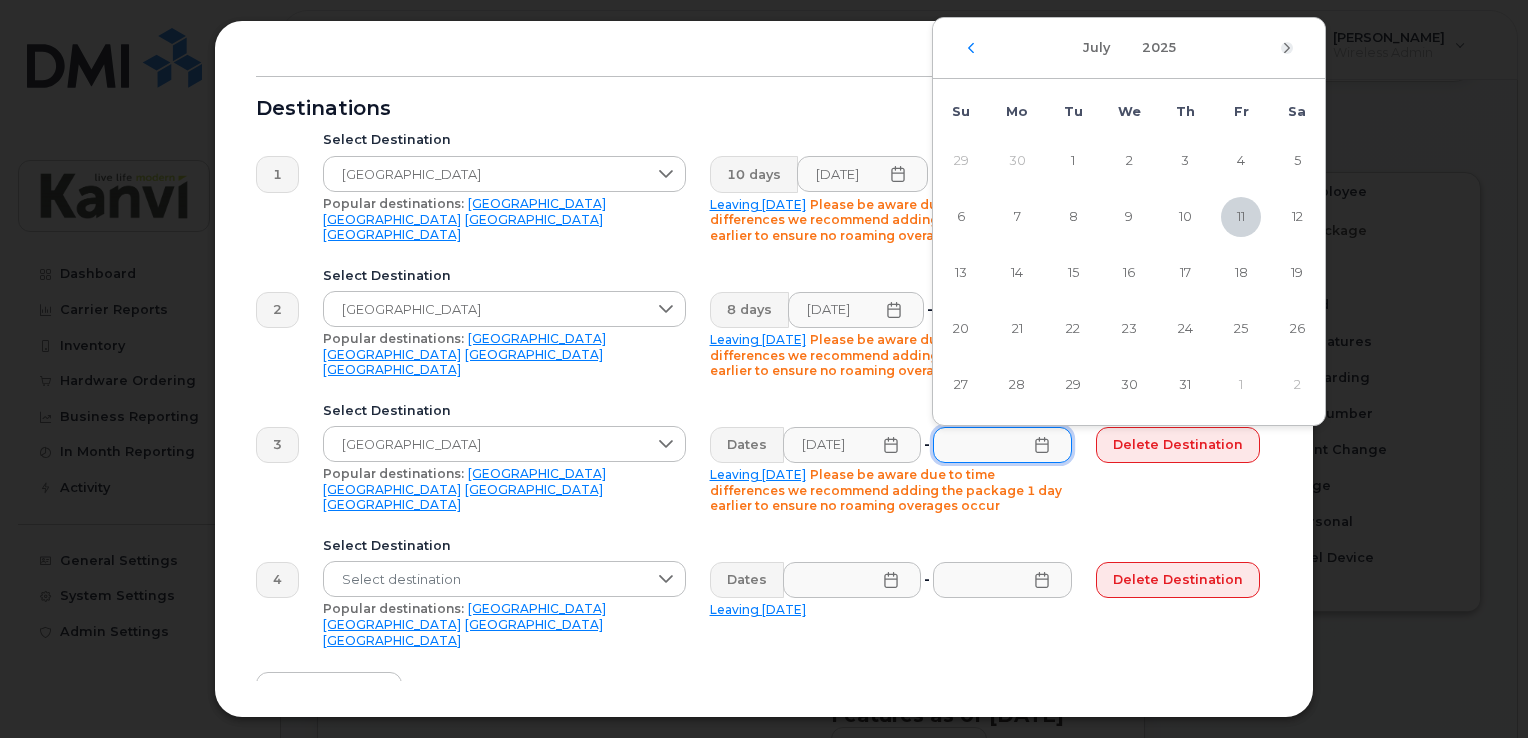 click 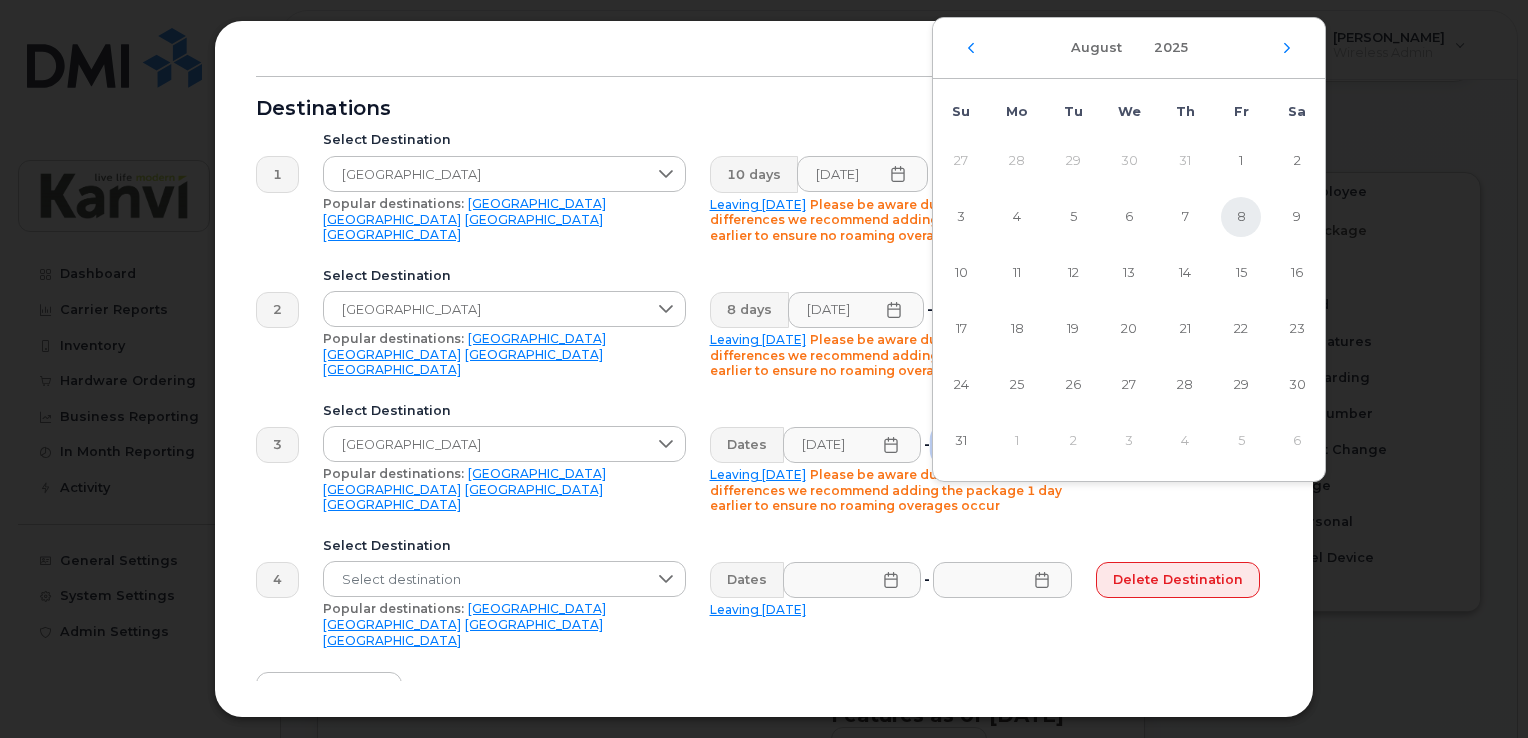 click on "8" at bounding box center [1241, 217] 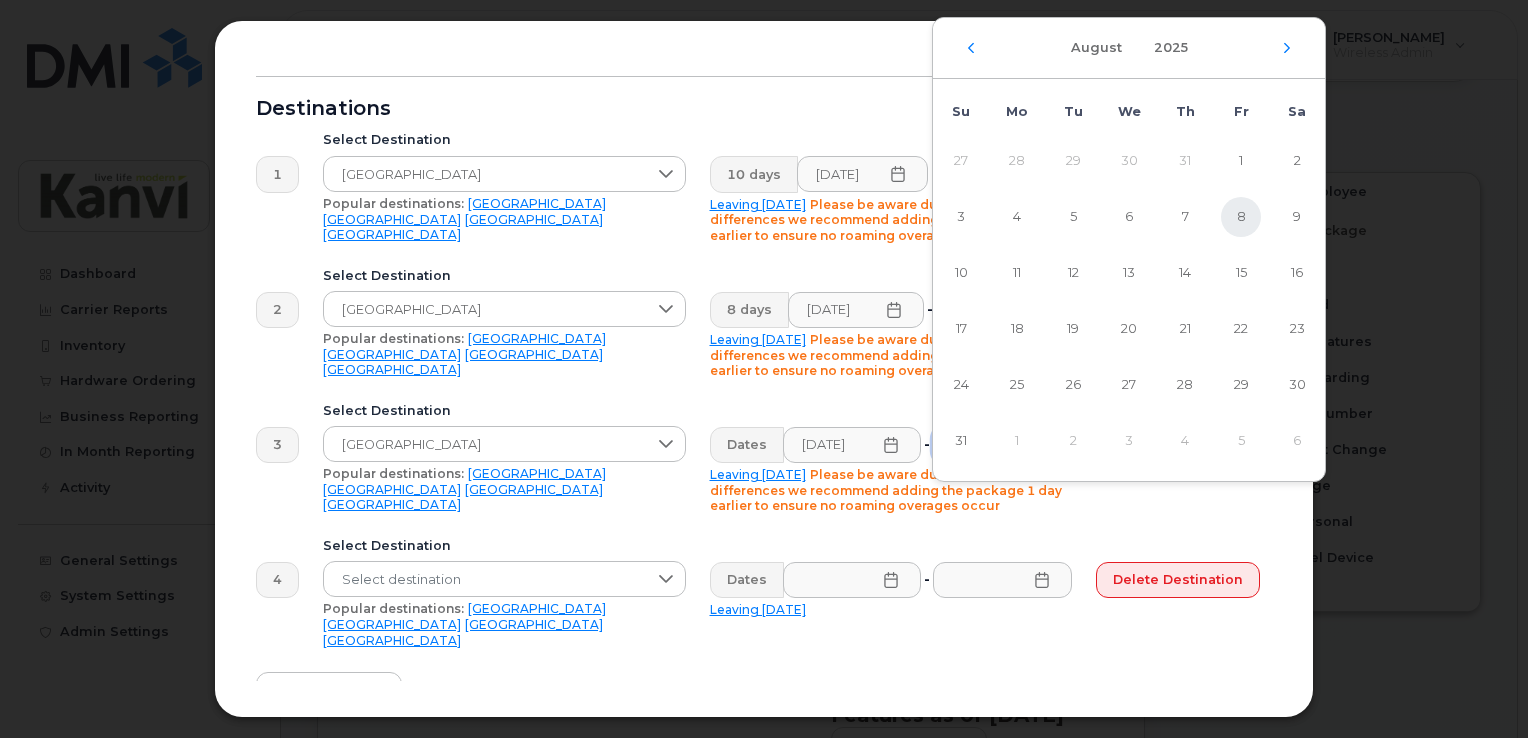 type on "08/08/2025" 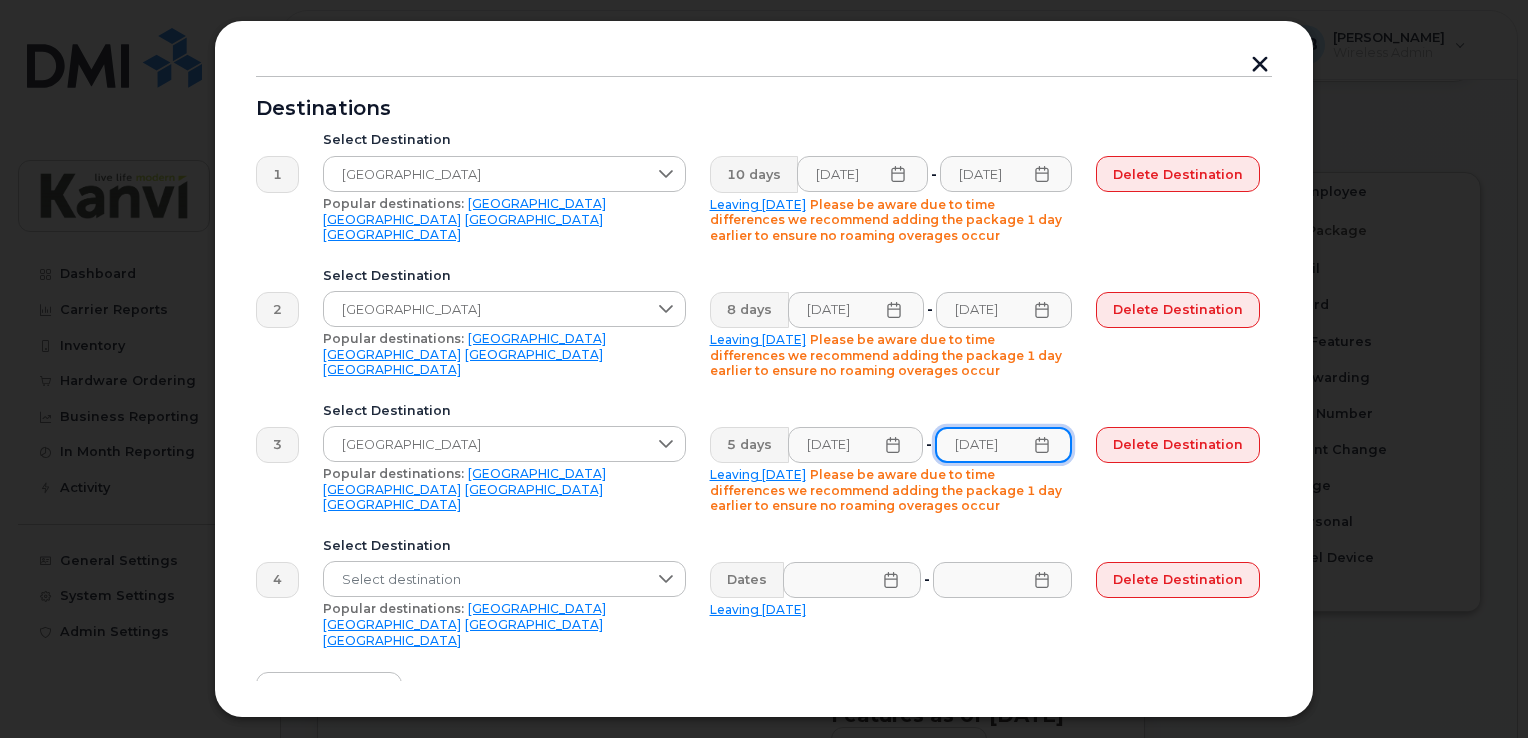 scroll, scrollTop: 0, scrollLeft: 7, axis: horizontal 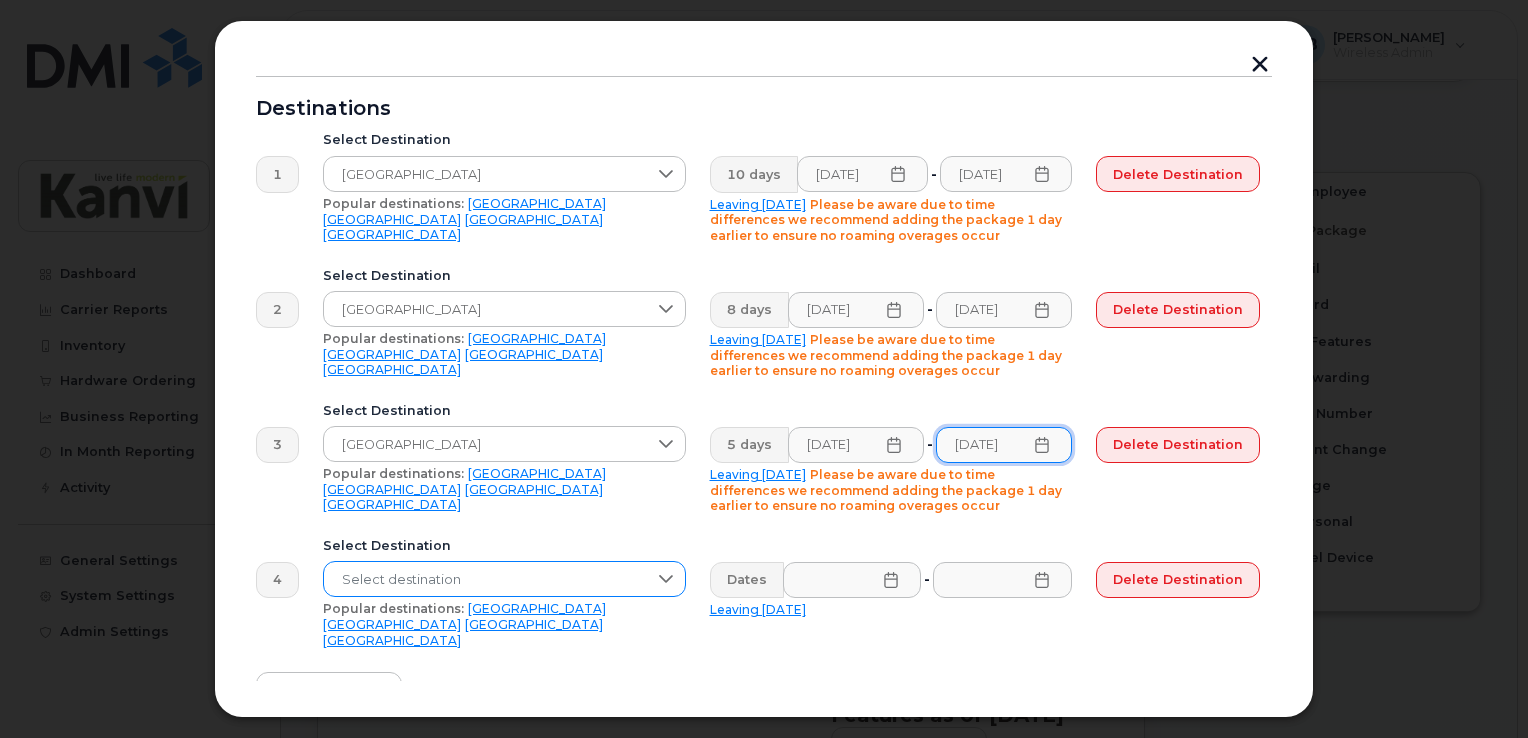 click on "Select destination" at bounding box center (485, 580) 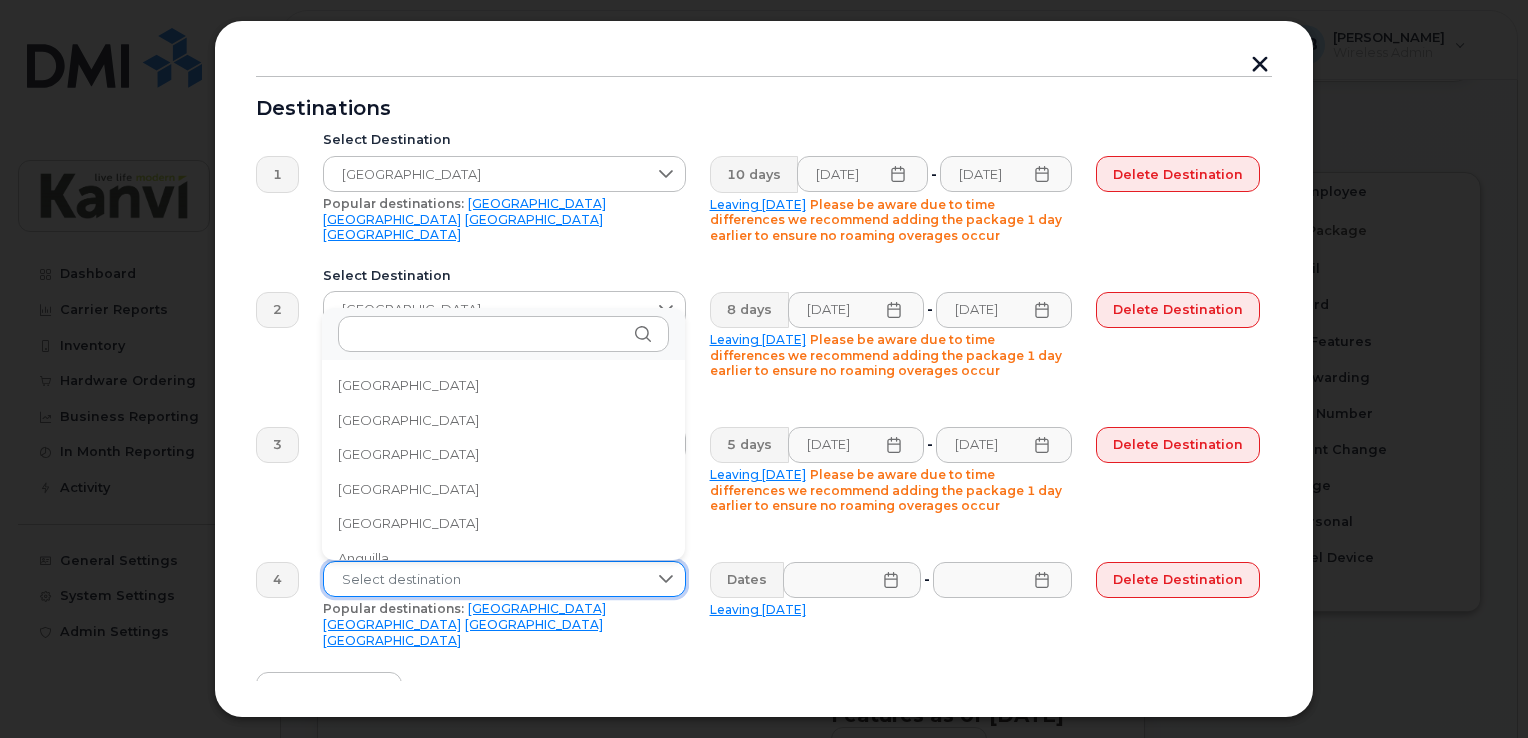 scroll, scrollTop: 0, scrollLeft: 0, axis: both 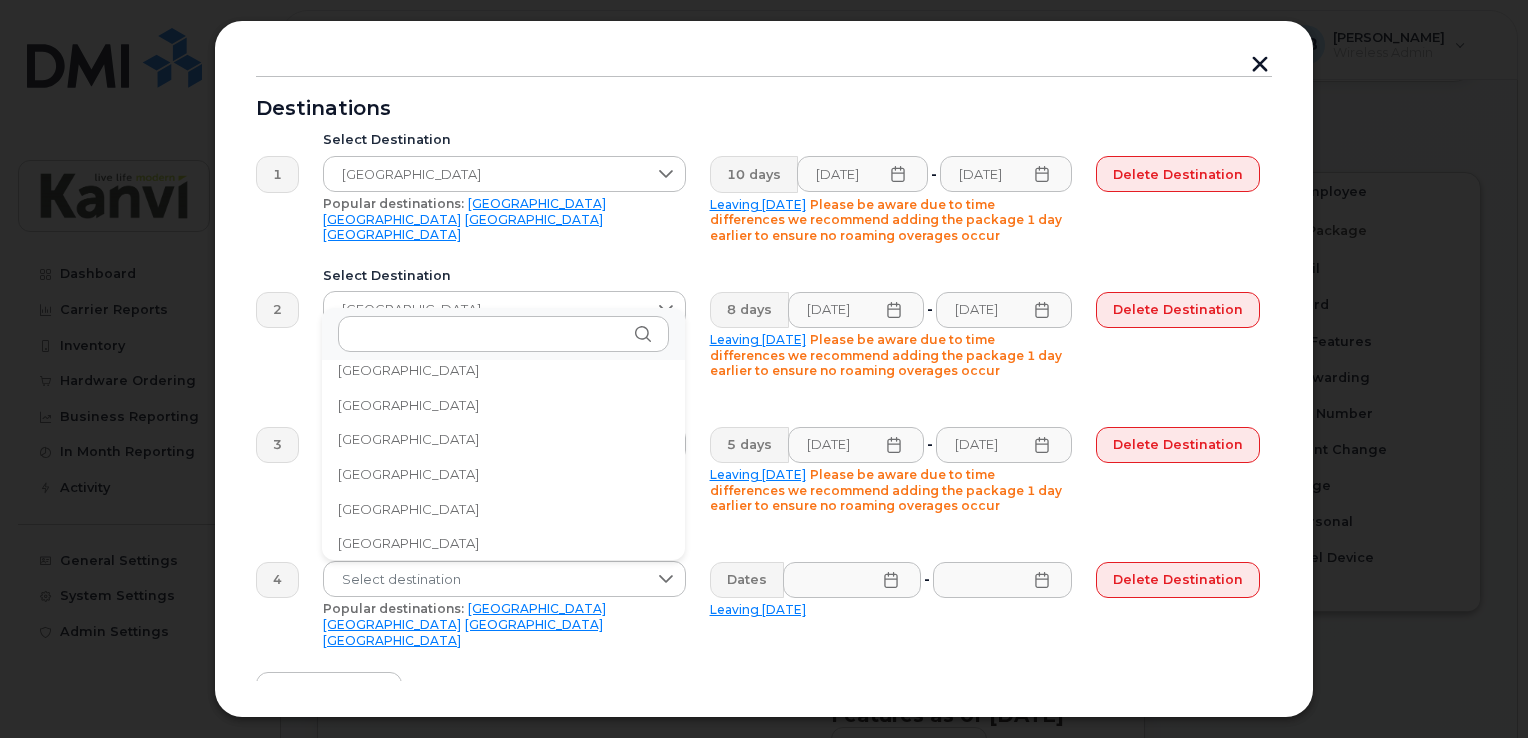 click on "[GEOGRAPHIC_DATA]" 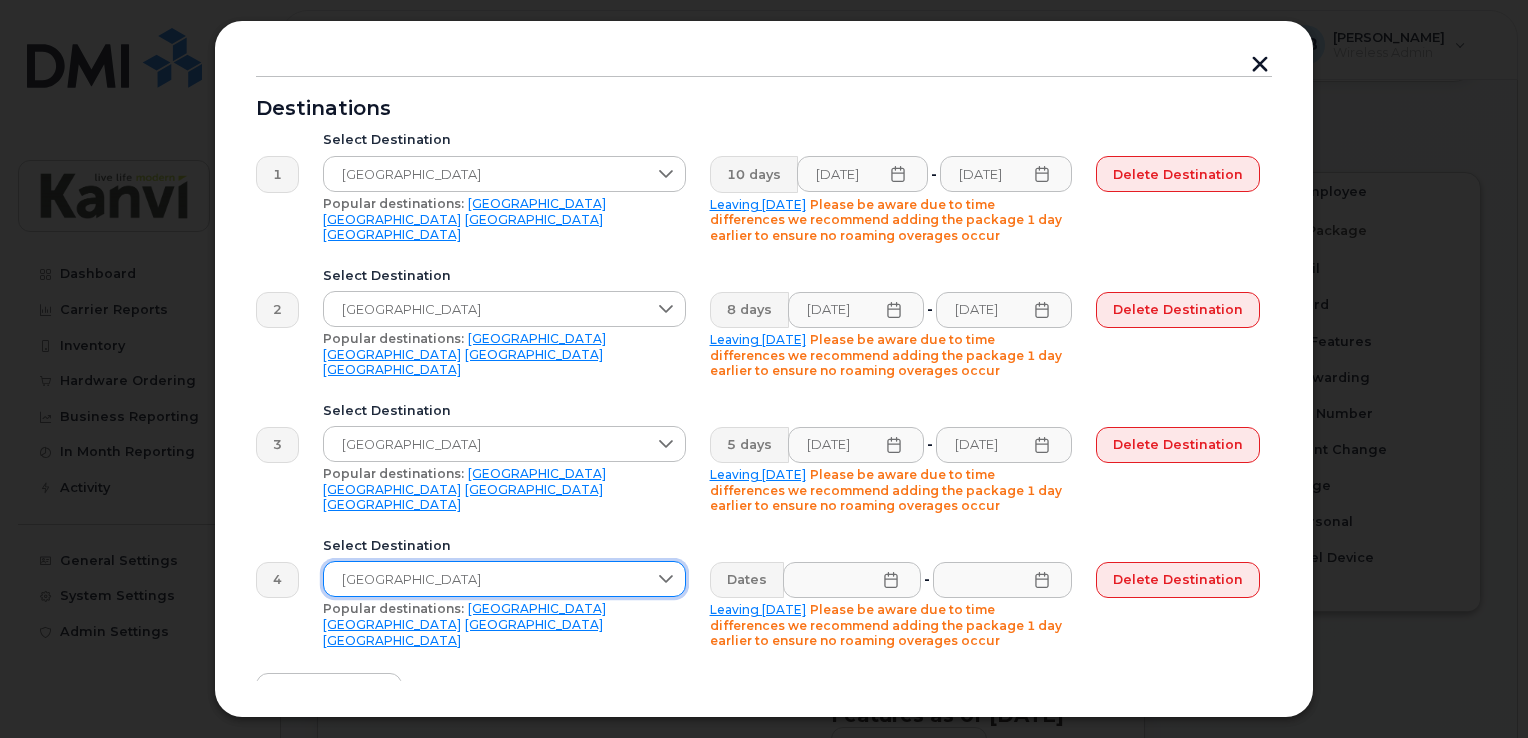 click 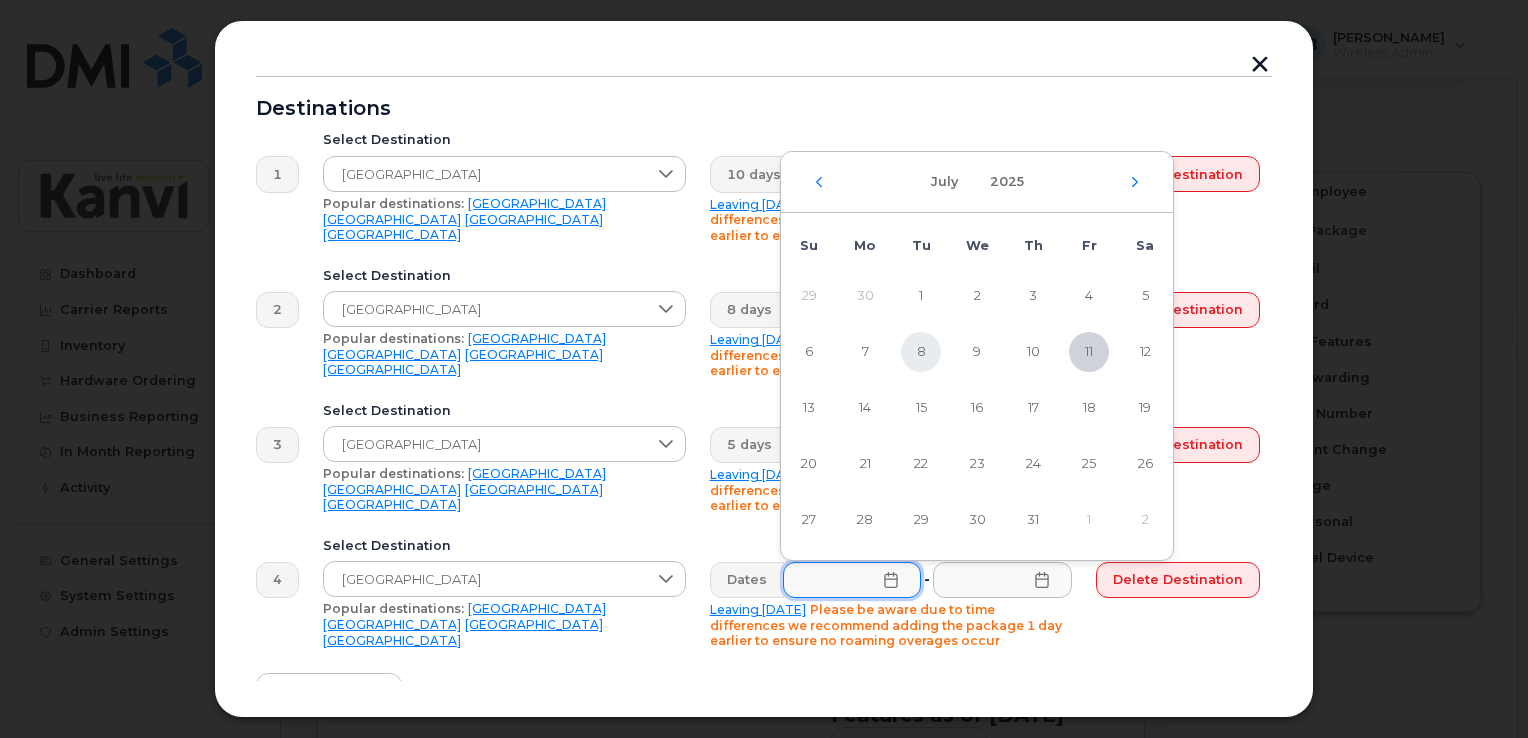 click on "8" at bounding box center (921, 352) 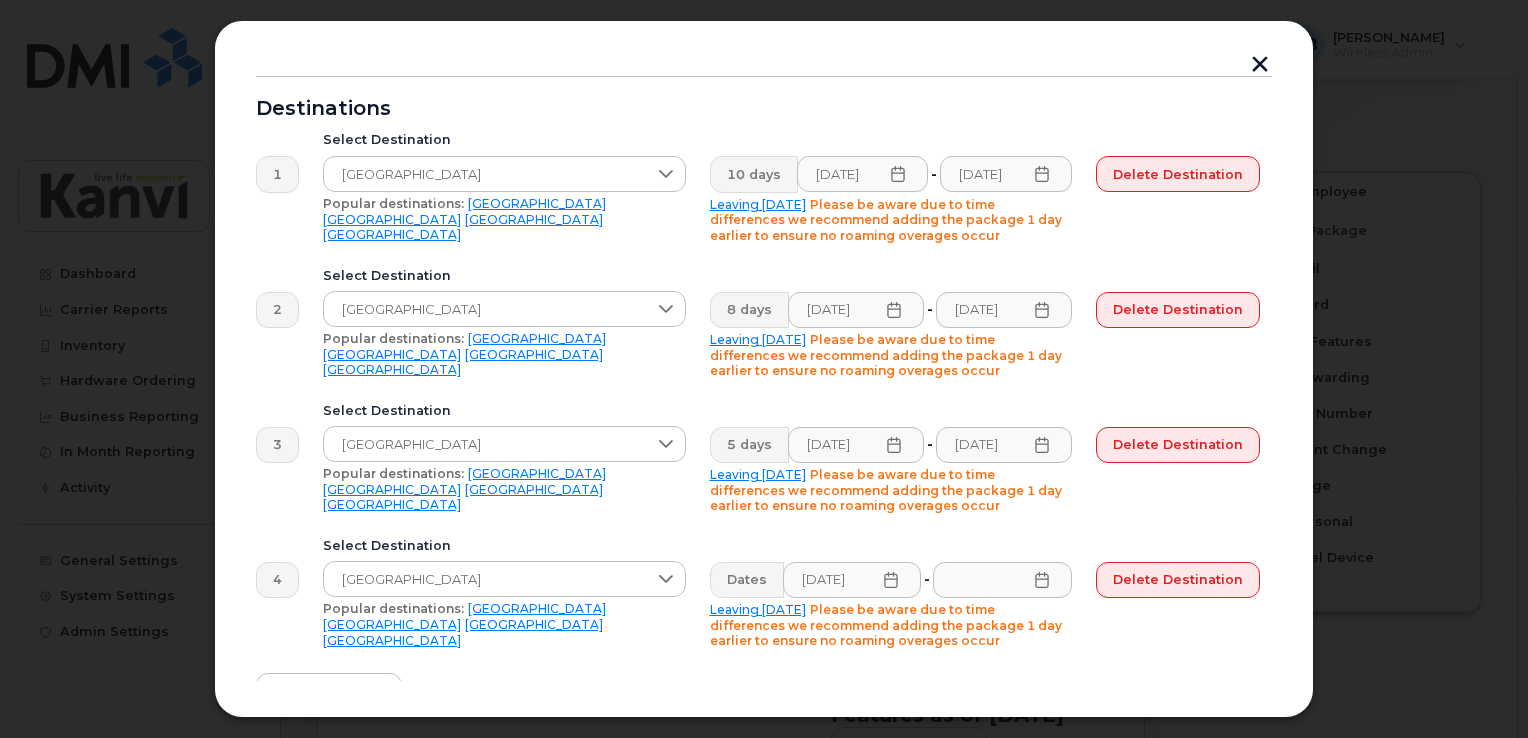scroll, scrollTop: 0, scrollLeft: 3, axis: horizontal 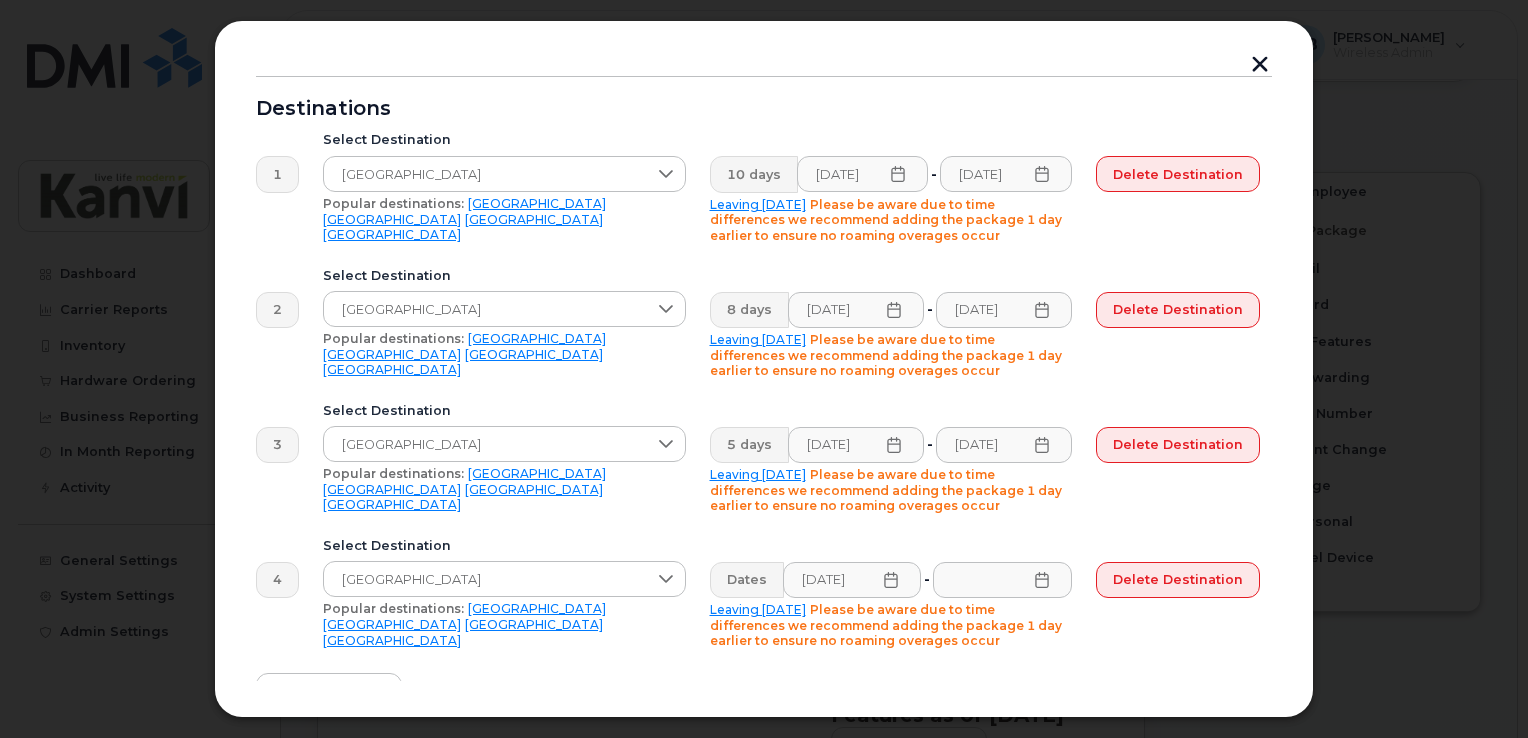 click 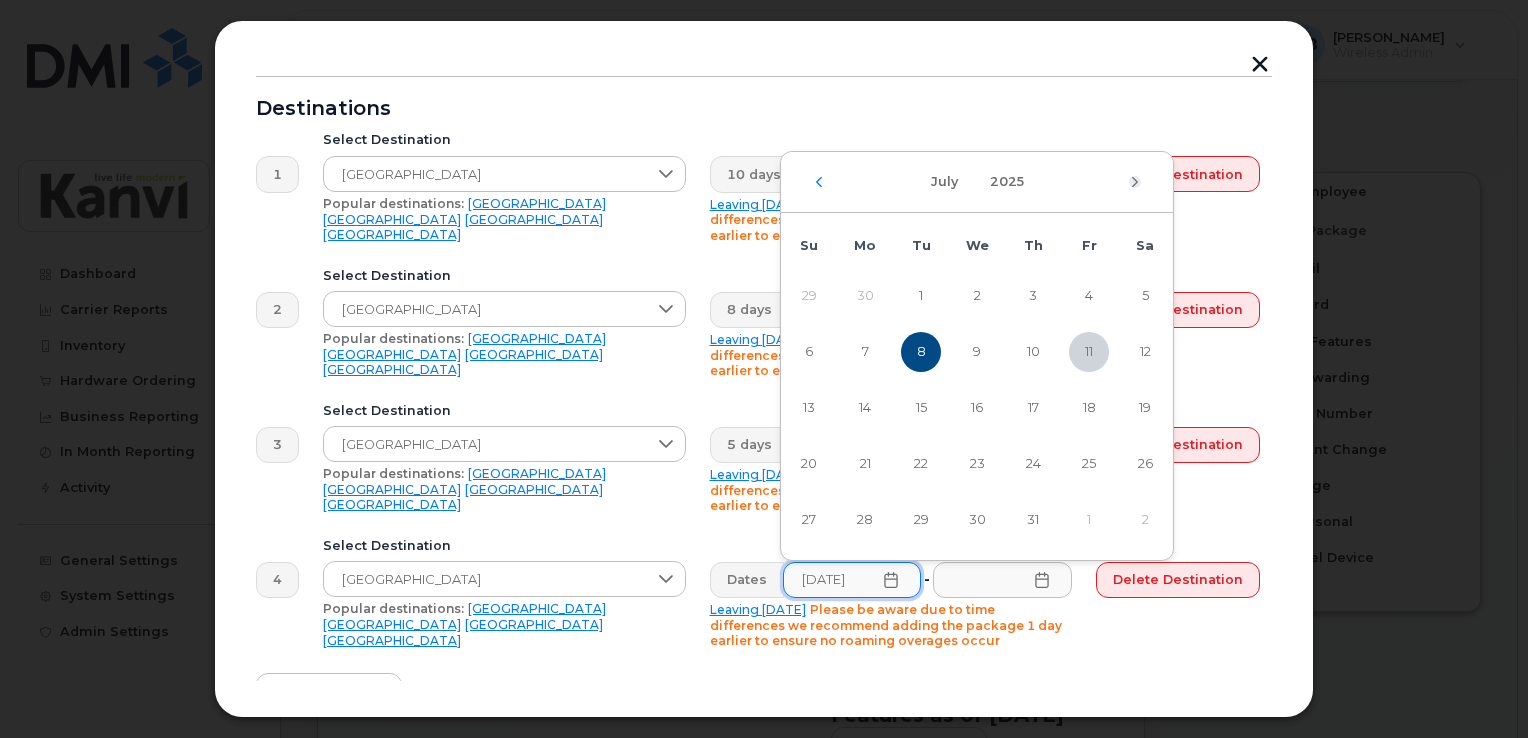 scroll, scrollTop: 0, scrollLeft: 0, axis: both 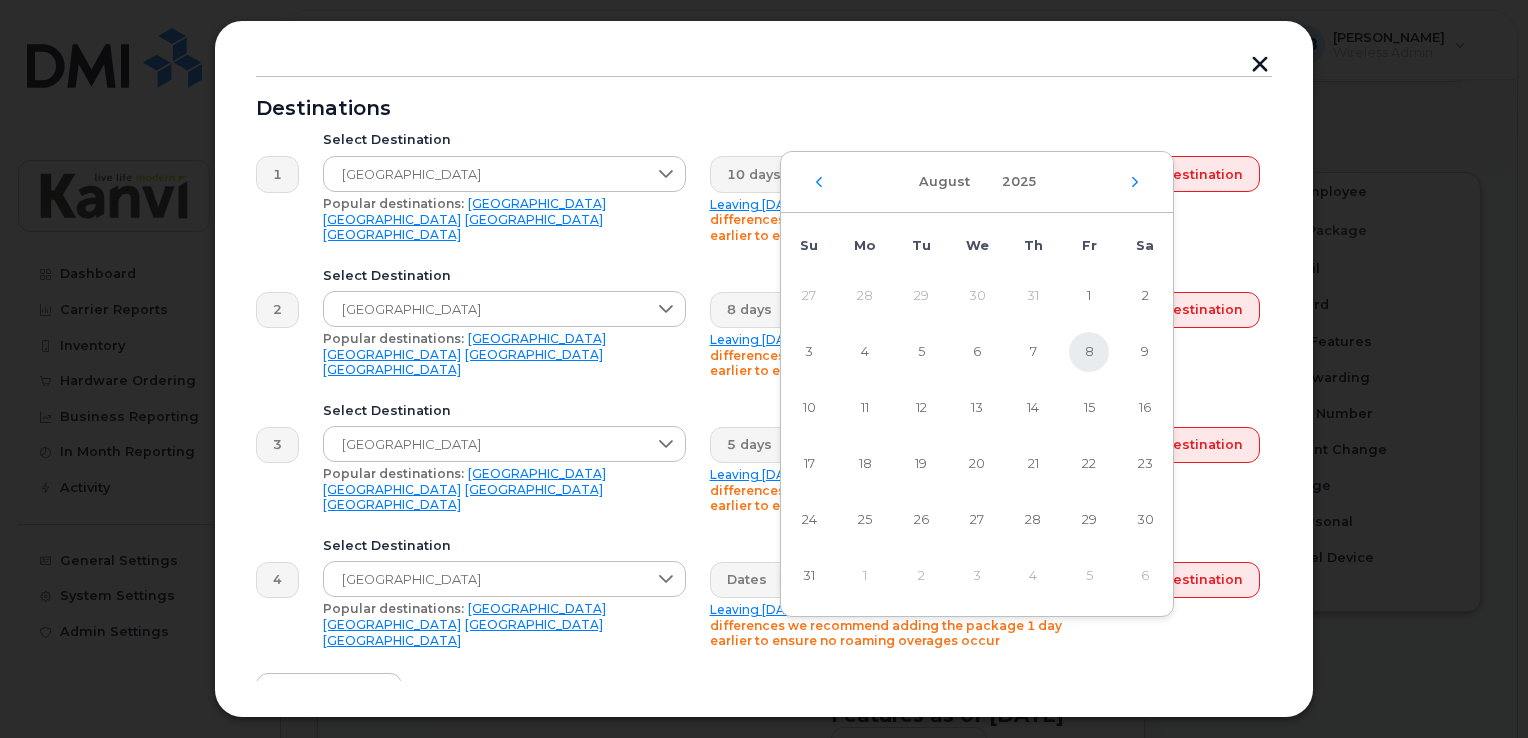 click on "8" at bounding box center [1089, 352] 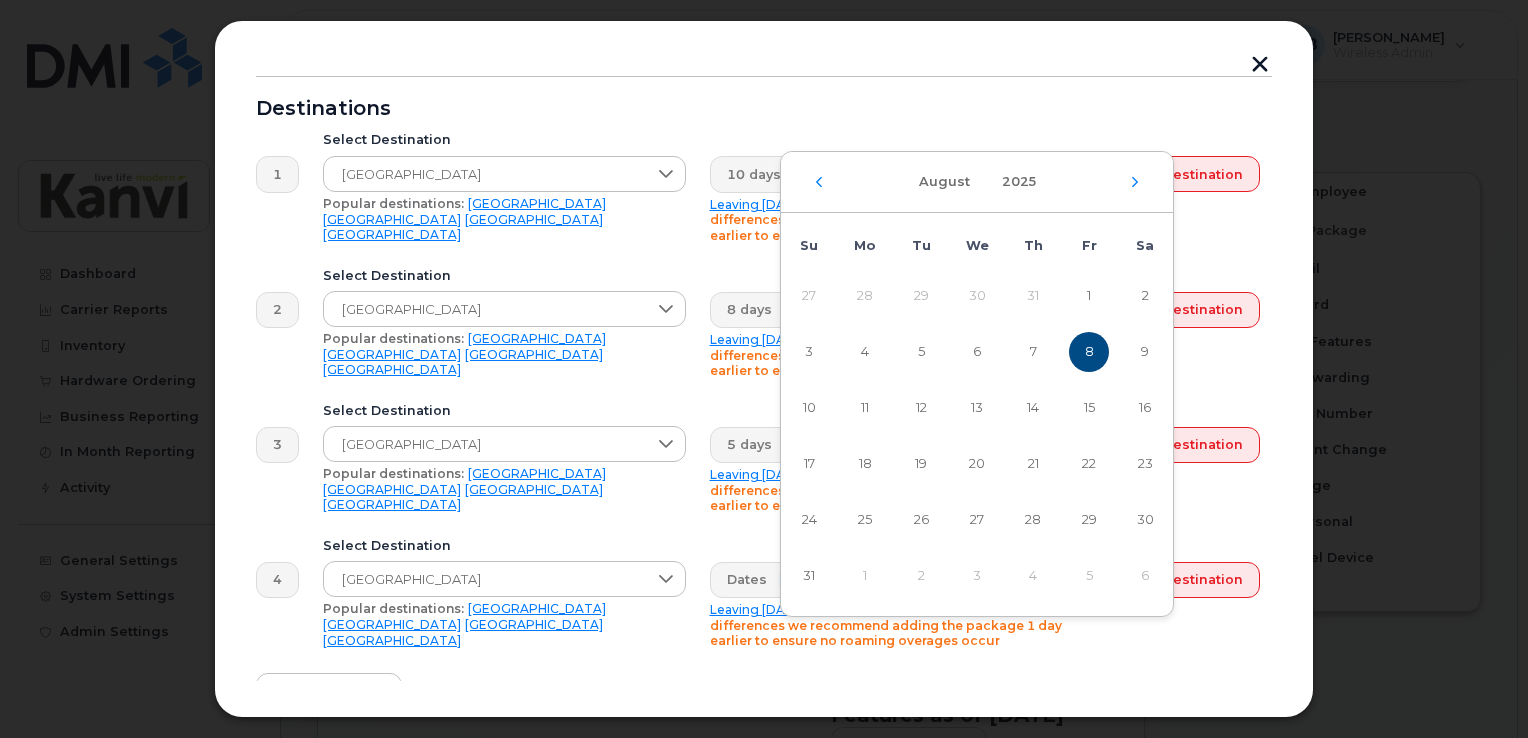 scroll, scrollTop: 0, scrollLeft: 4, axis: horizontal 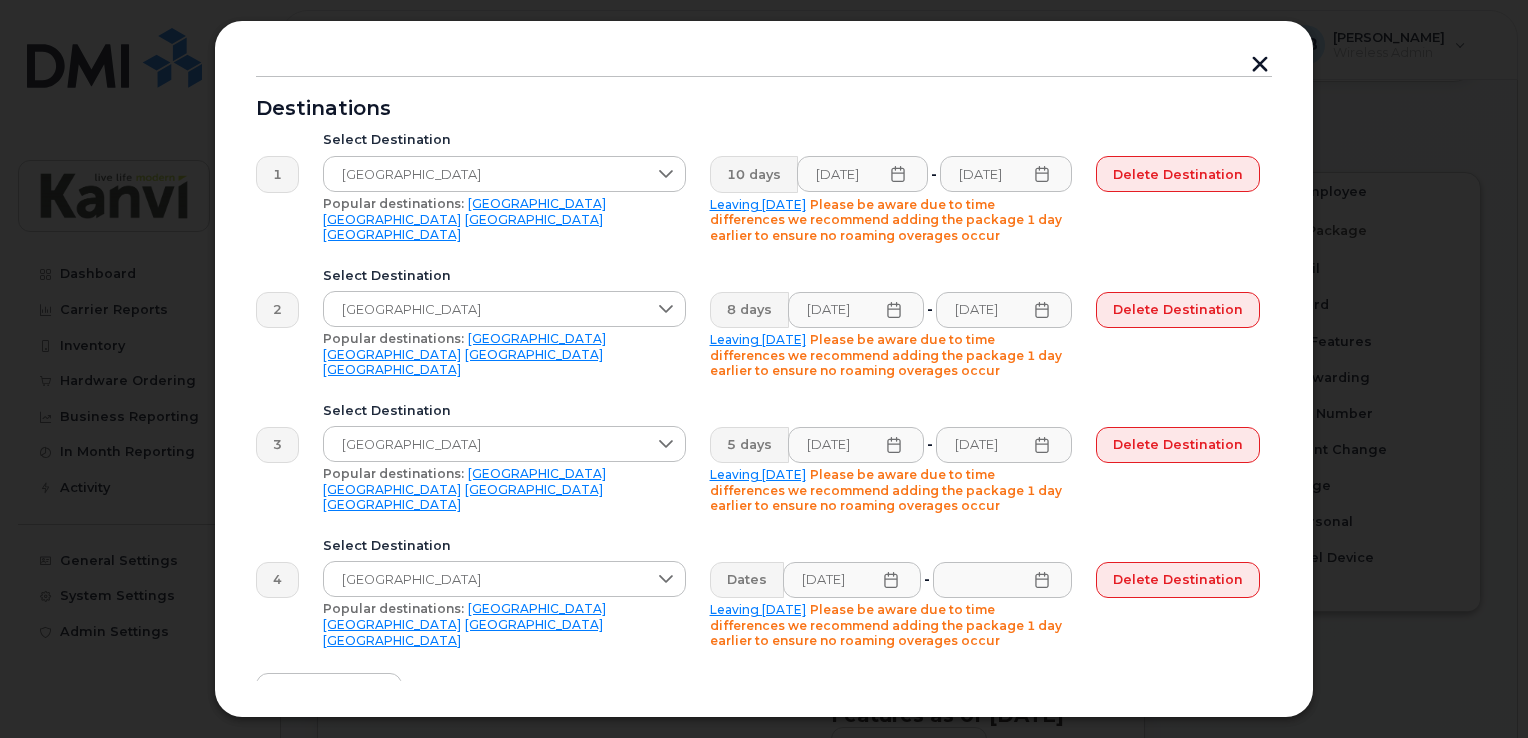 click 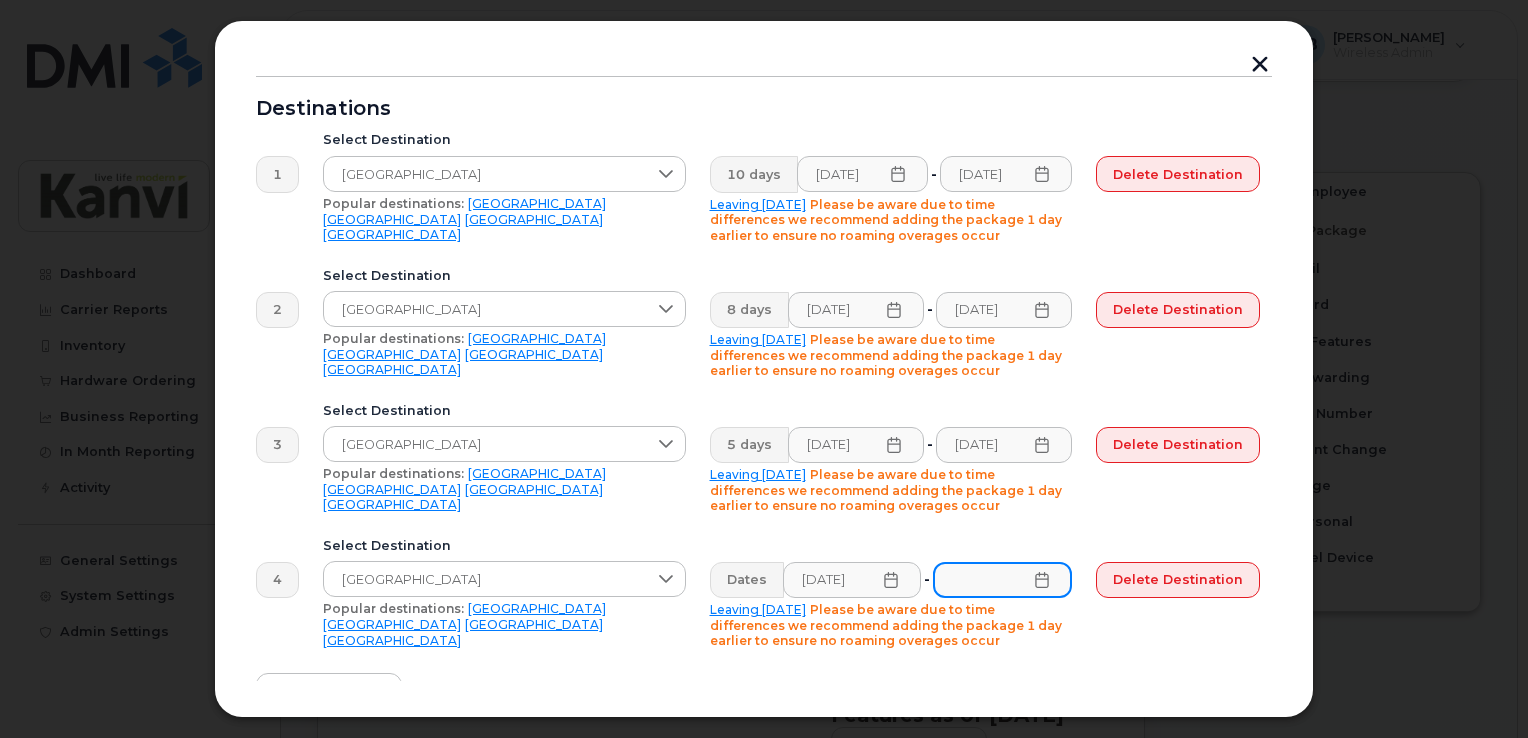 scroll, scrollTop: 0, scrollLeft: 0, axis: both 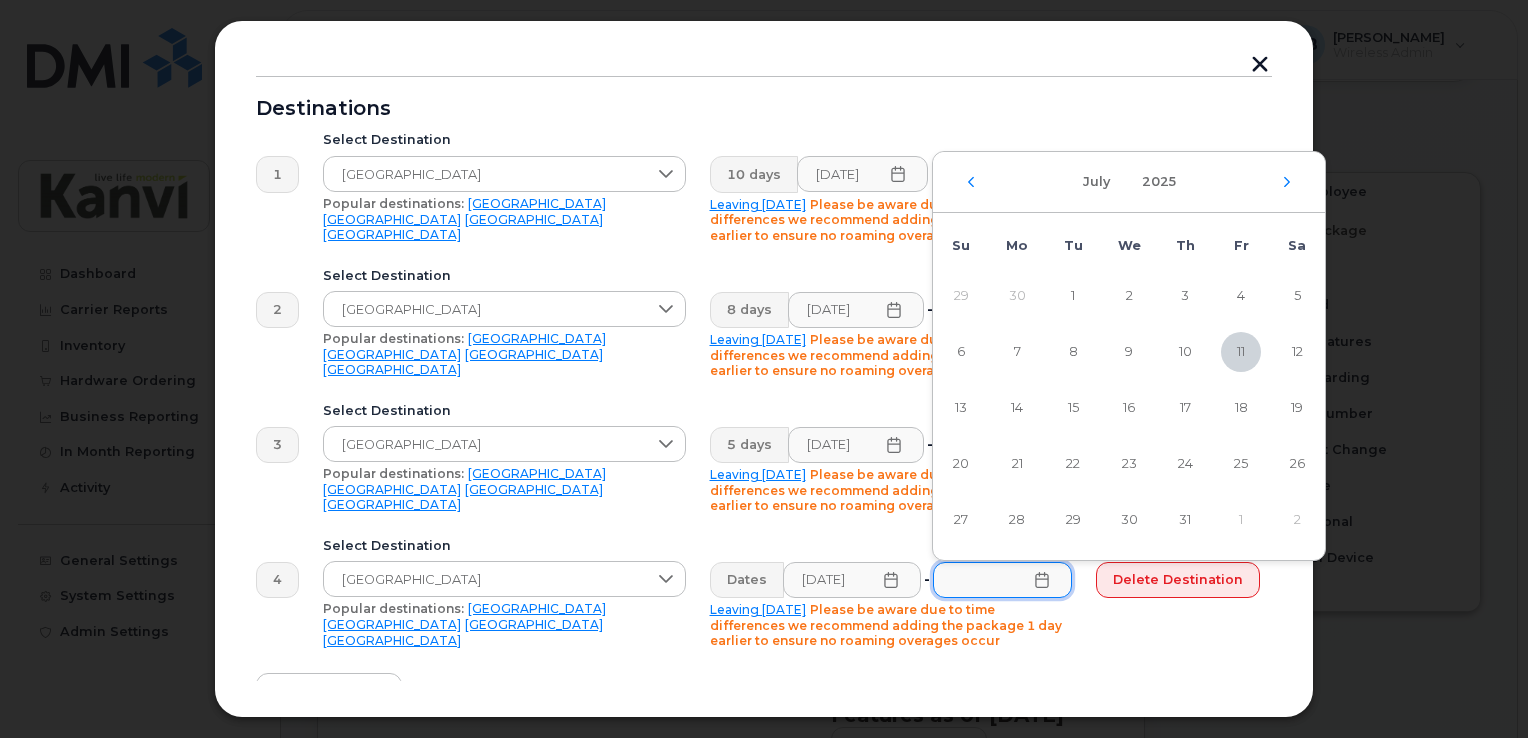 click on "July 2025" at bounding box center [1129, 182] 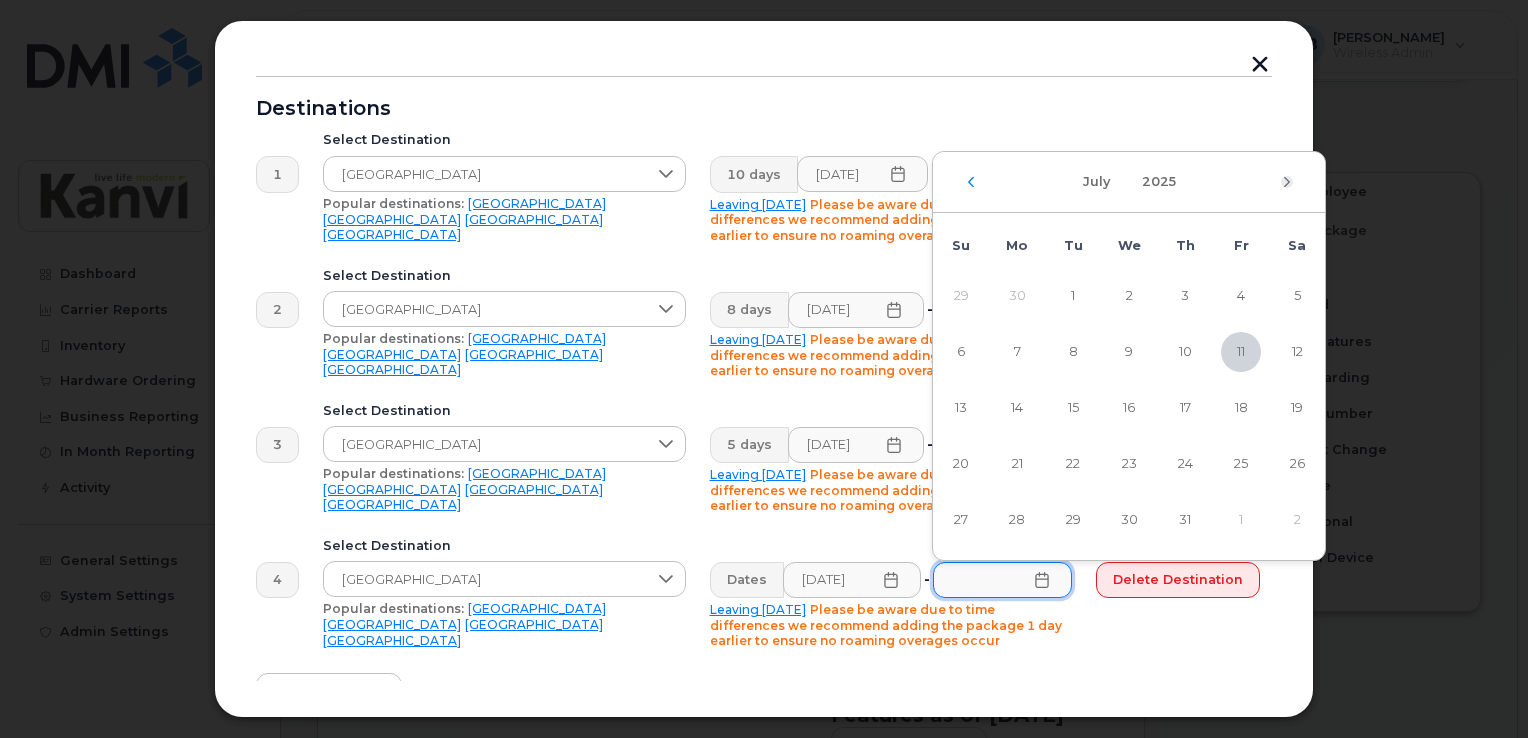 click 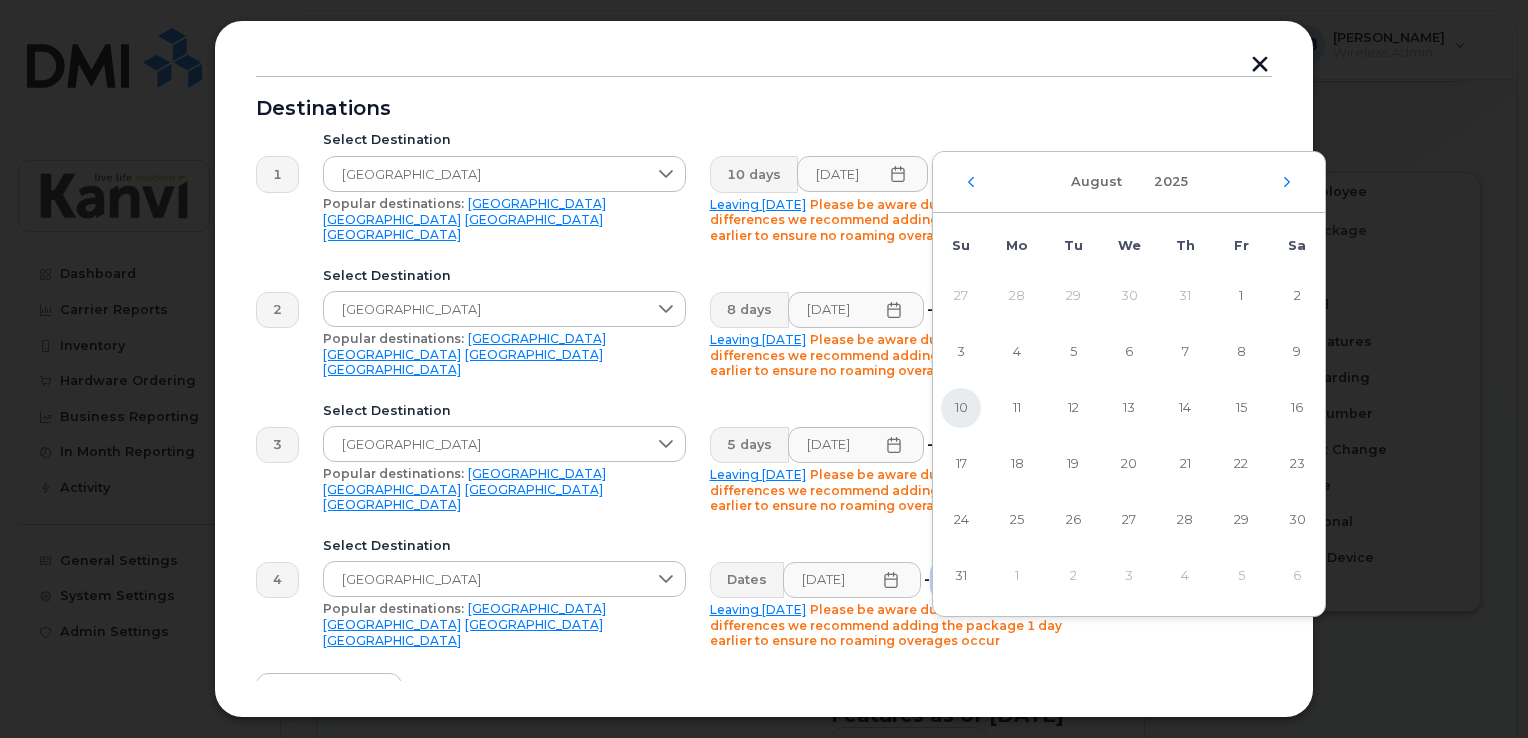 click on "10" at bounding box center [961, 408] 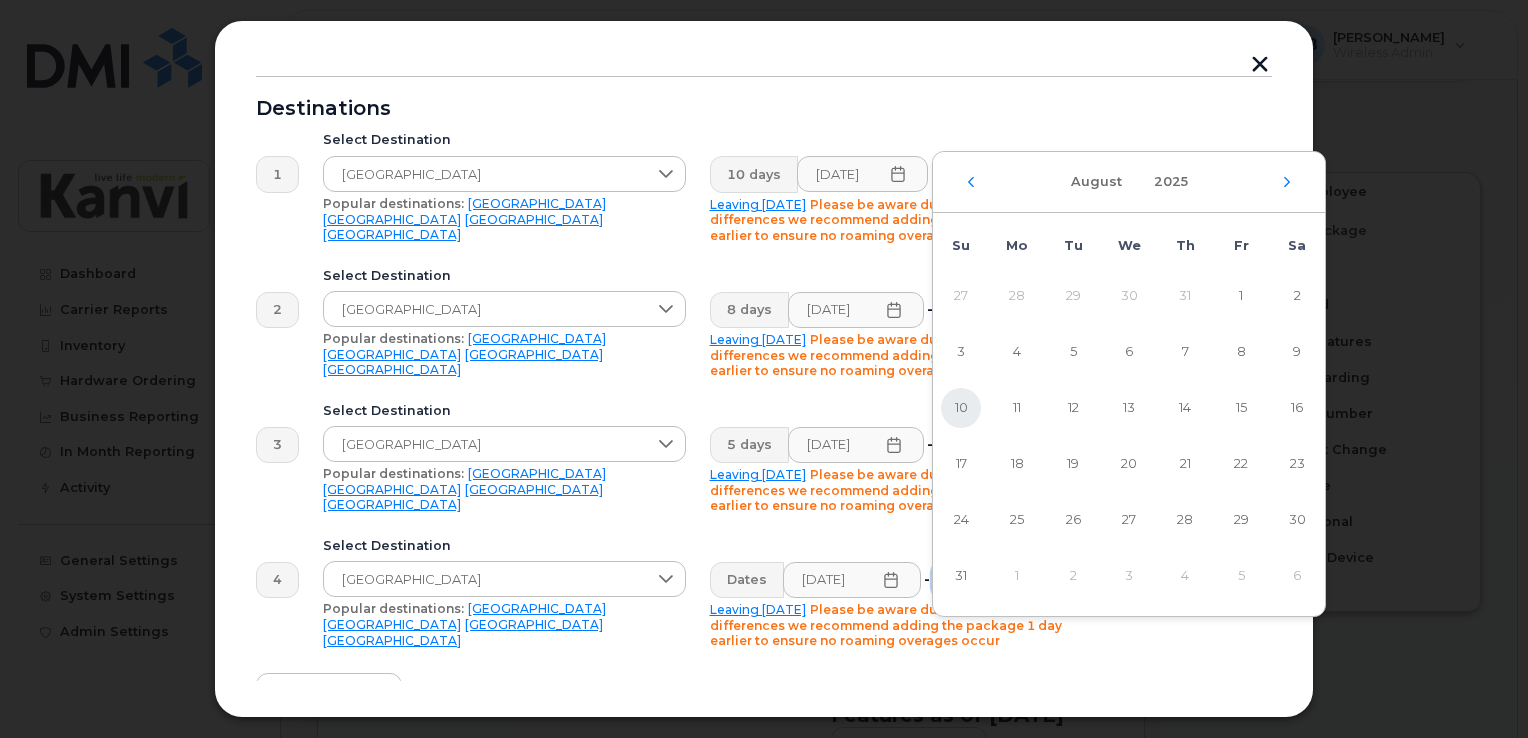 type on "08/10/2025" 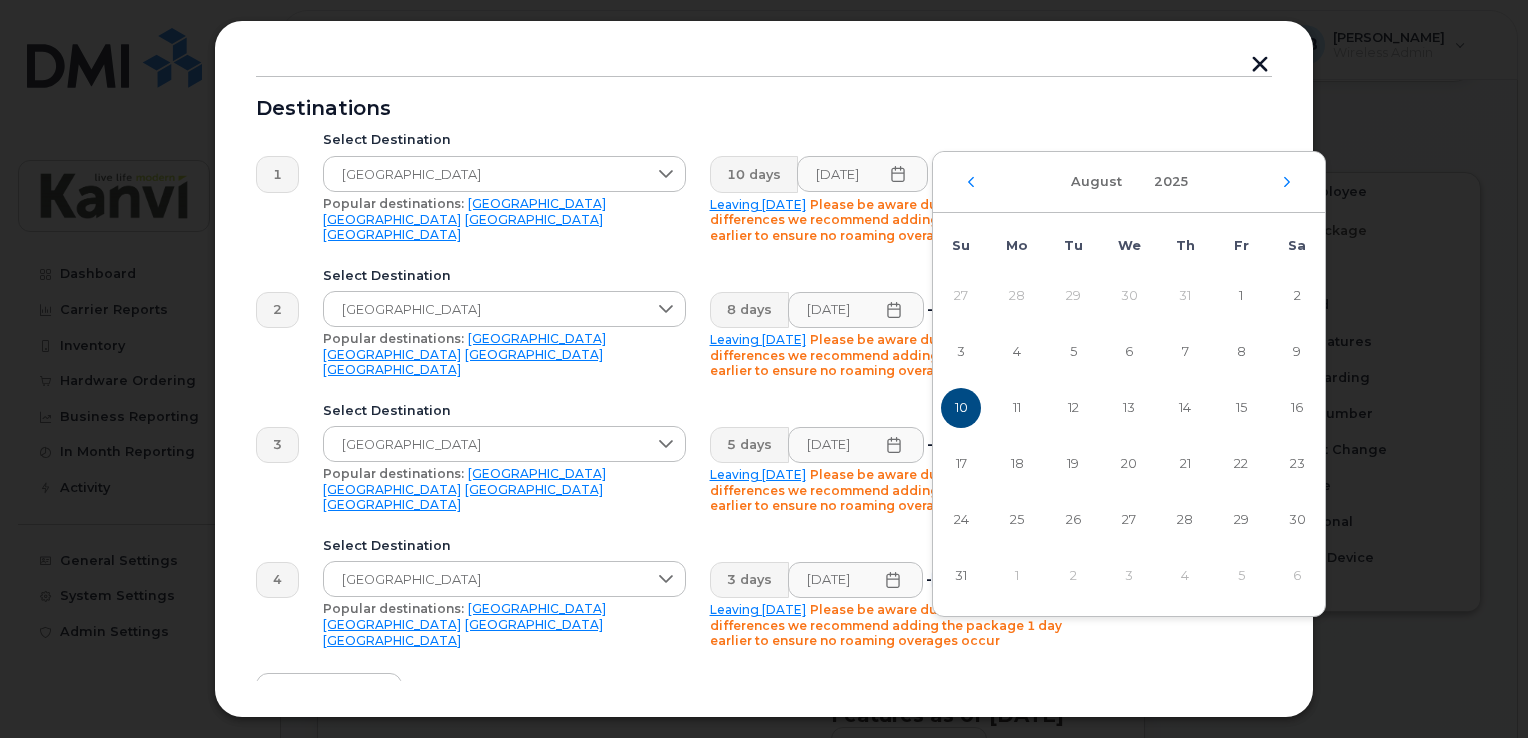 scroll, scrollTop: 0, scrollLeft: 4, axis: horizontal 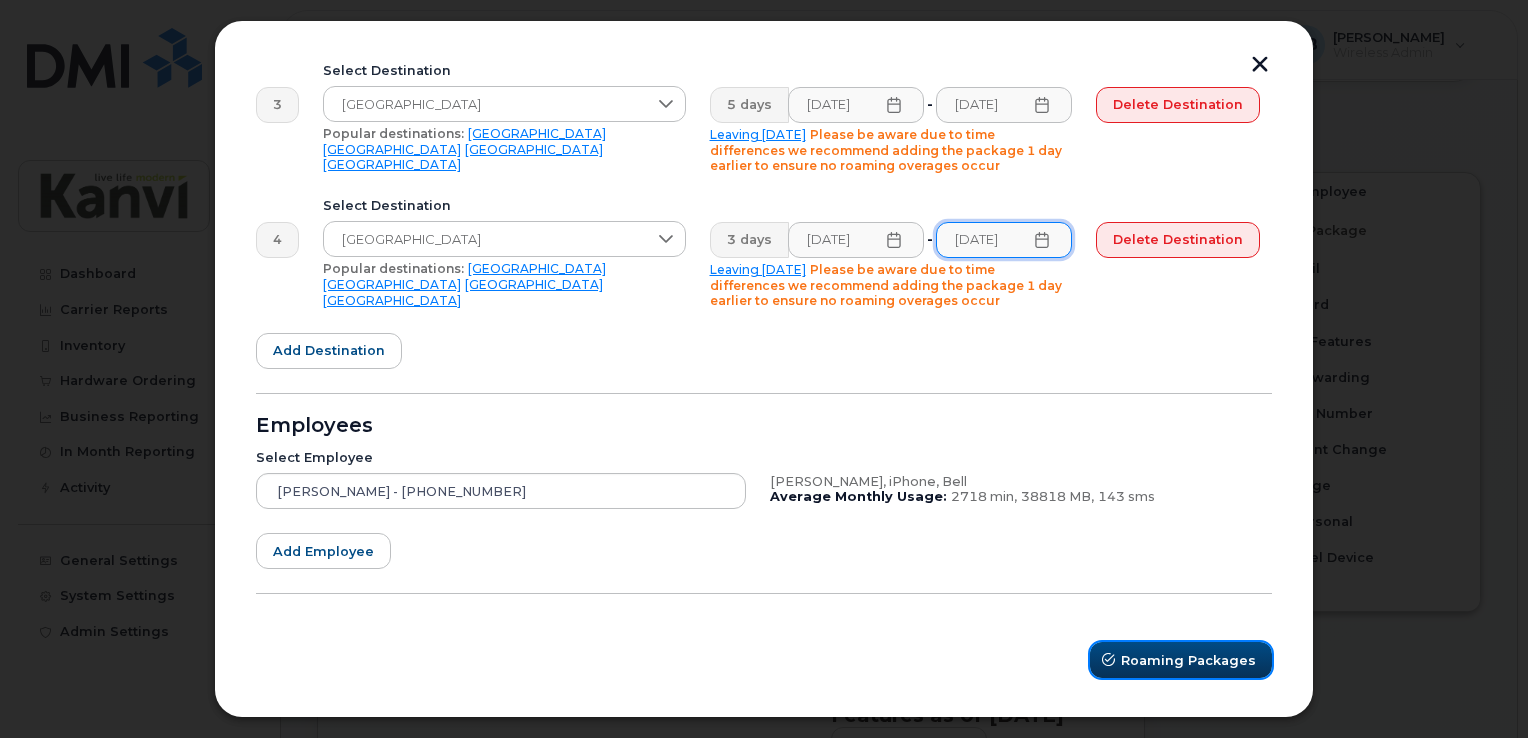 click on "Roaming Packages" at bounding box center (1181, 660) 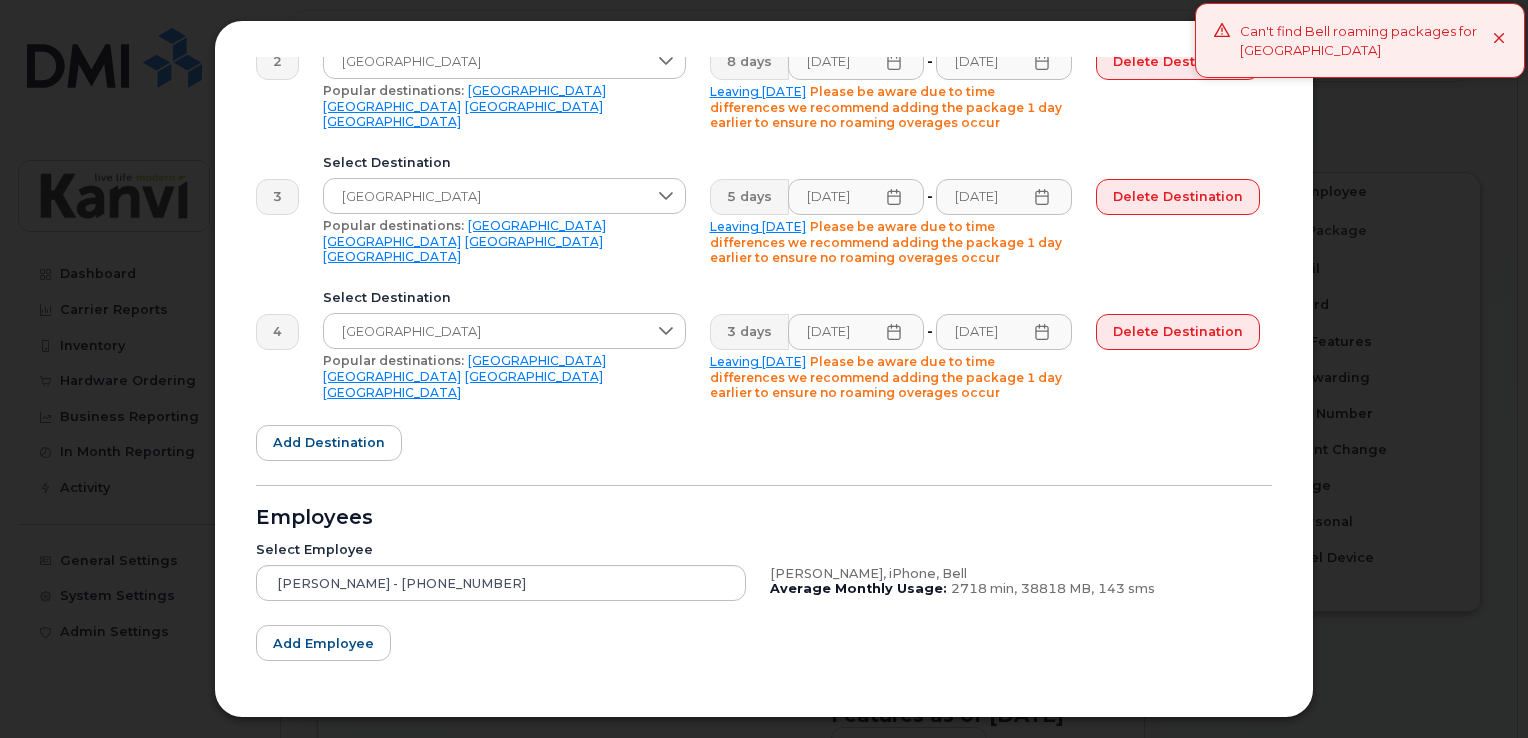scroll, scrollTop: 340, scrollLeft: 0, axis: vertical 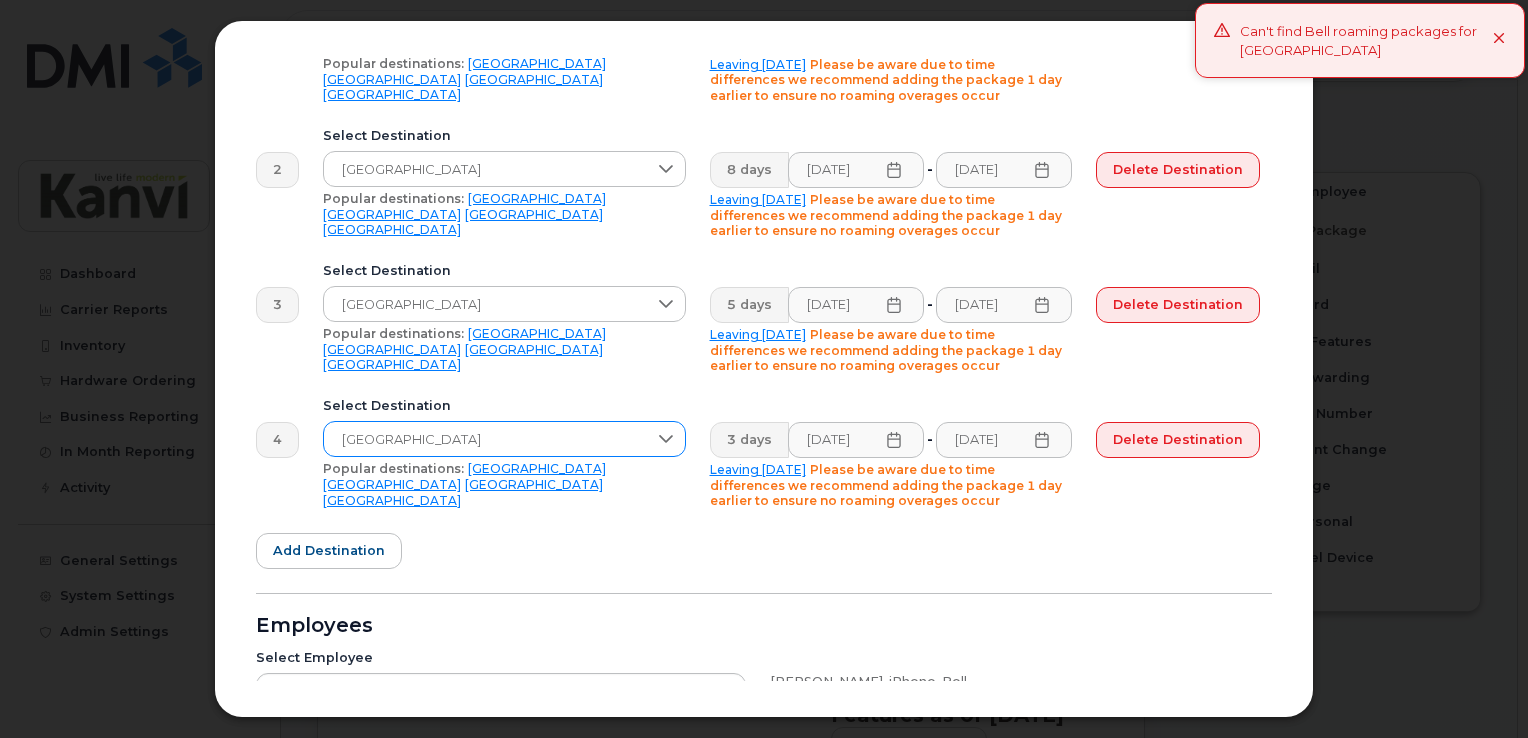 click 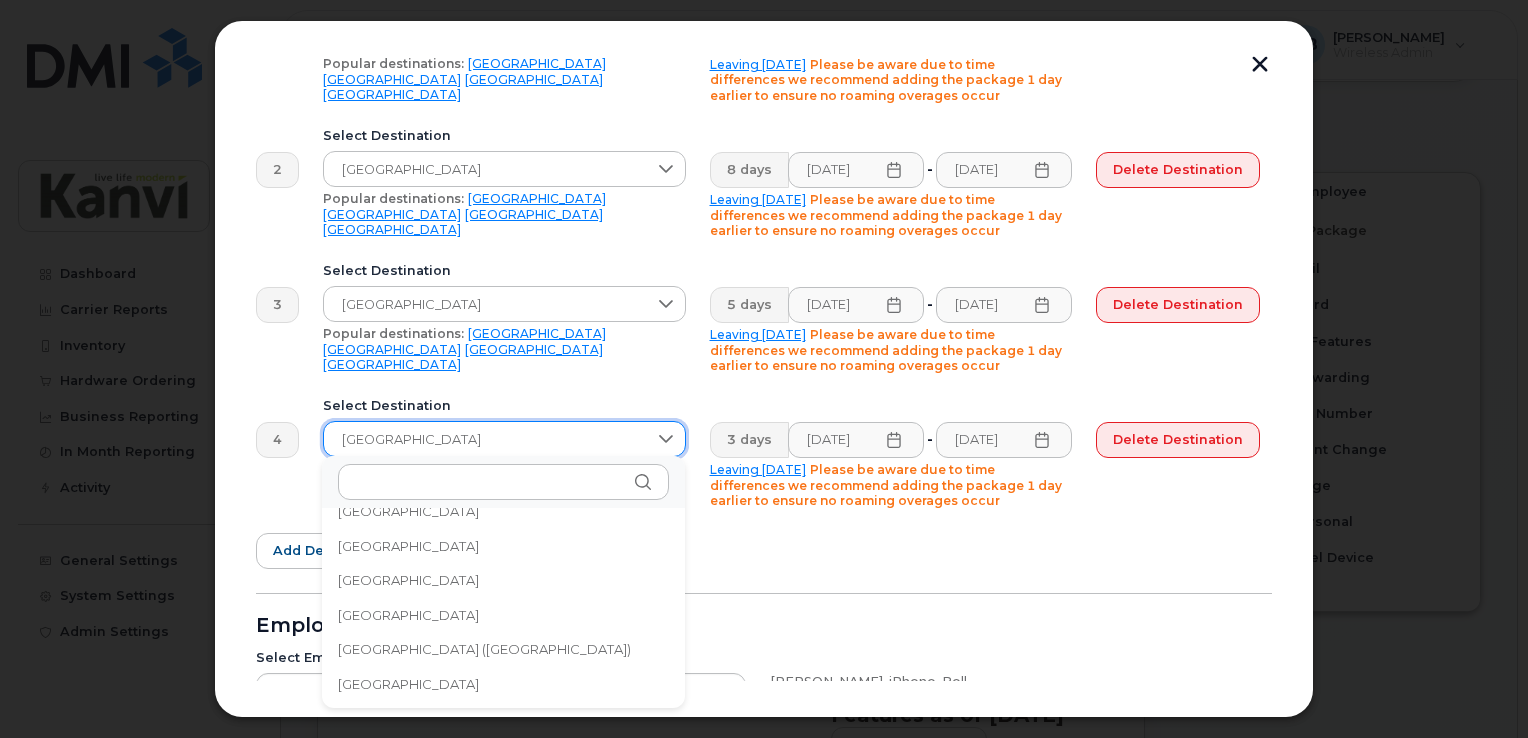scroll, scrollTop: 6671, scrollLeft: 0, axis: vertical 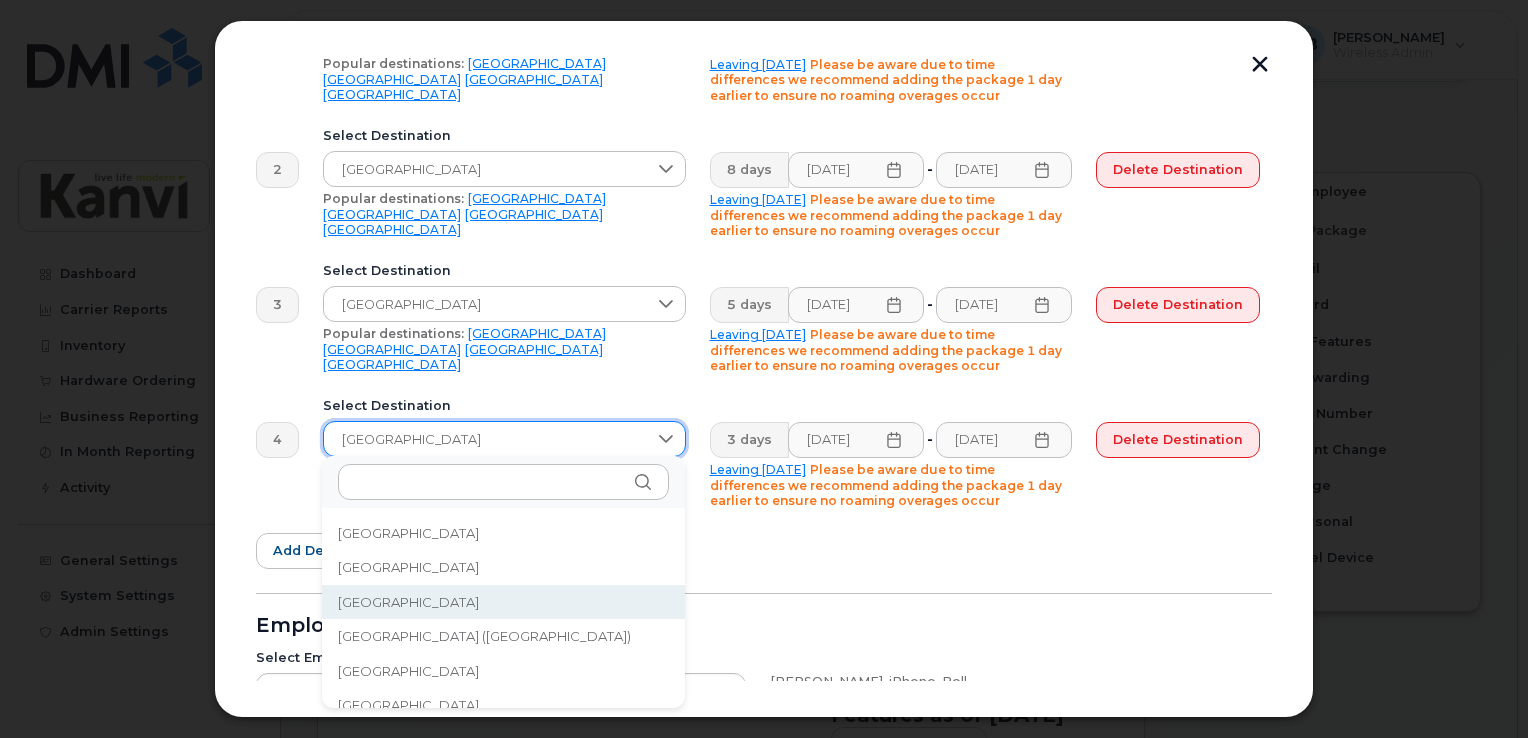 click on "[GEOGRAPHIC_DATA]" 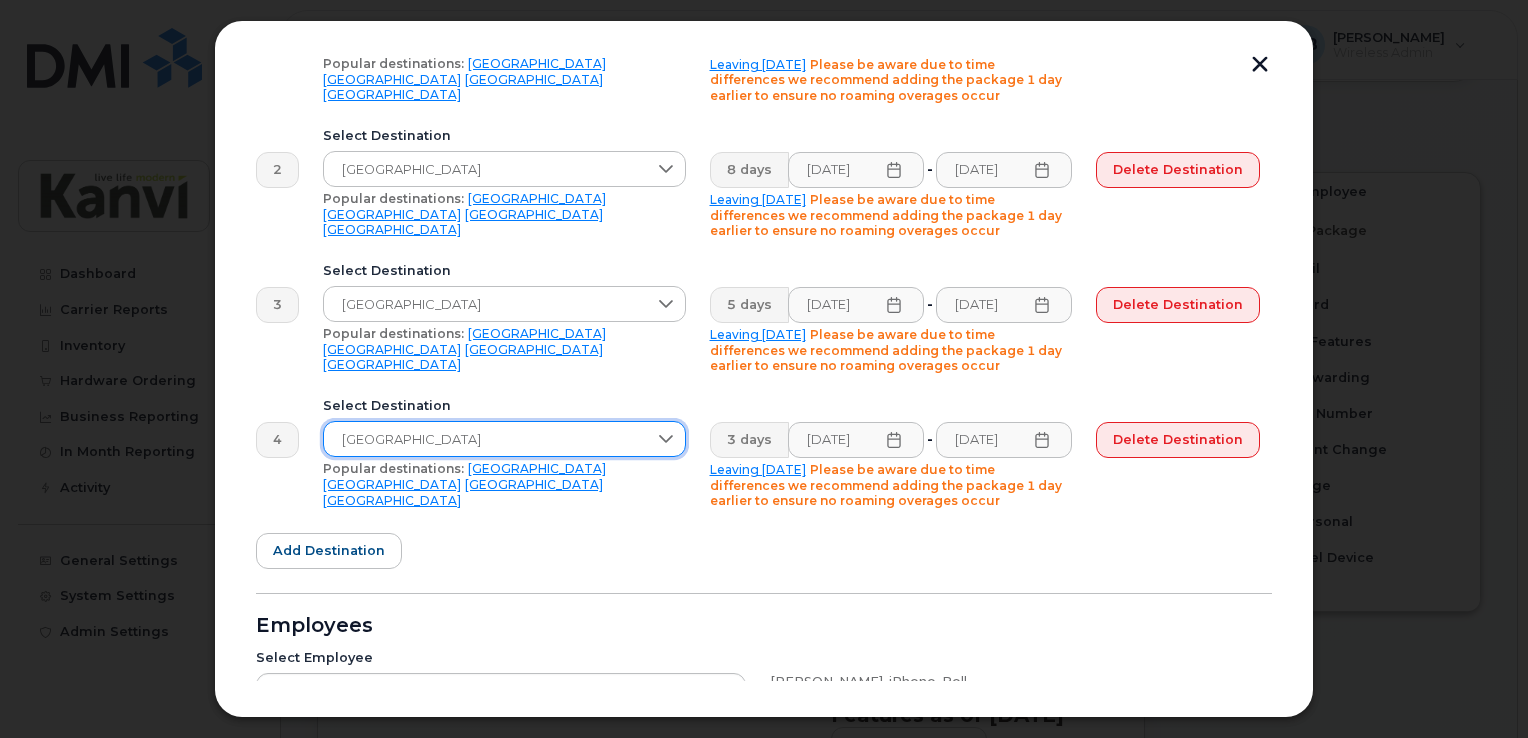 scroll, scrollTop: 540, scrollLeft: 0, axis: vertical 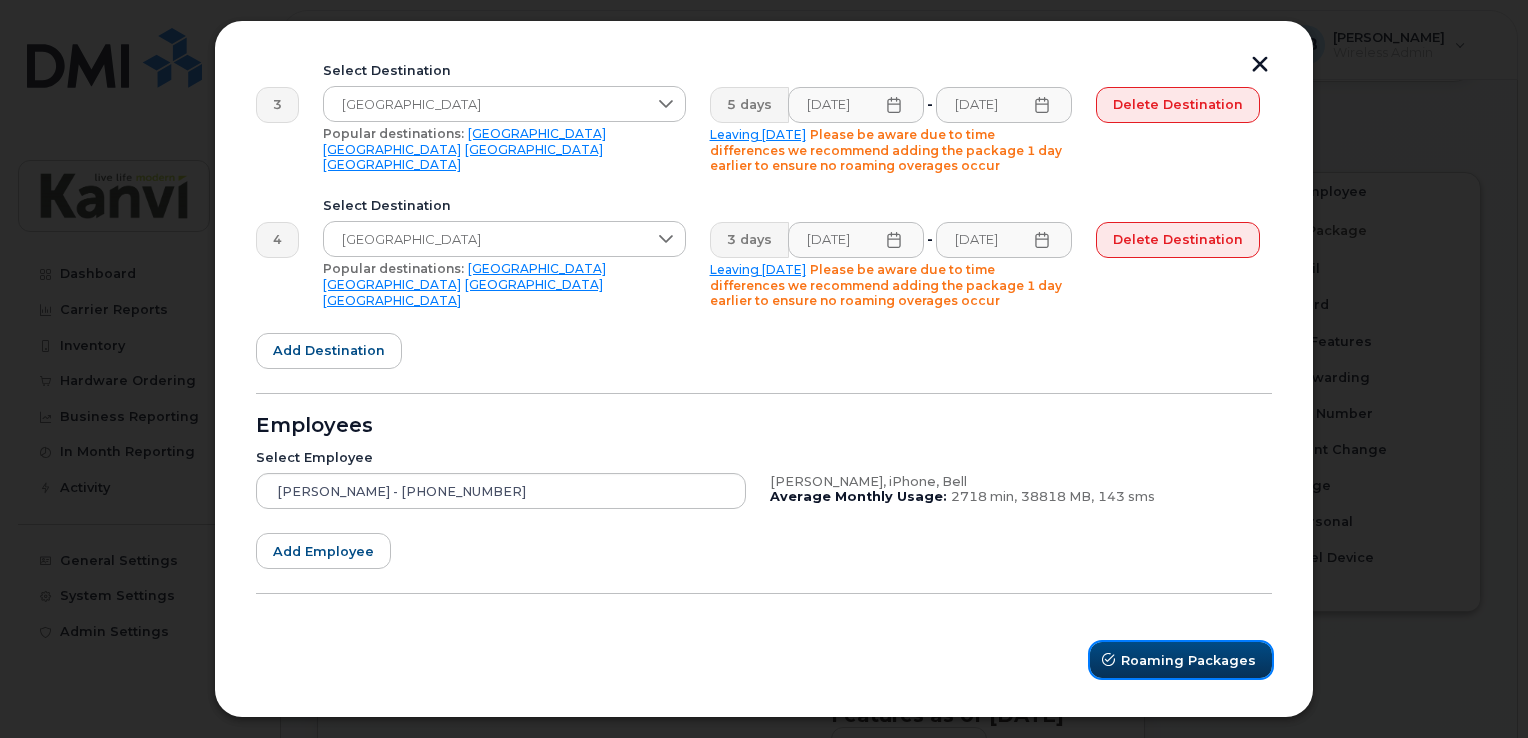 click on "Roaming Packages" at bounding box center [1188, 660] 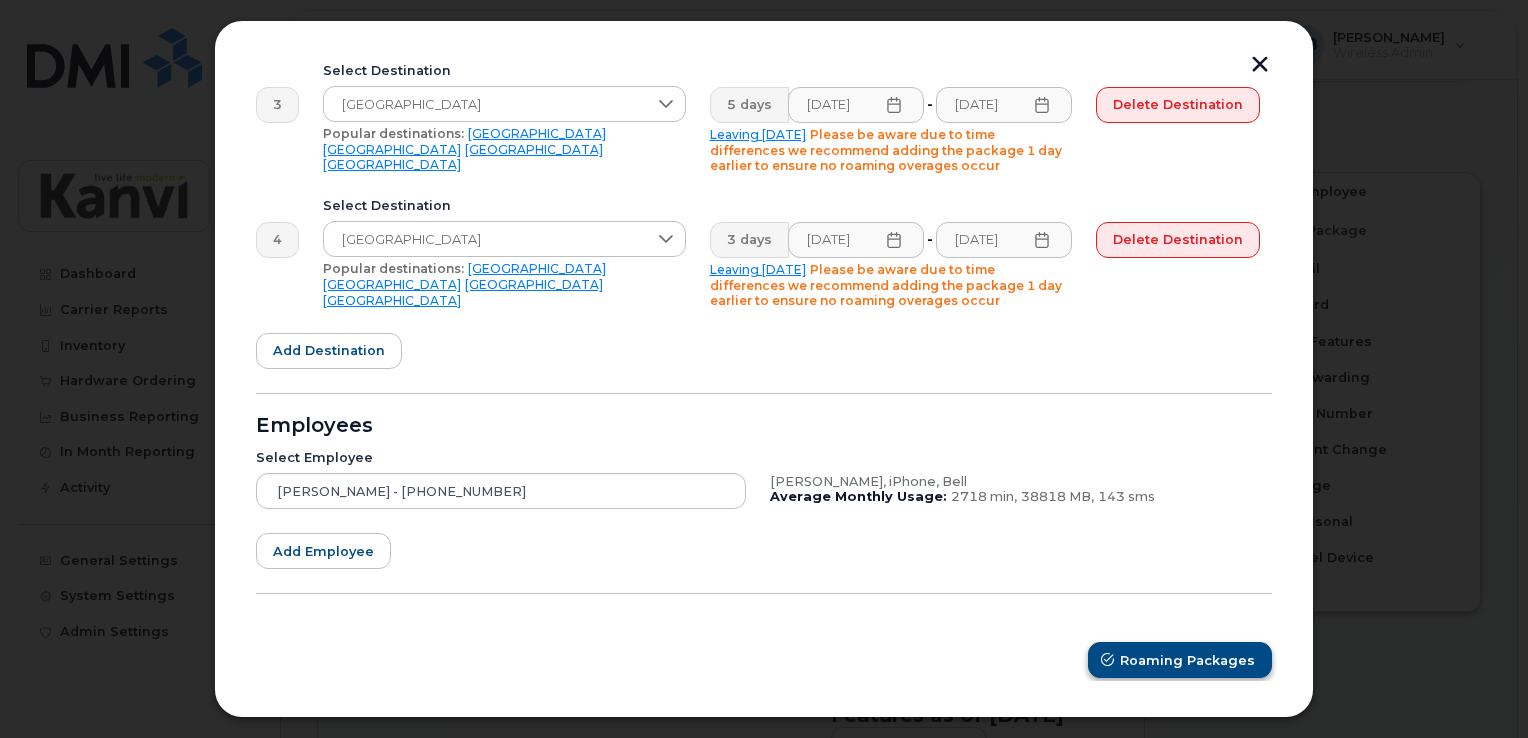 scroll, scrollTop: 473, scrollLeft: 0, axis: vertical 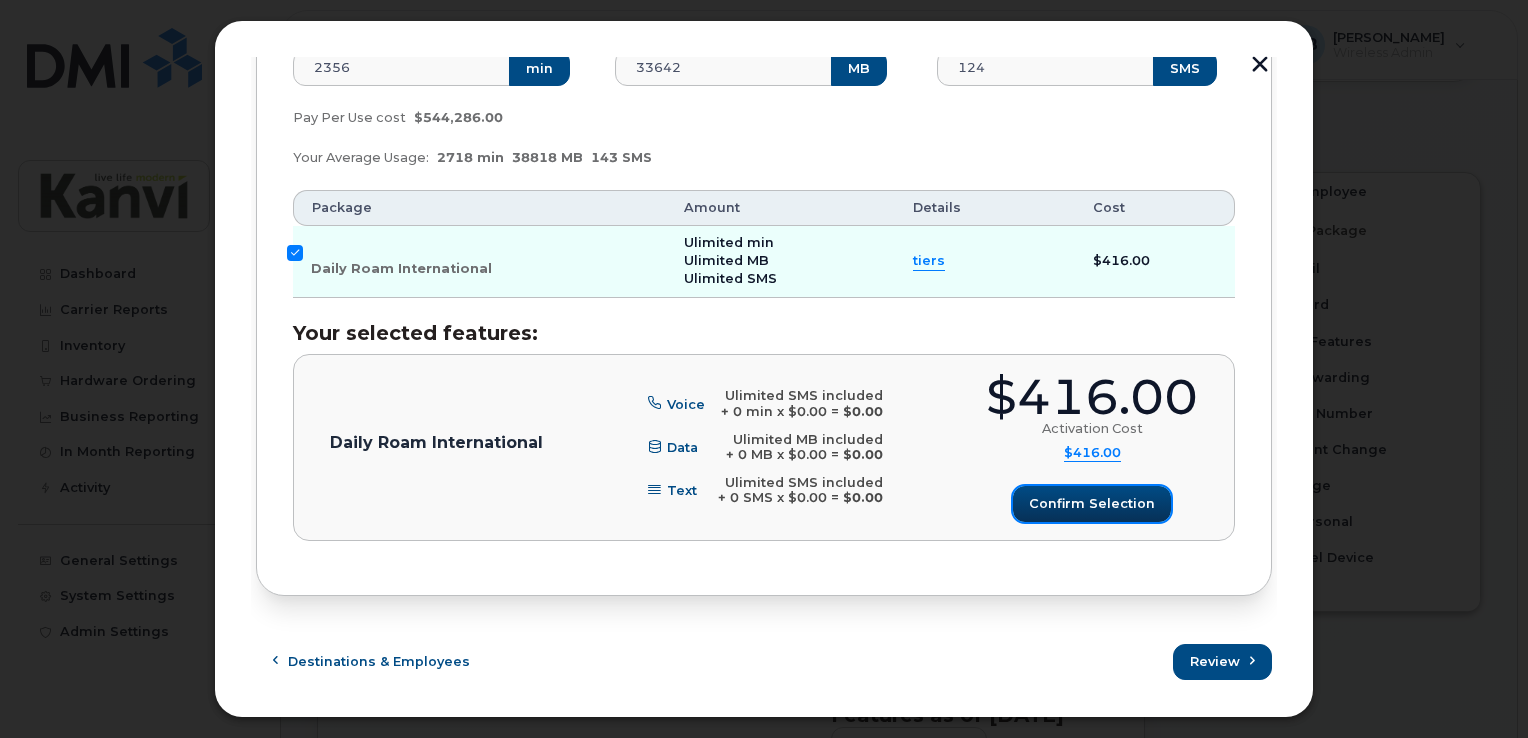 click on "Confirm selection" at bounding box center [1092, 503] 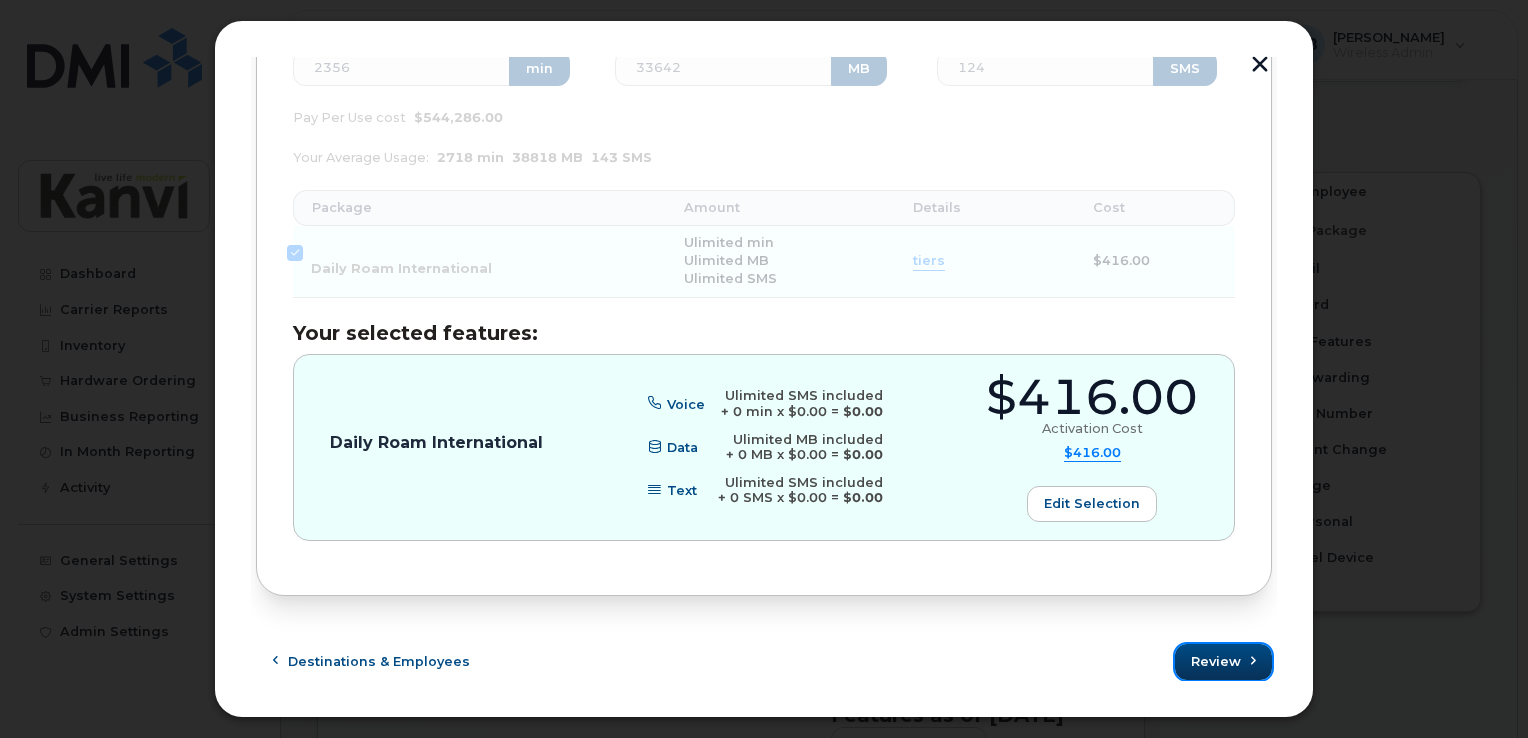 click on "Review" at bounding box center (1216, 661) 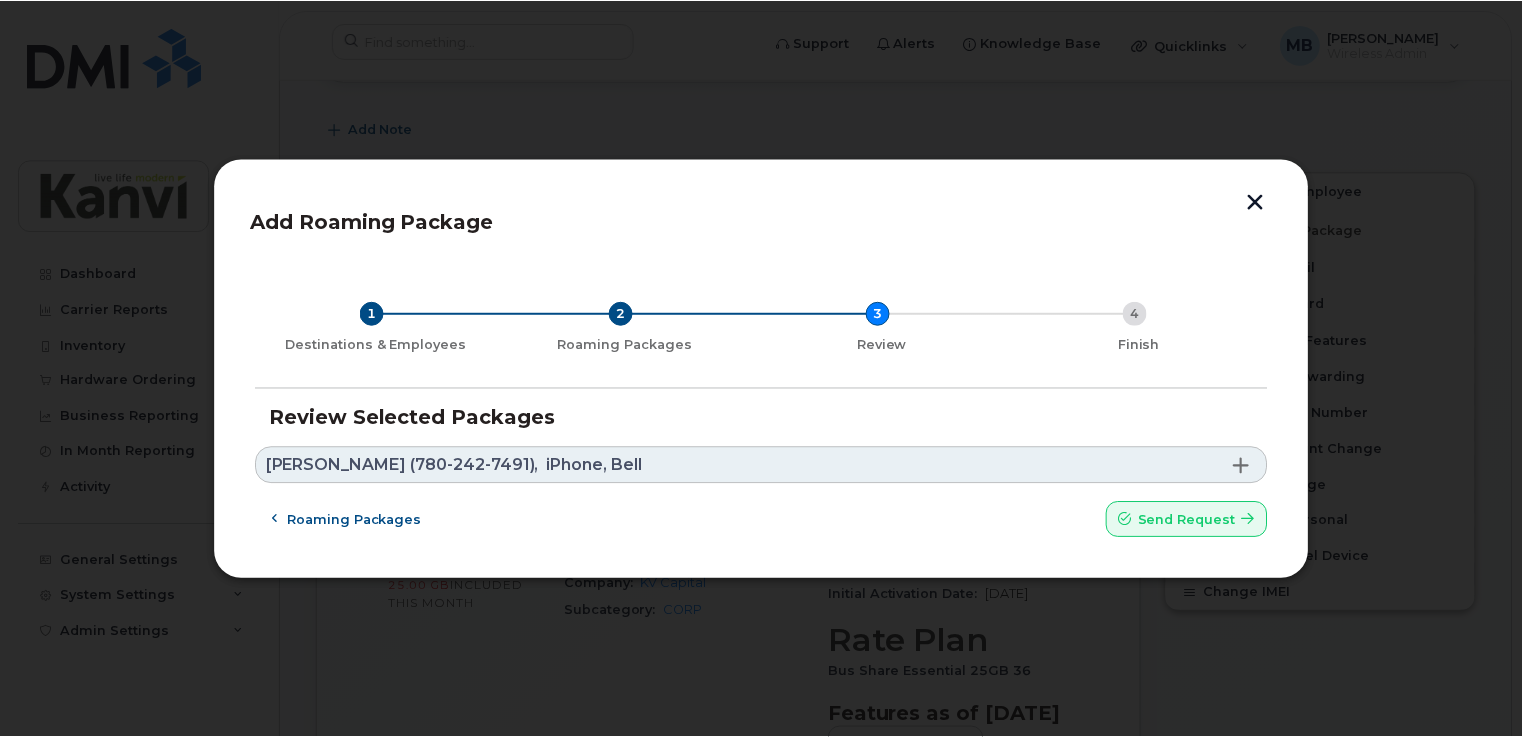 scroll, scrollTop: 0, scrollLeft: 0, axis: both 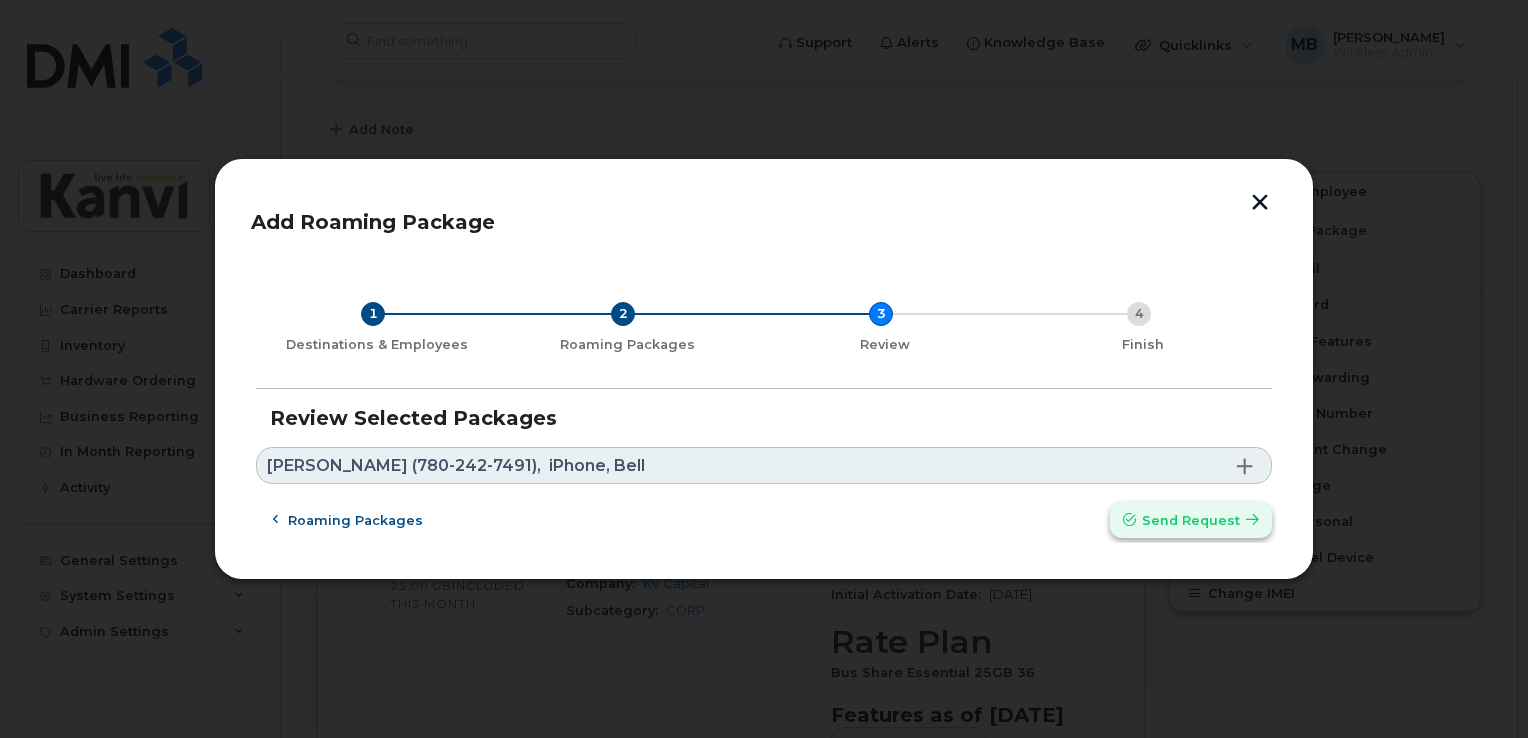 click on "Send request" at bounding box center (1191, 520) 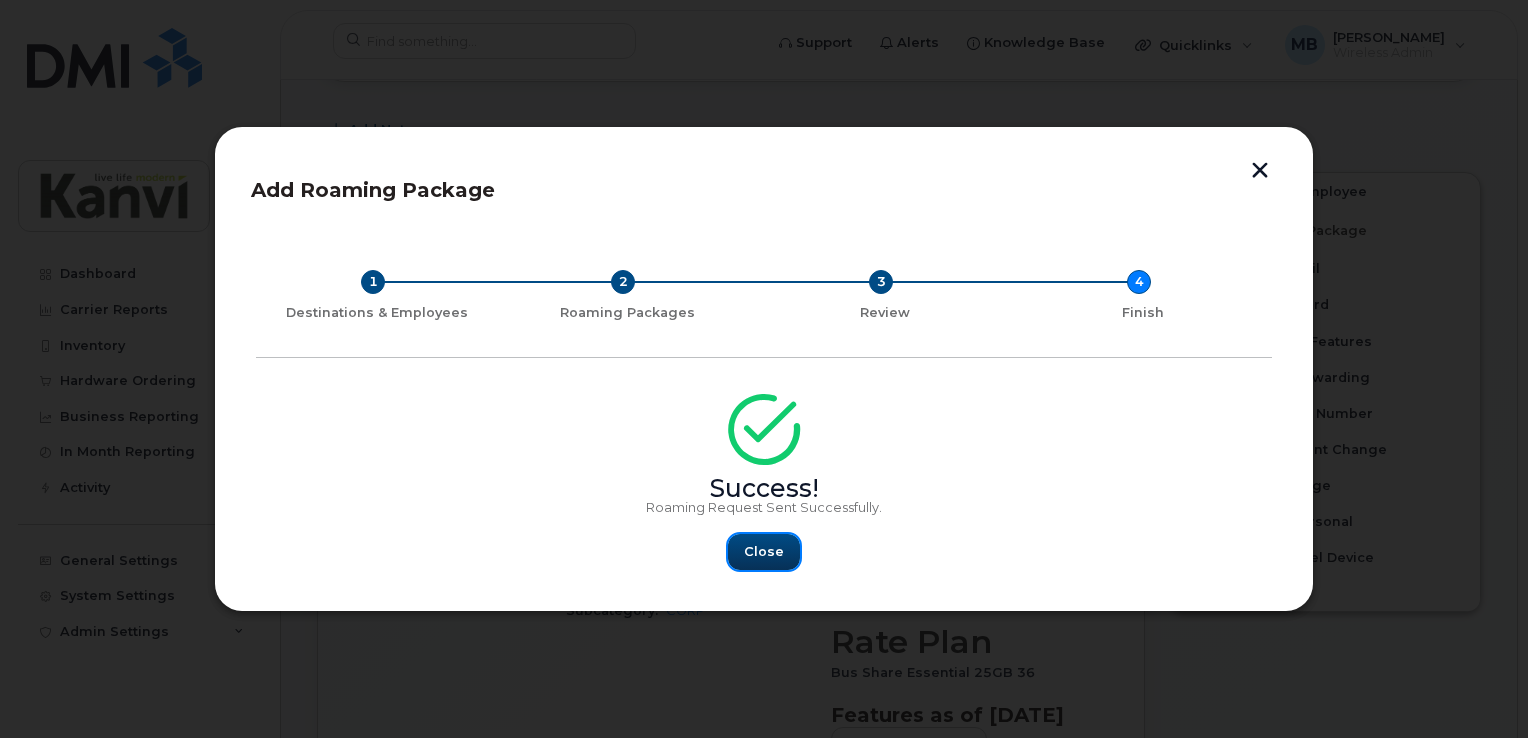 click on "Close" at bounding box center (764, 551) 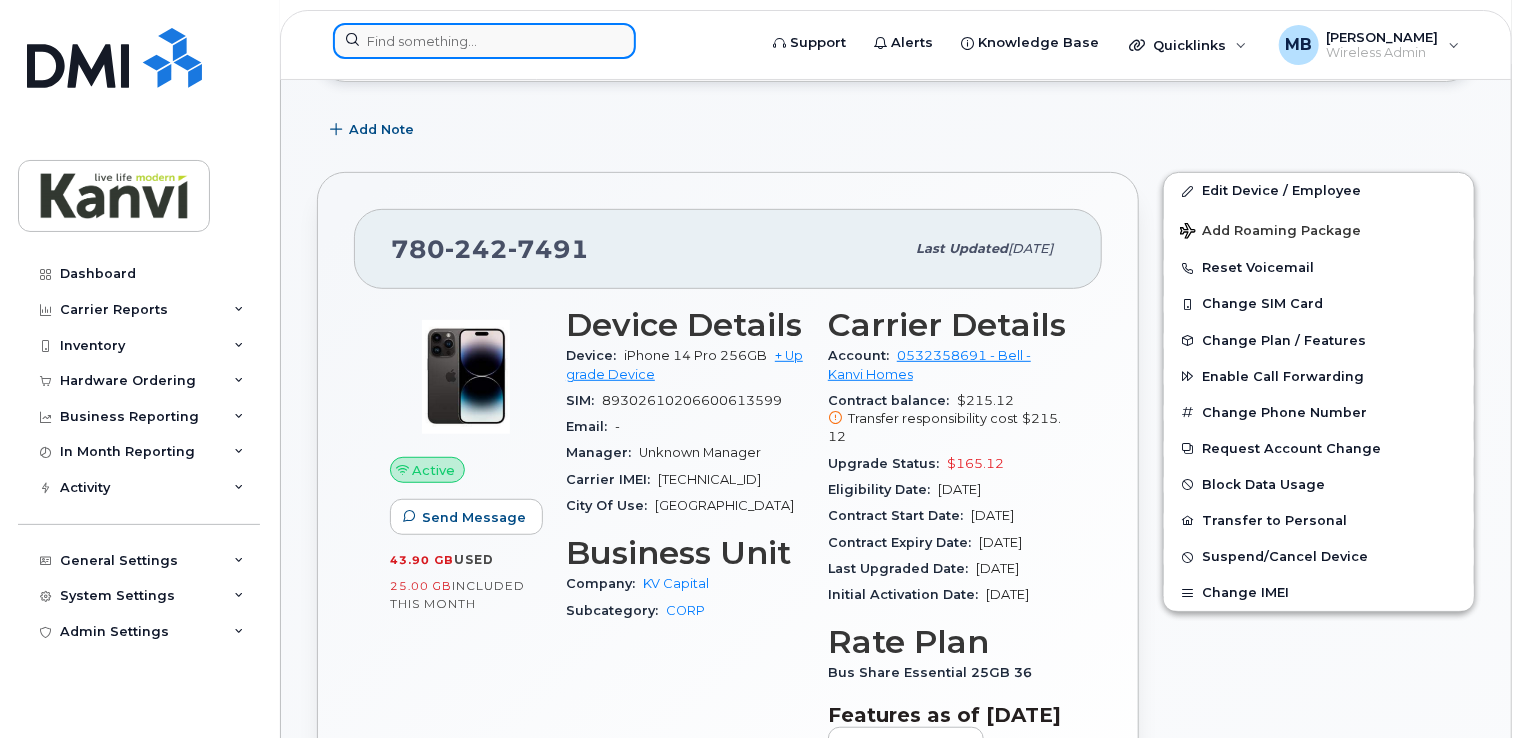 click at bounding box center [484, 41] 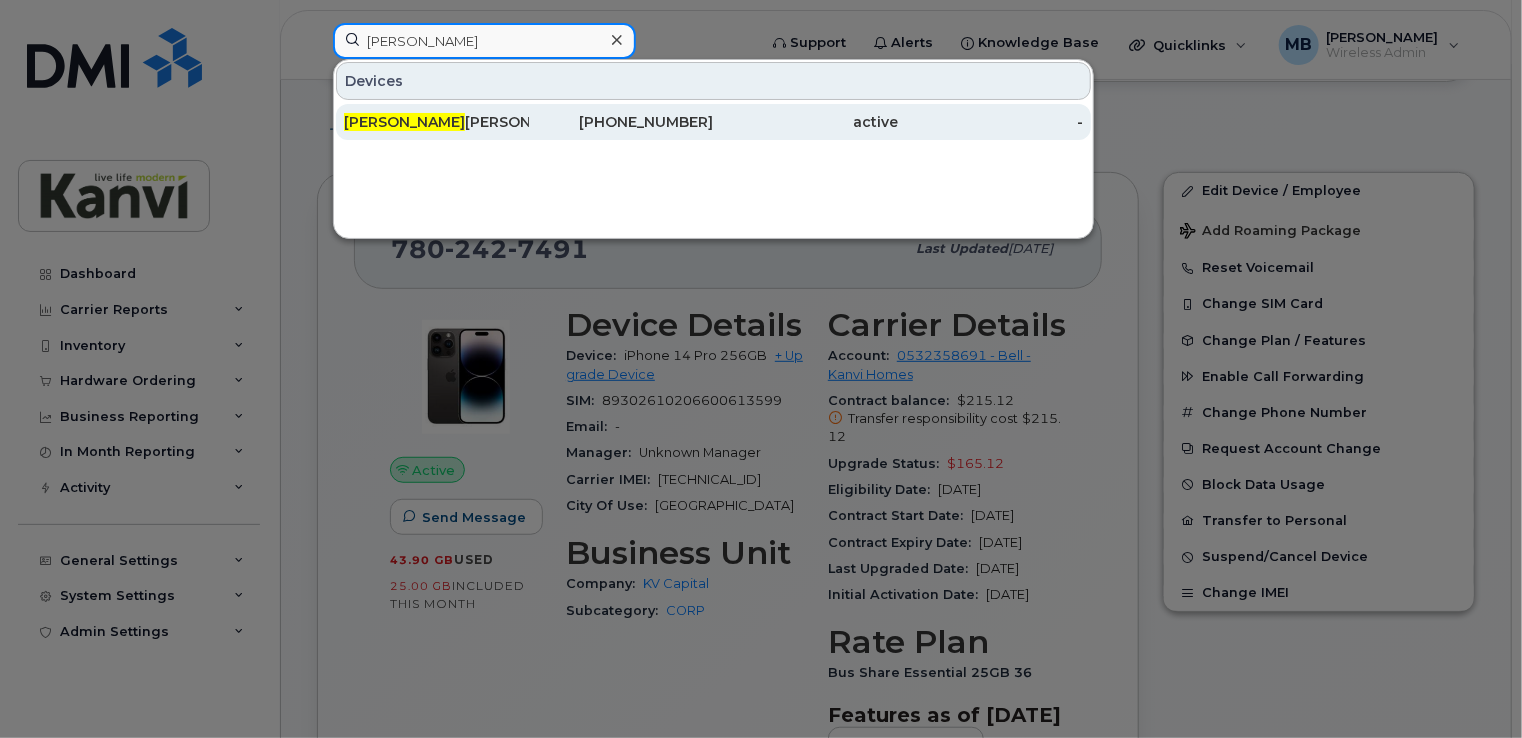 type on "famida" 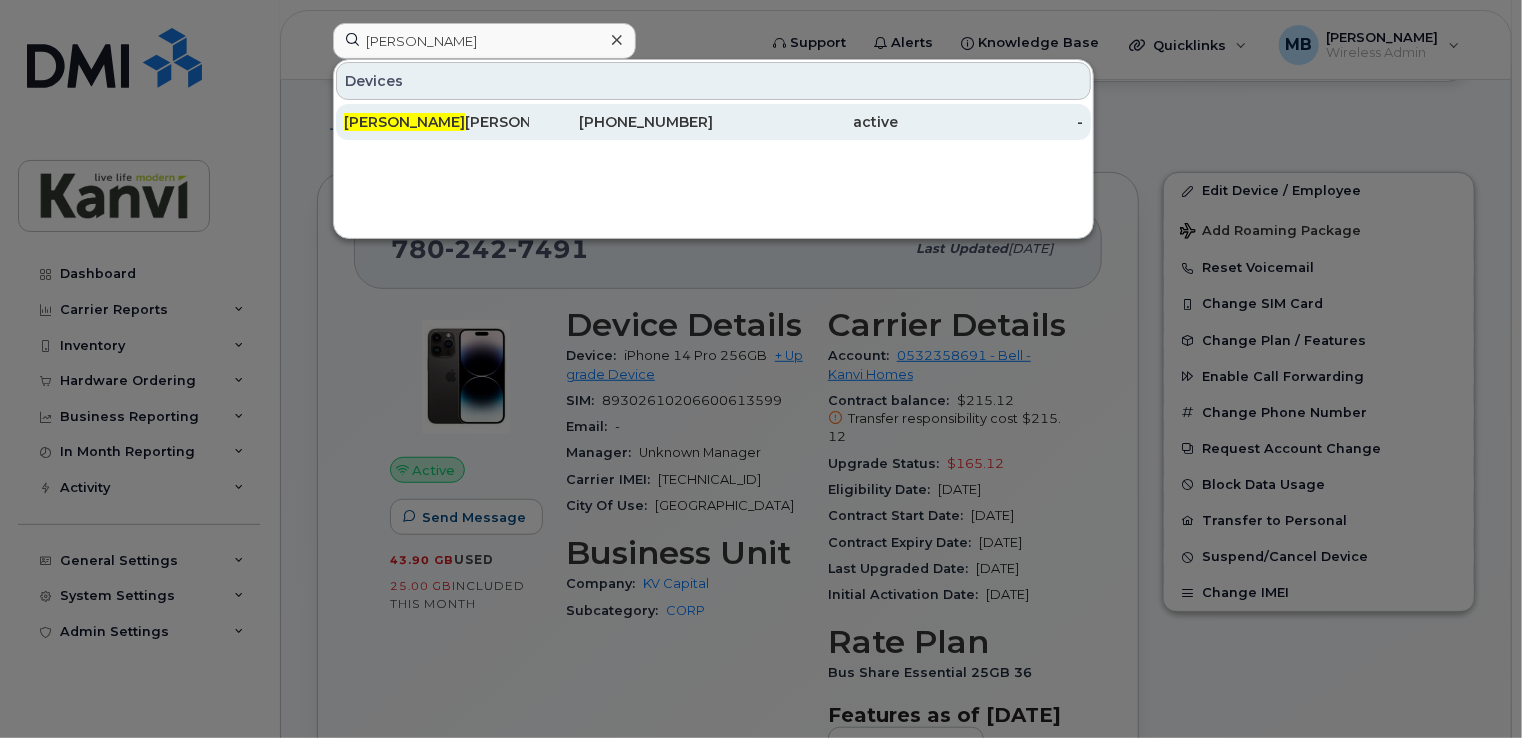click on "Famida  Virani" at bounding box center (436, 122) 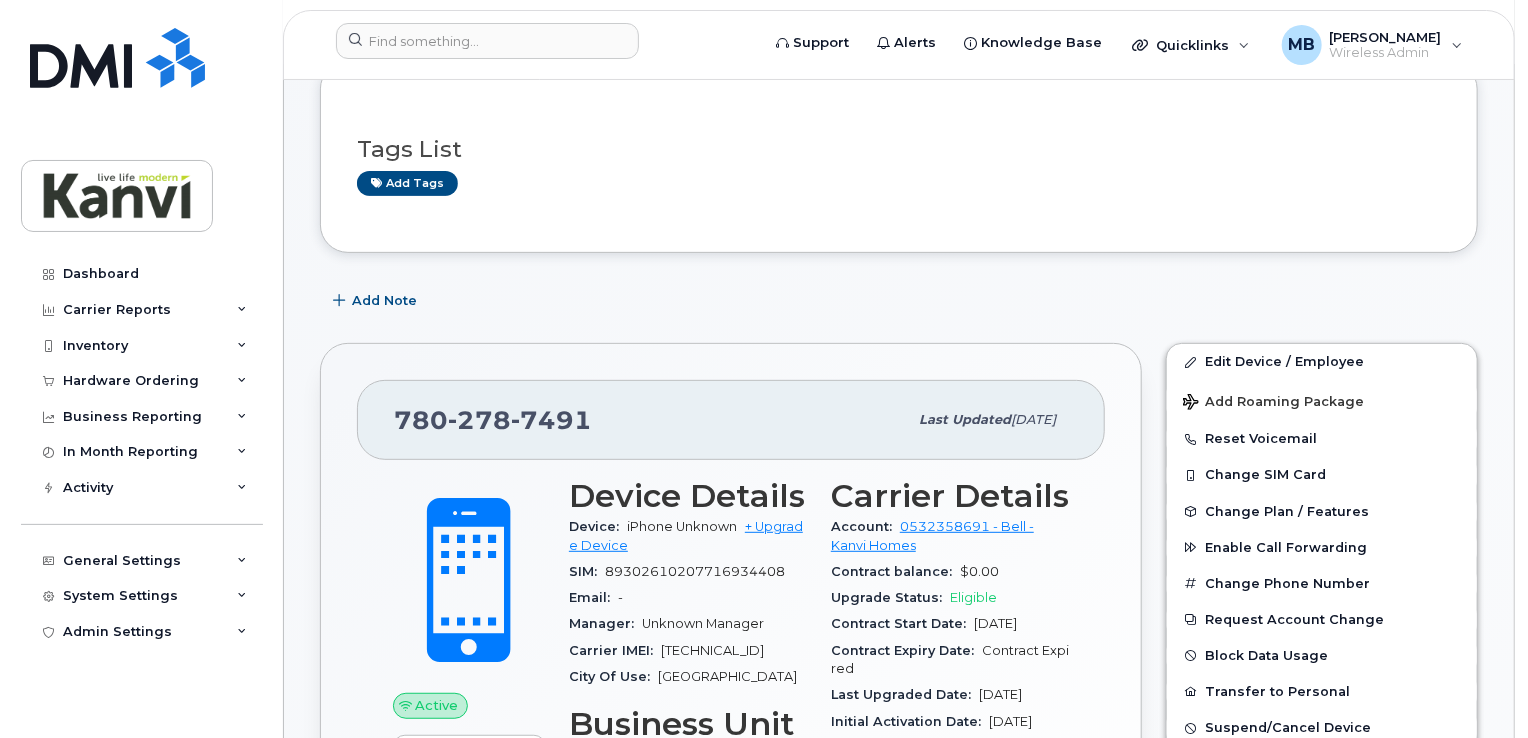scroll, scrollTop: 300, scrollLeft: 0, axis: vertical 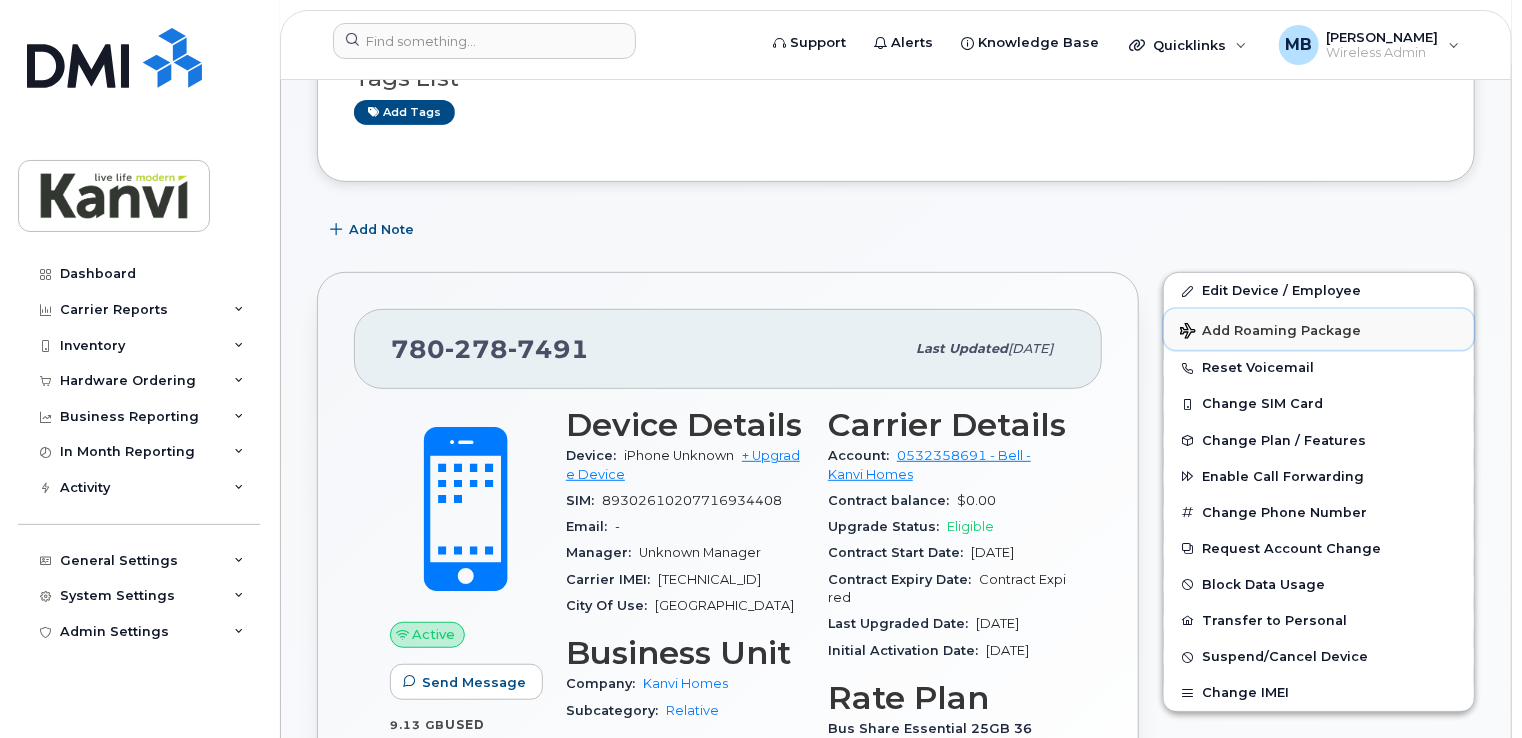 click on "Add Roaming Package" at bounding box center (1270, 332) 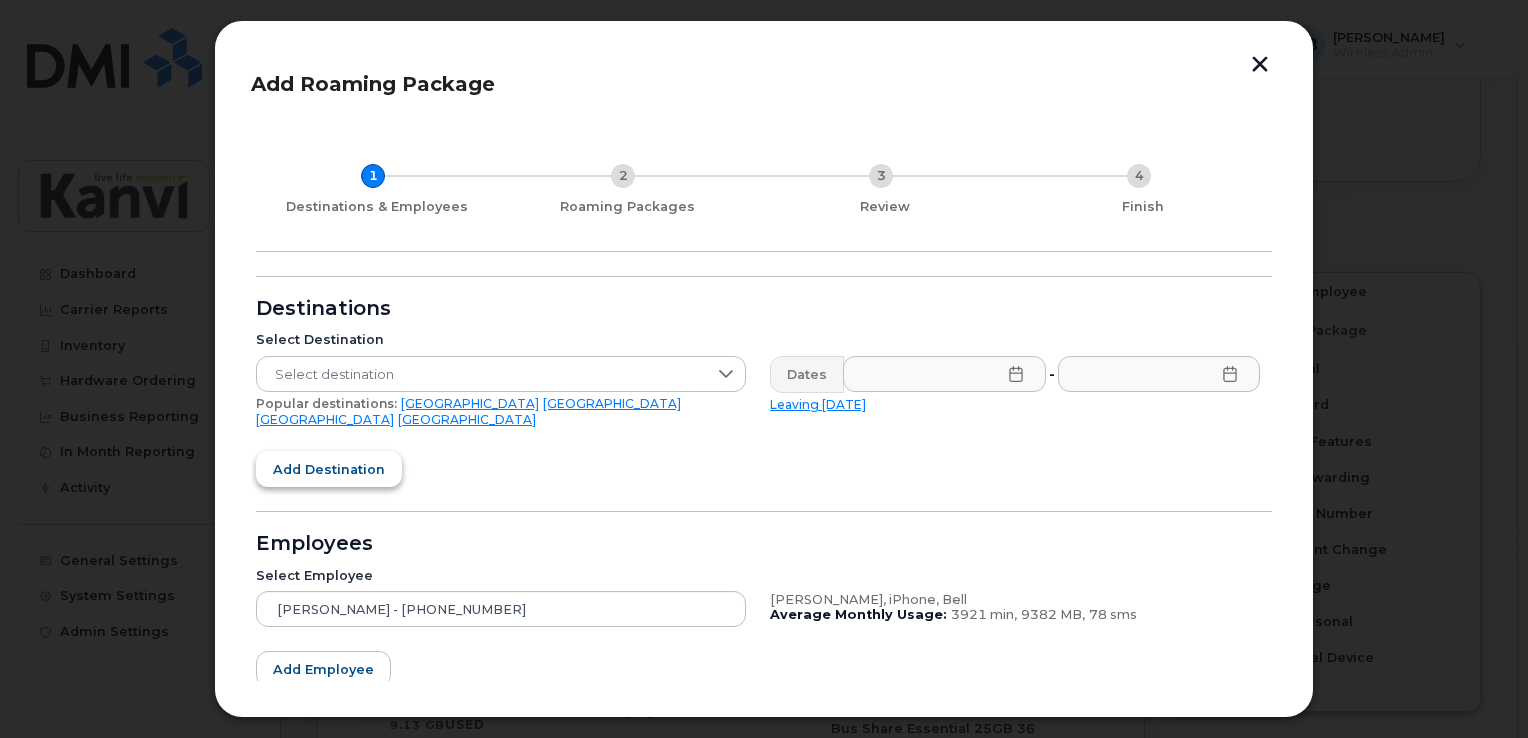 click on "Add destination" at bounding box center (329, 469) 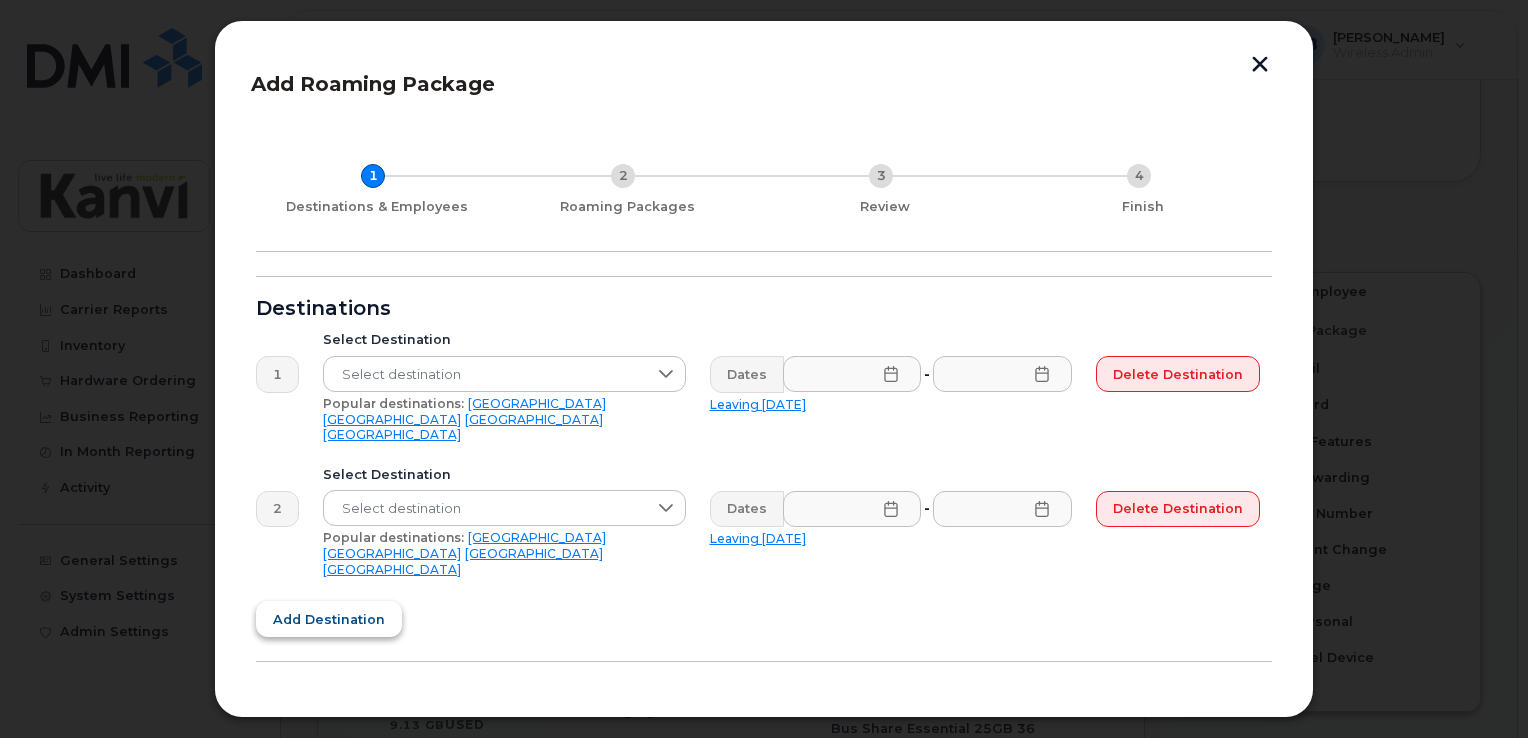 click on "Add destination" at bounding box center [329, 619] 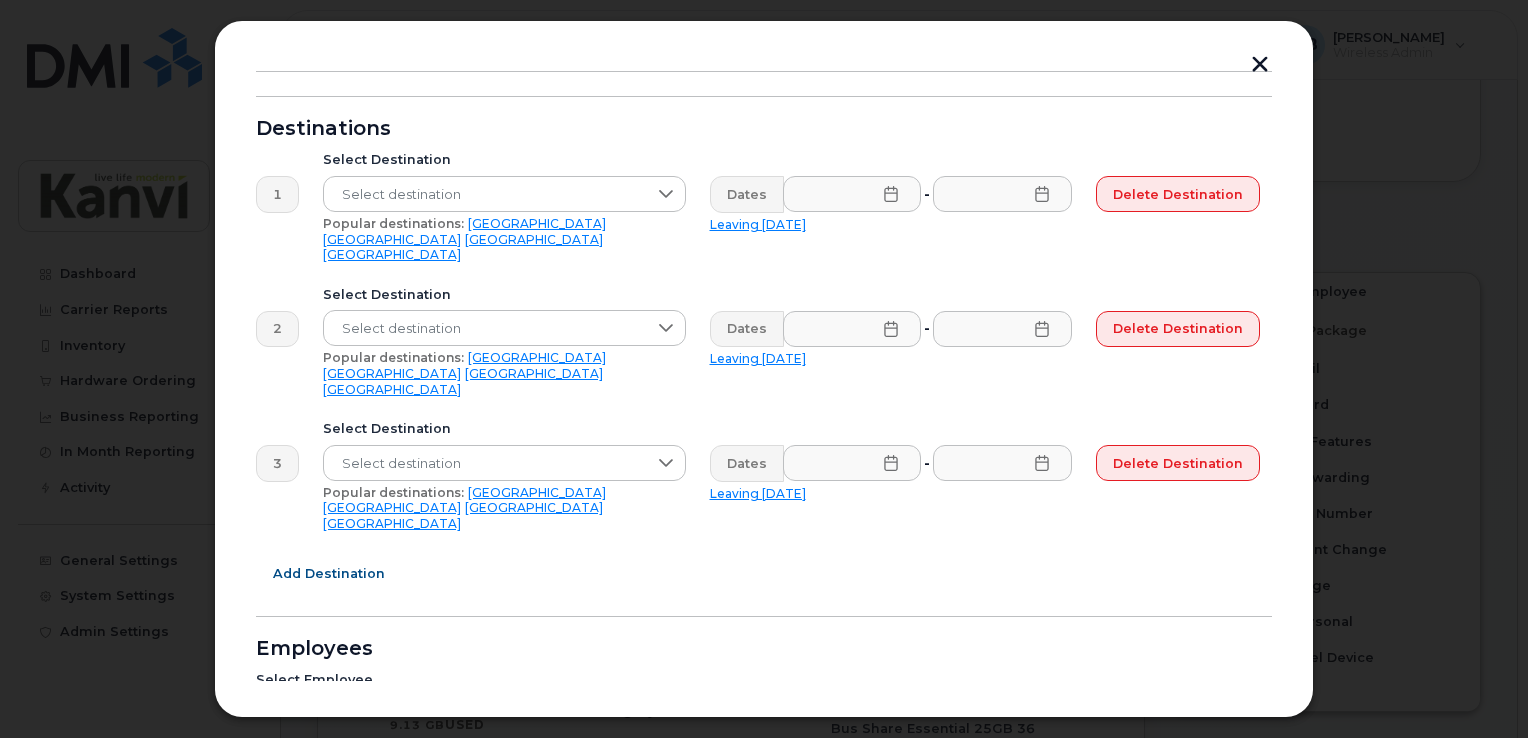 scroll, scrollTop: 200, scrollLeft: 0, axis: vertical 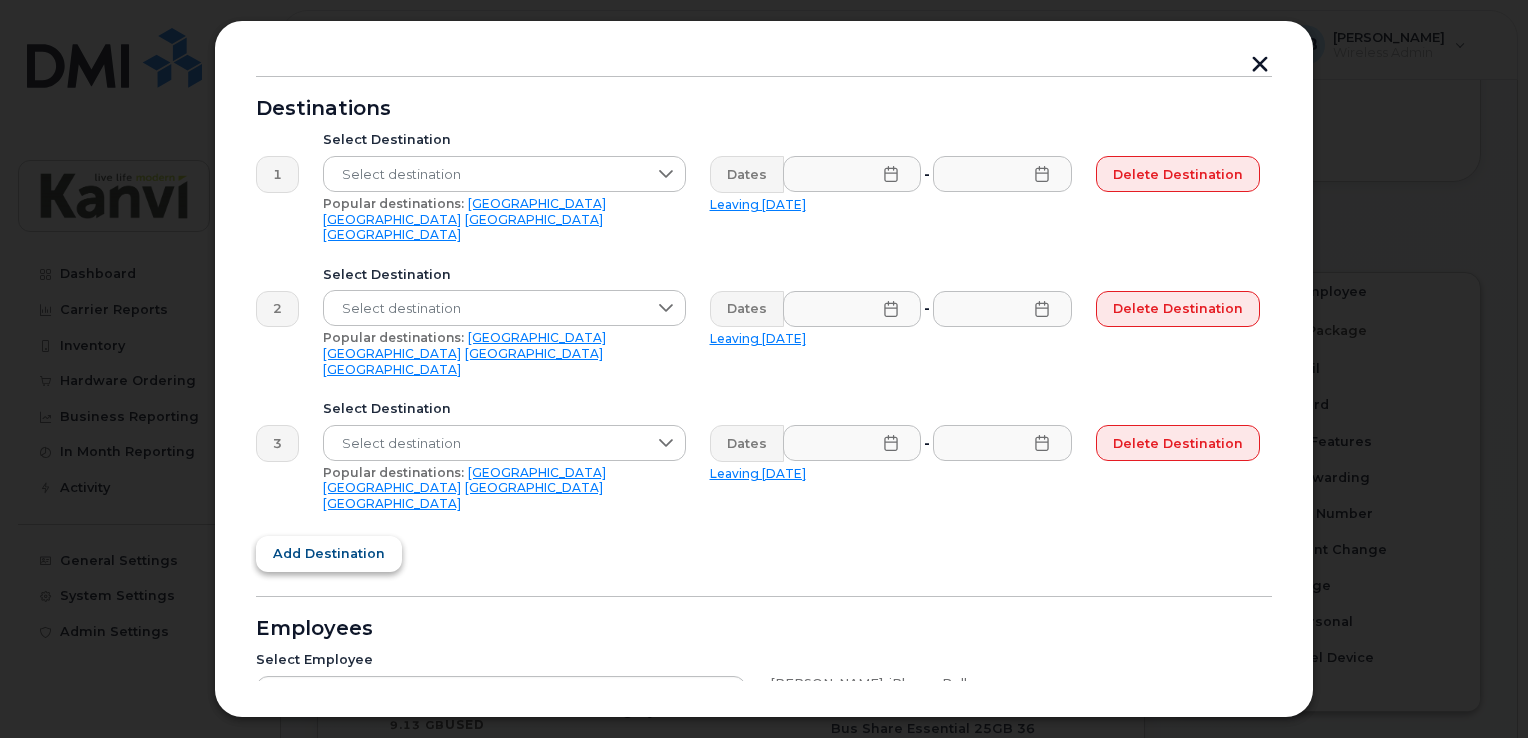 click on "Add destination" at bounding box center (329, 553) 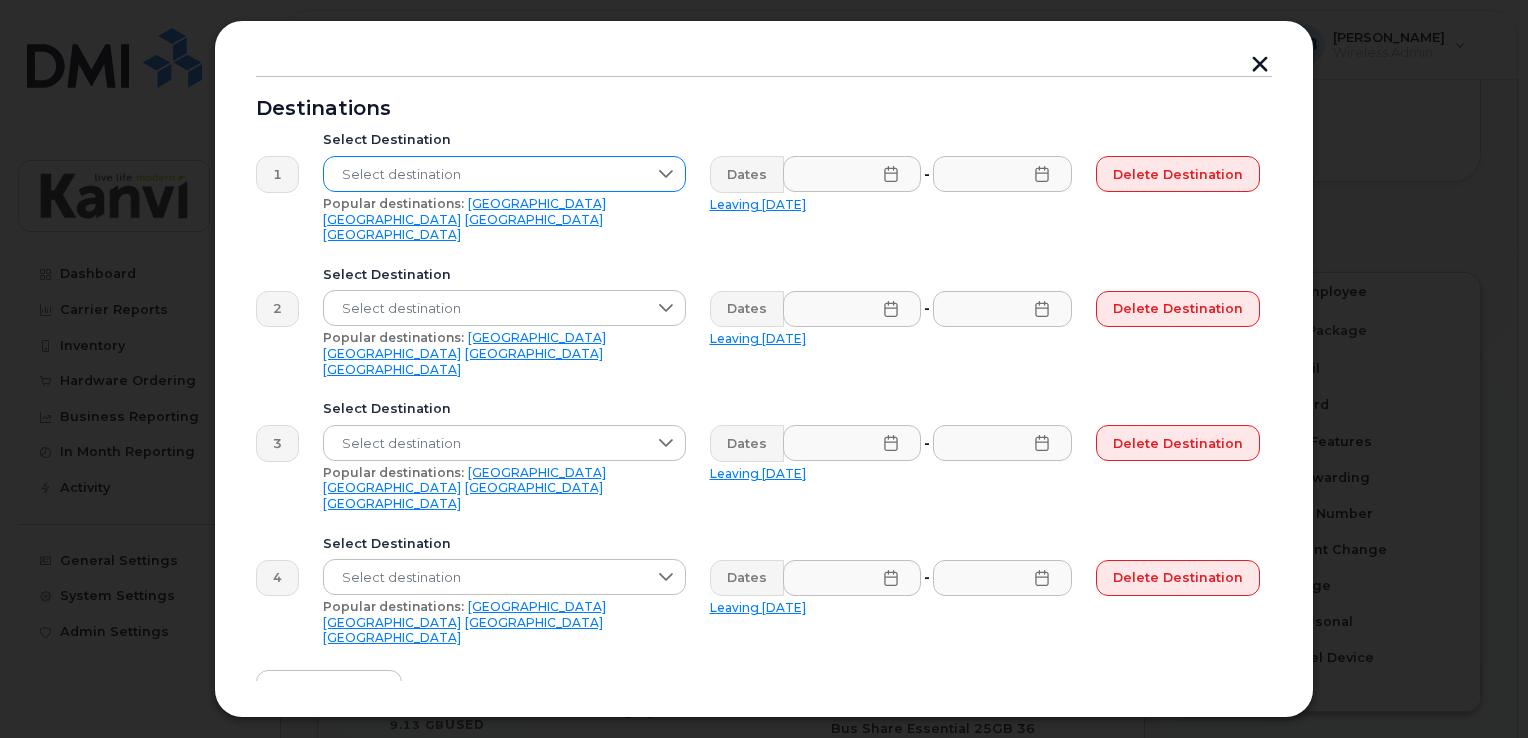 click on "Select destination" at bounding box center [485, 175] 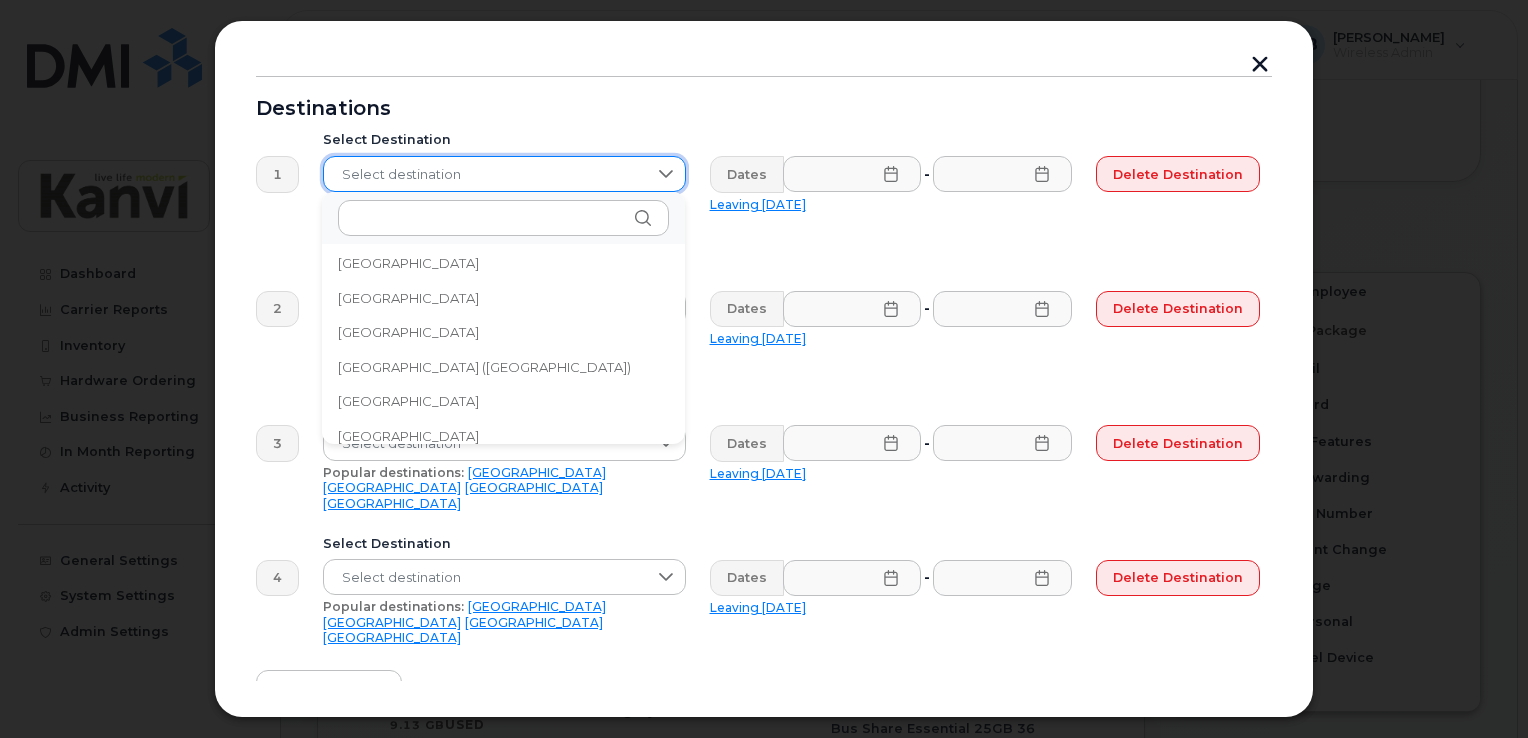 scroll, scrollTop: 6678, scrollLeft: 0, axis: vertical 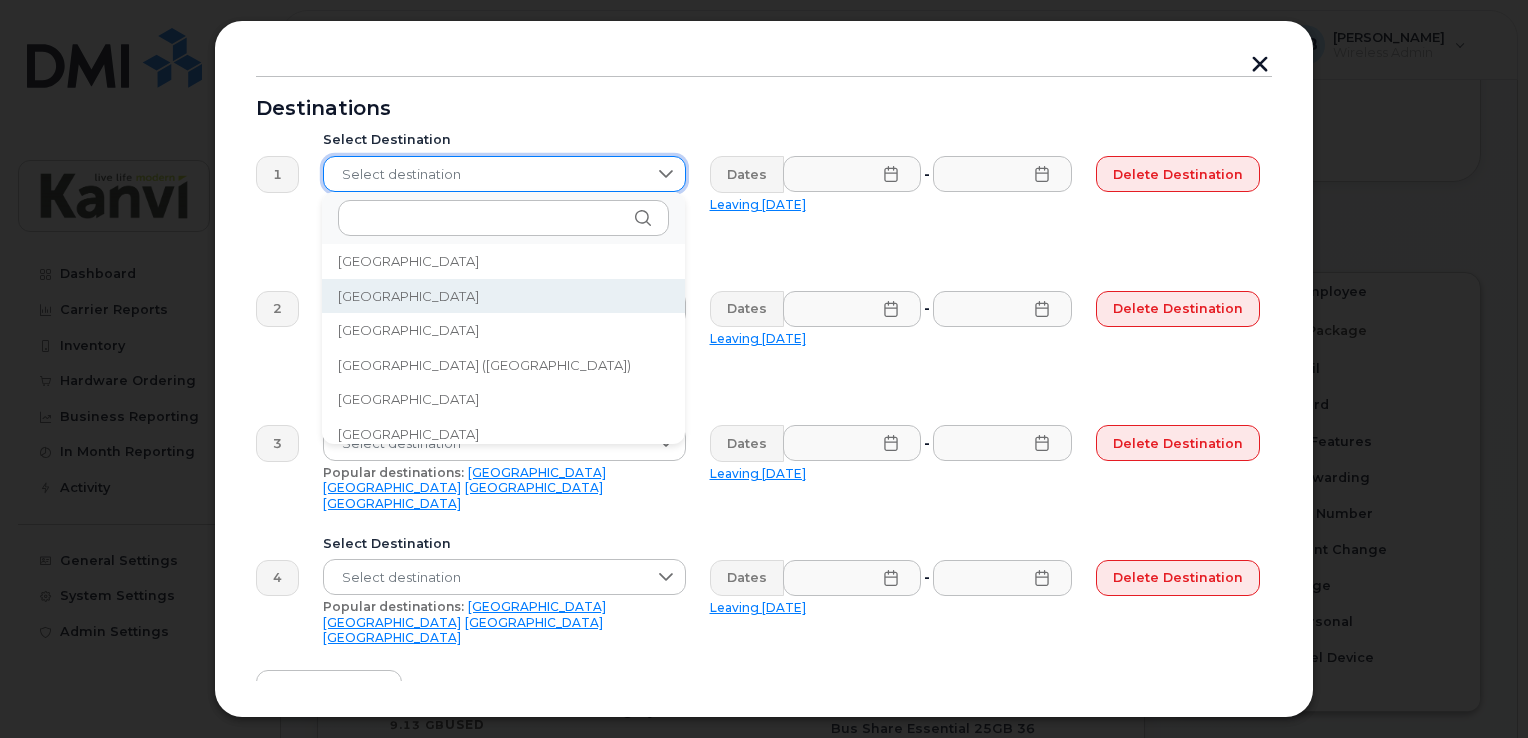 click on "[GEOGRAPHIC_DATA]" 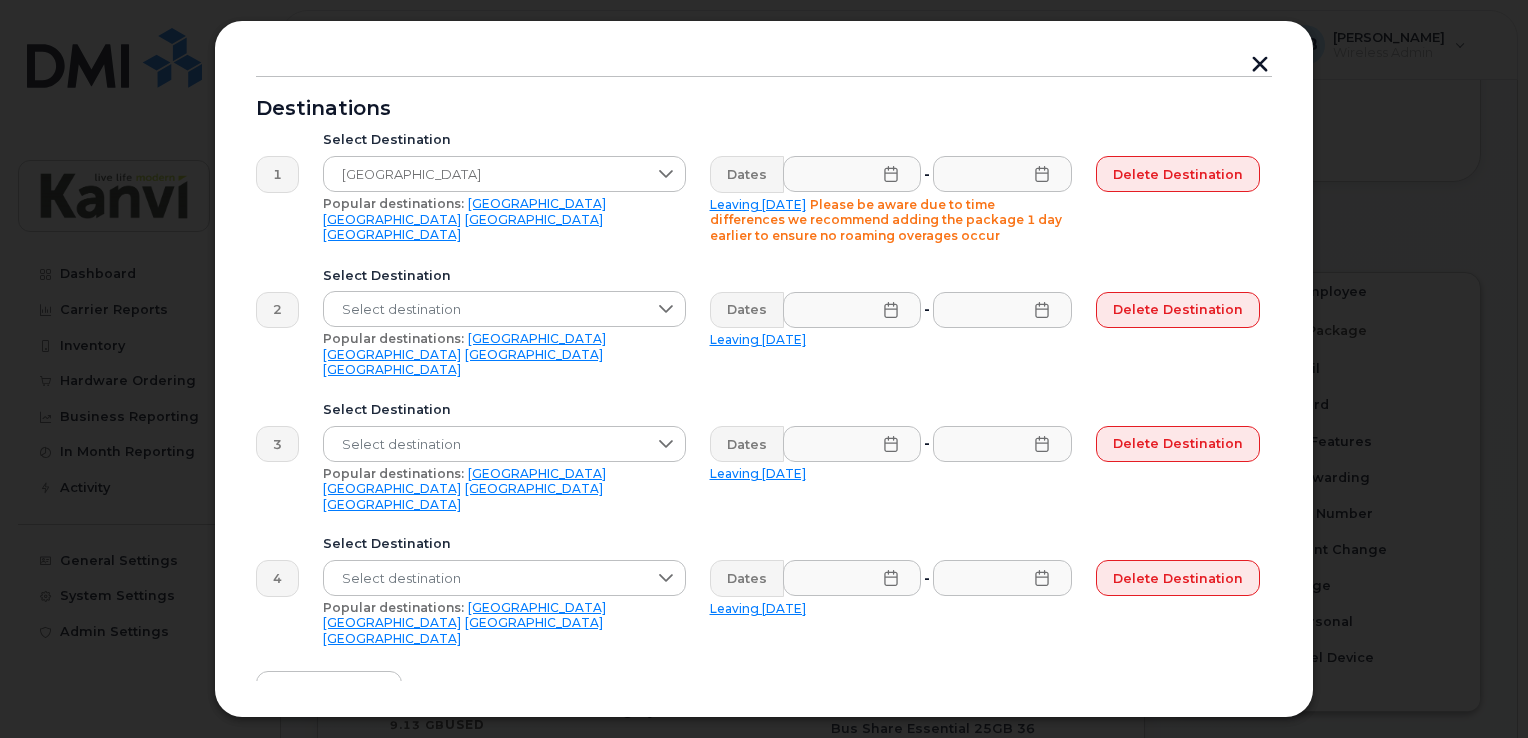 click 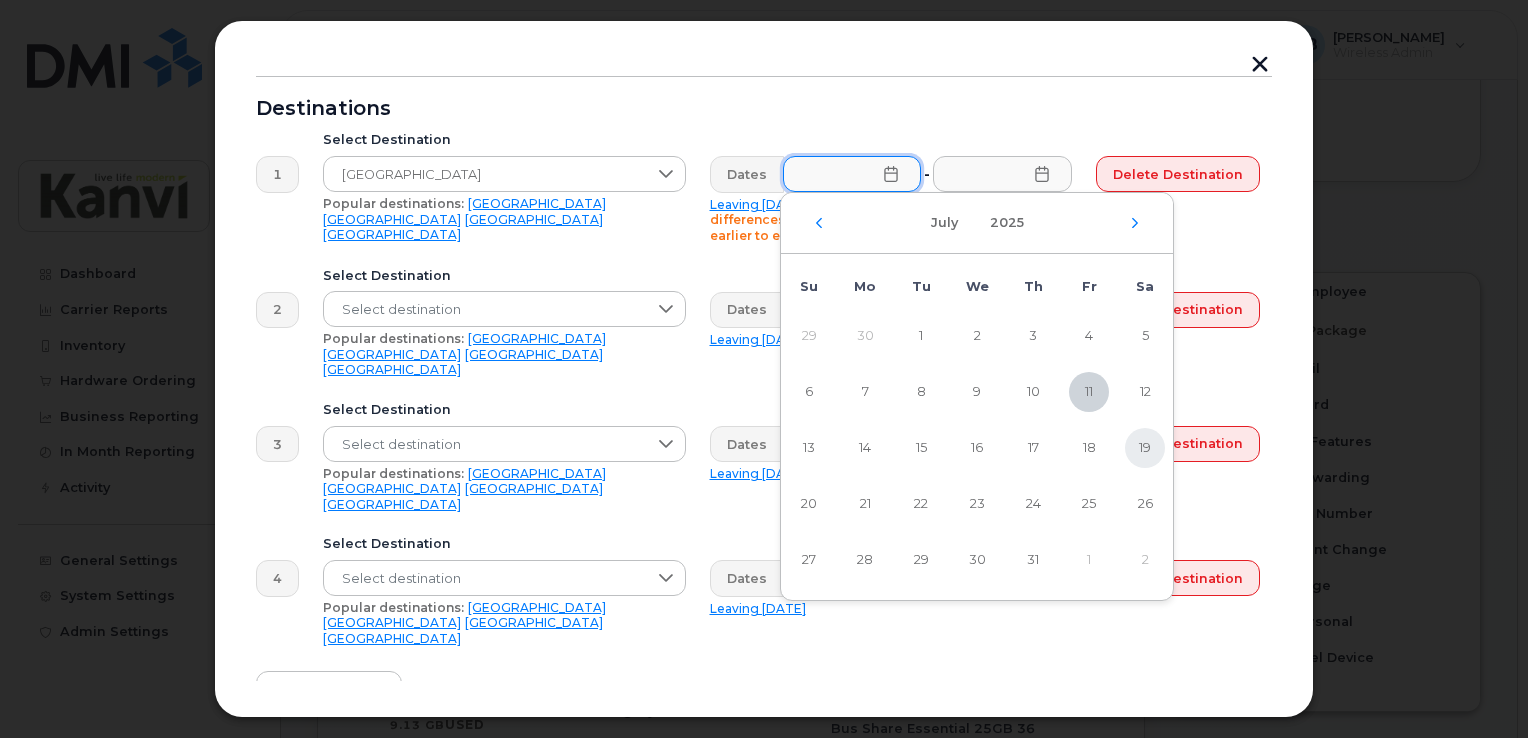 click on "19" at bounding box center [1145, 448] 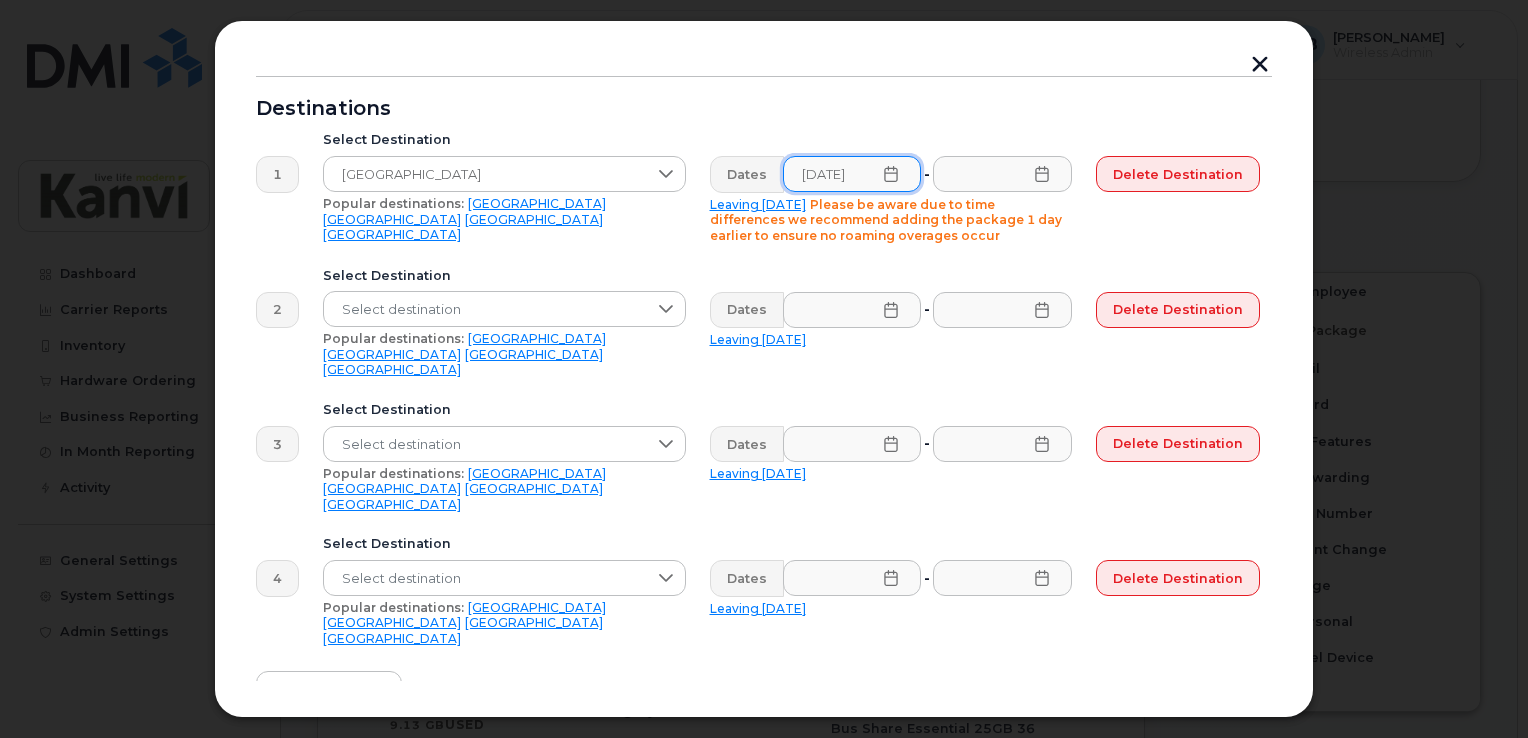 click 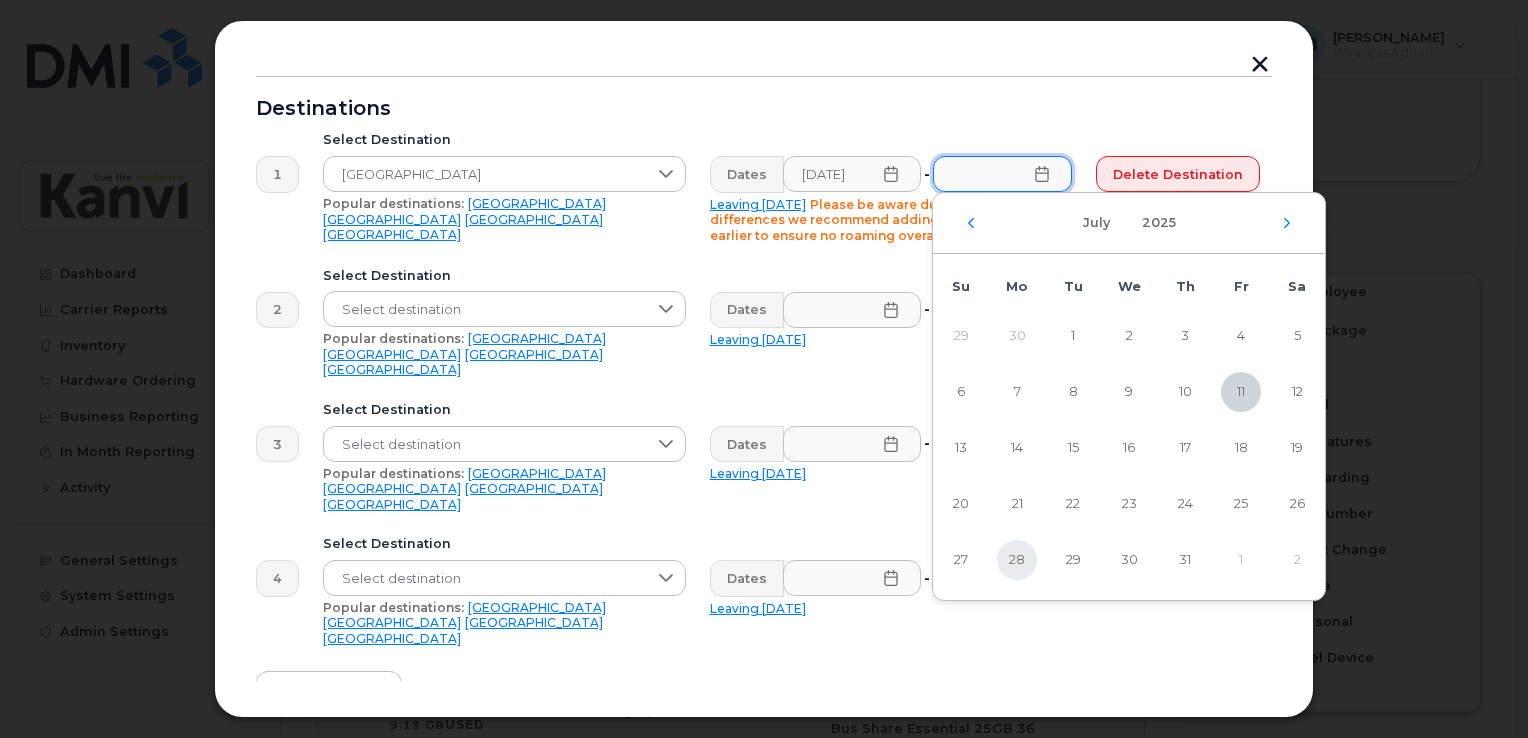 click on "28" at bounding box center (1017, 560) 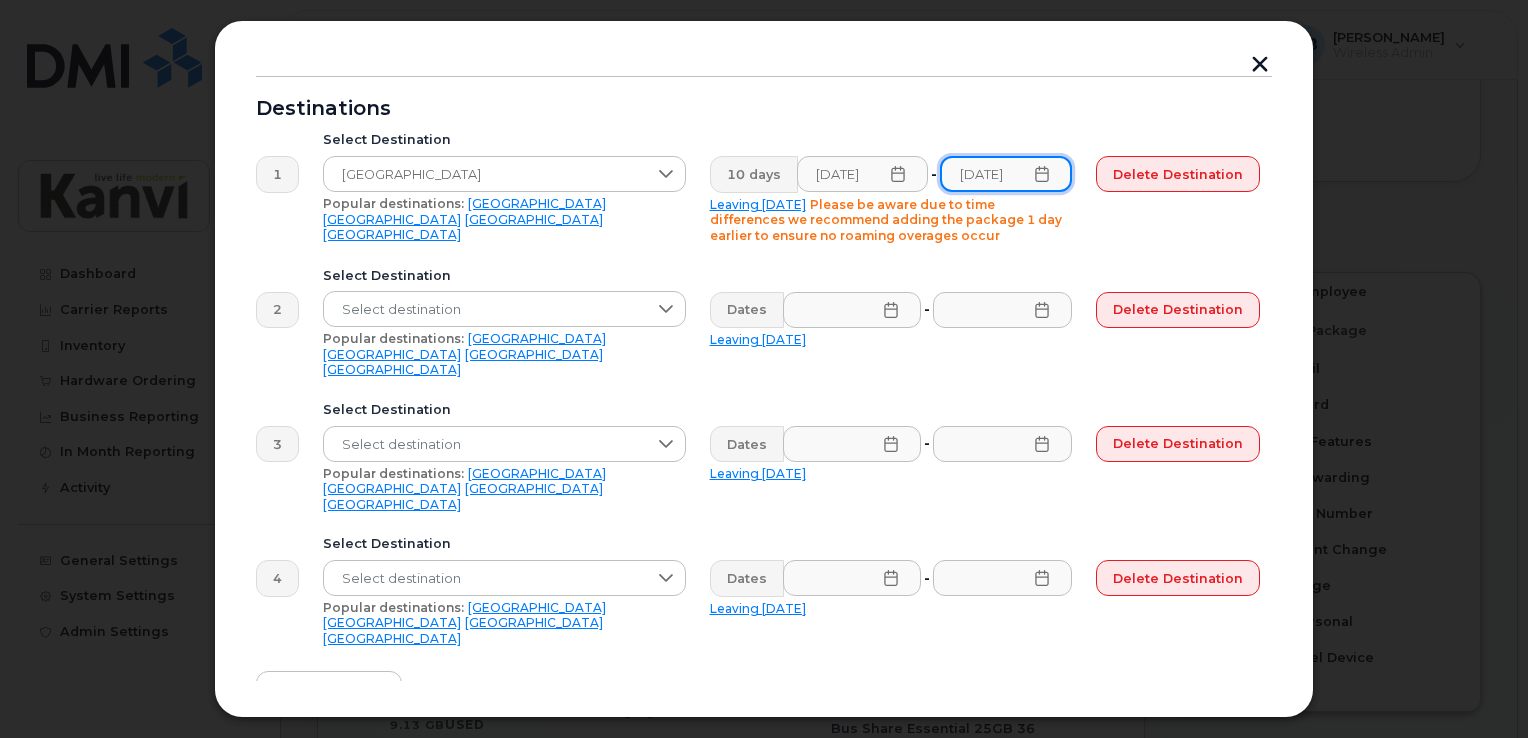 scroll, scrollTop: 0, scrollLeft: 8, axis: horizontal 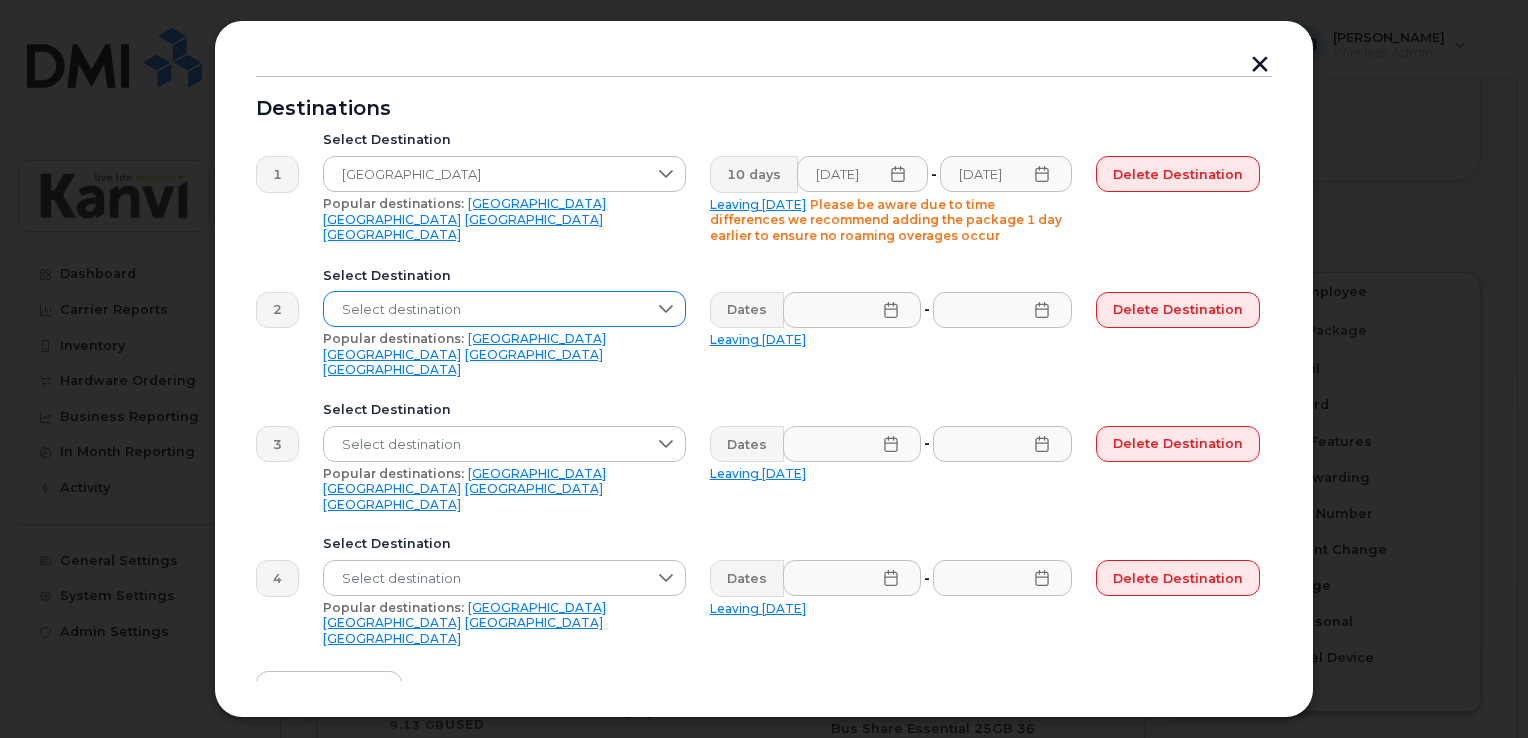 click 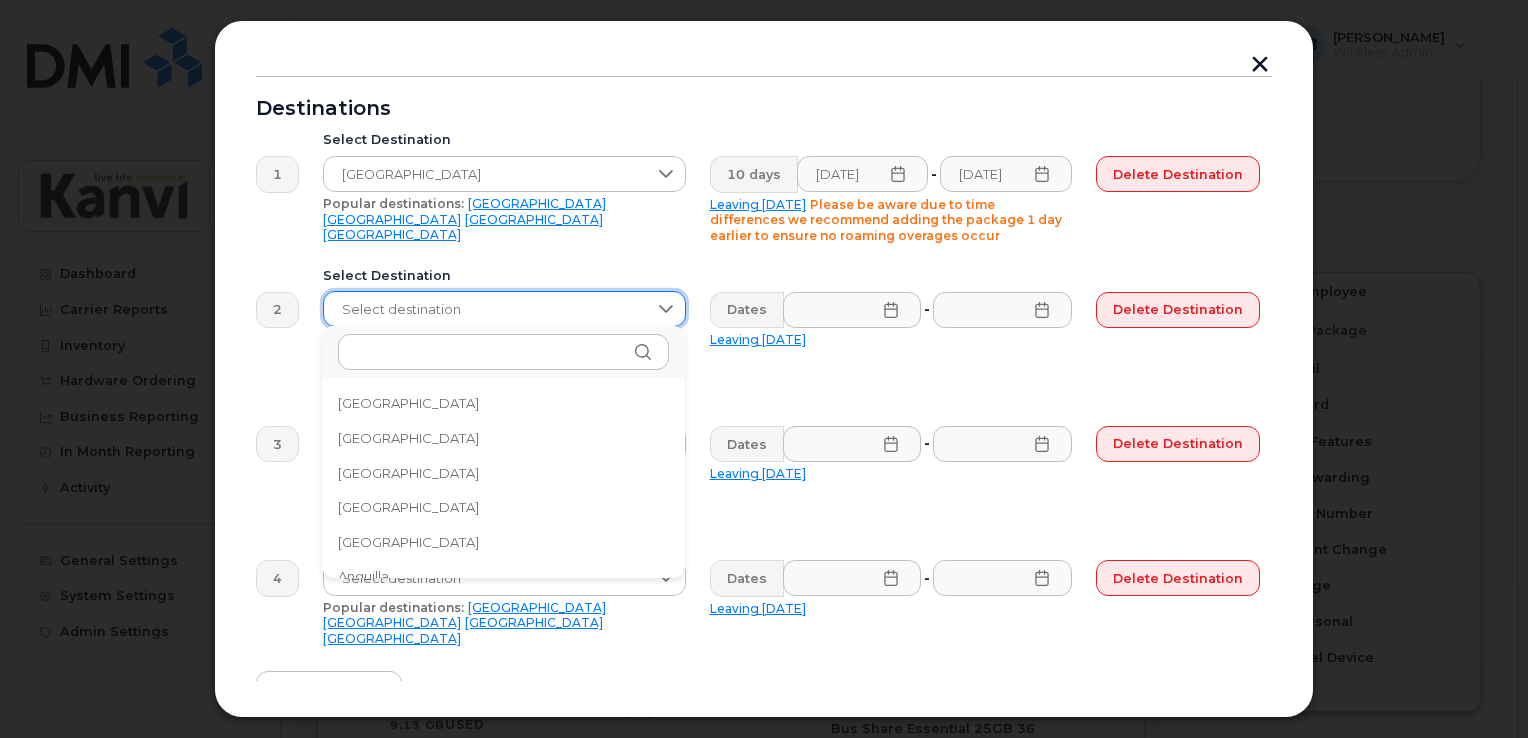 scroll, scrollTop: 6098, scrollLeft: 0, axis: vertical 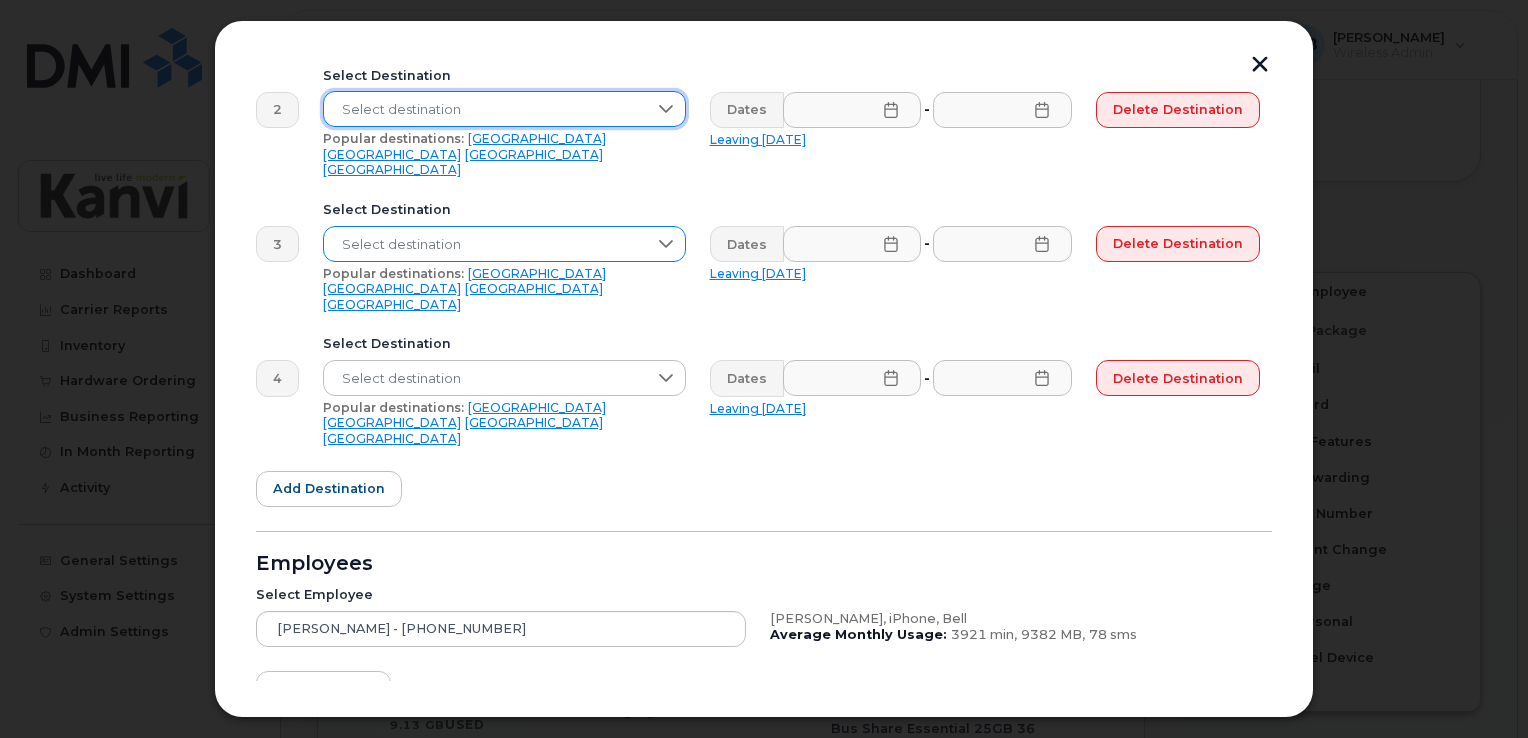 click 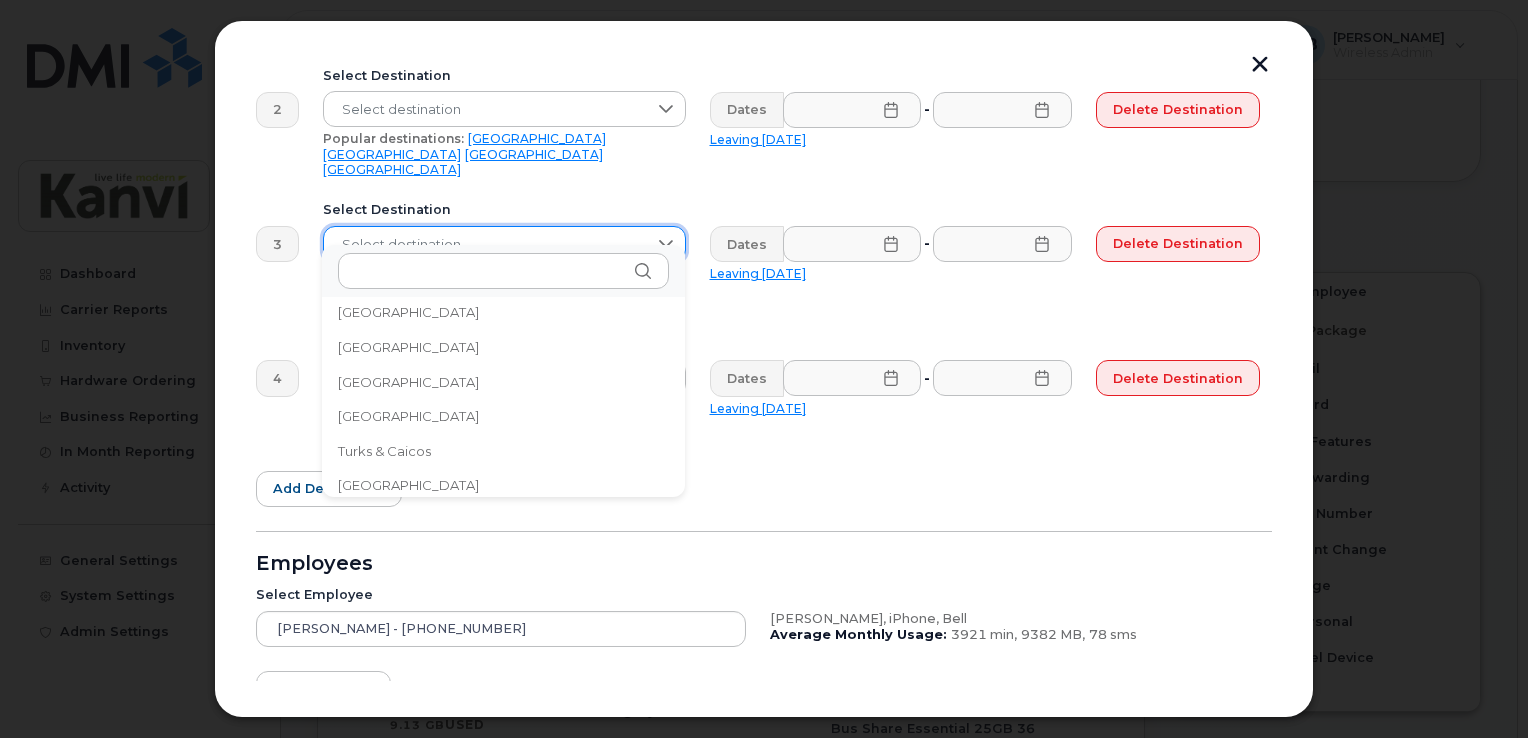 scroll, scrollTop: 6491, scrollLeft: 0, axis: vertical 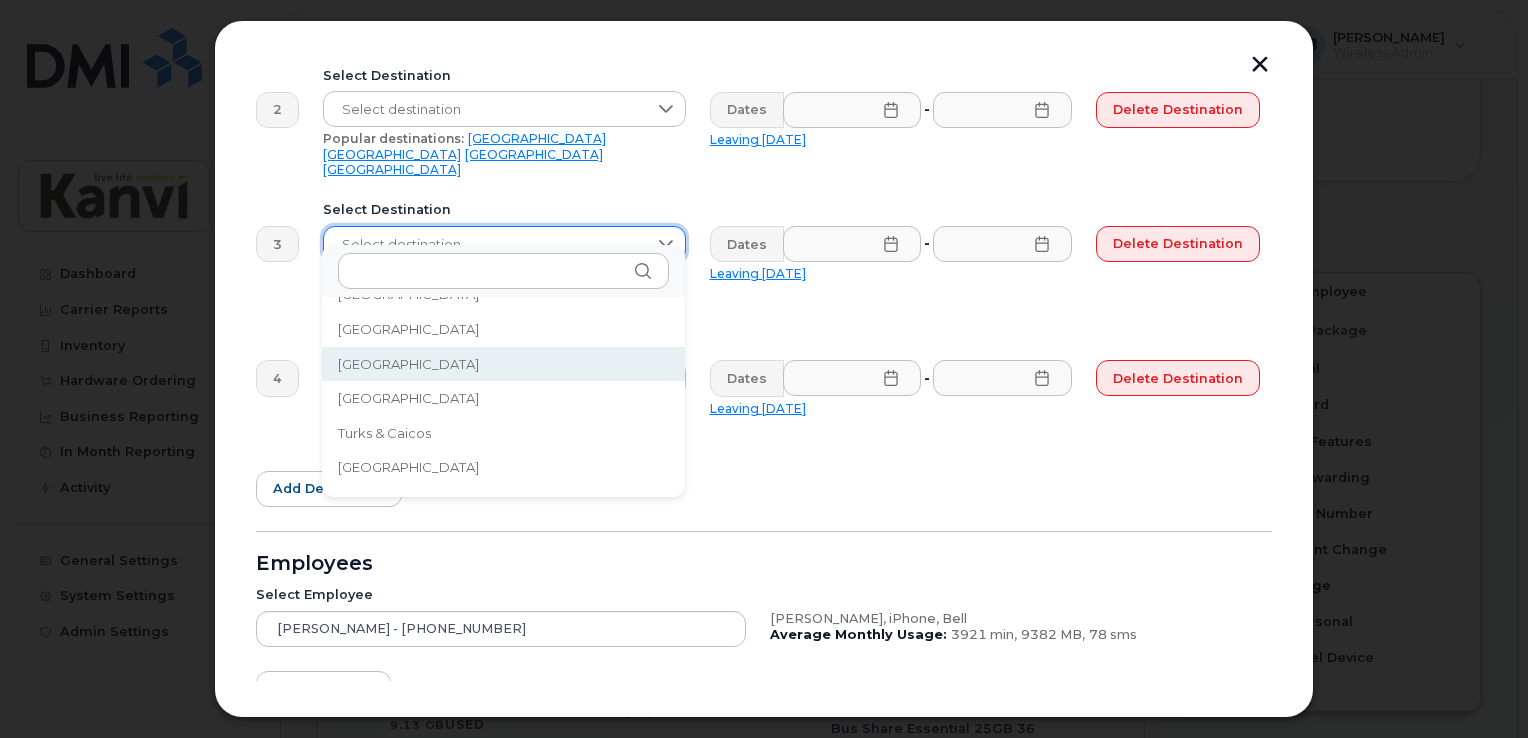 click on "[GEOGRAPHIC_DATA]" 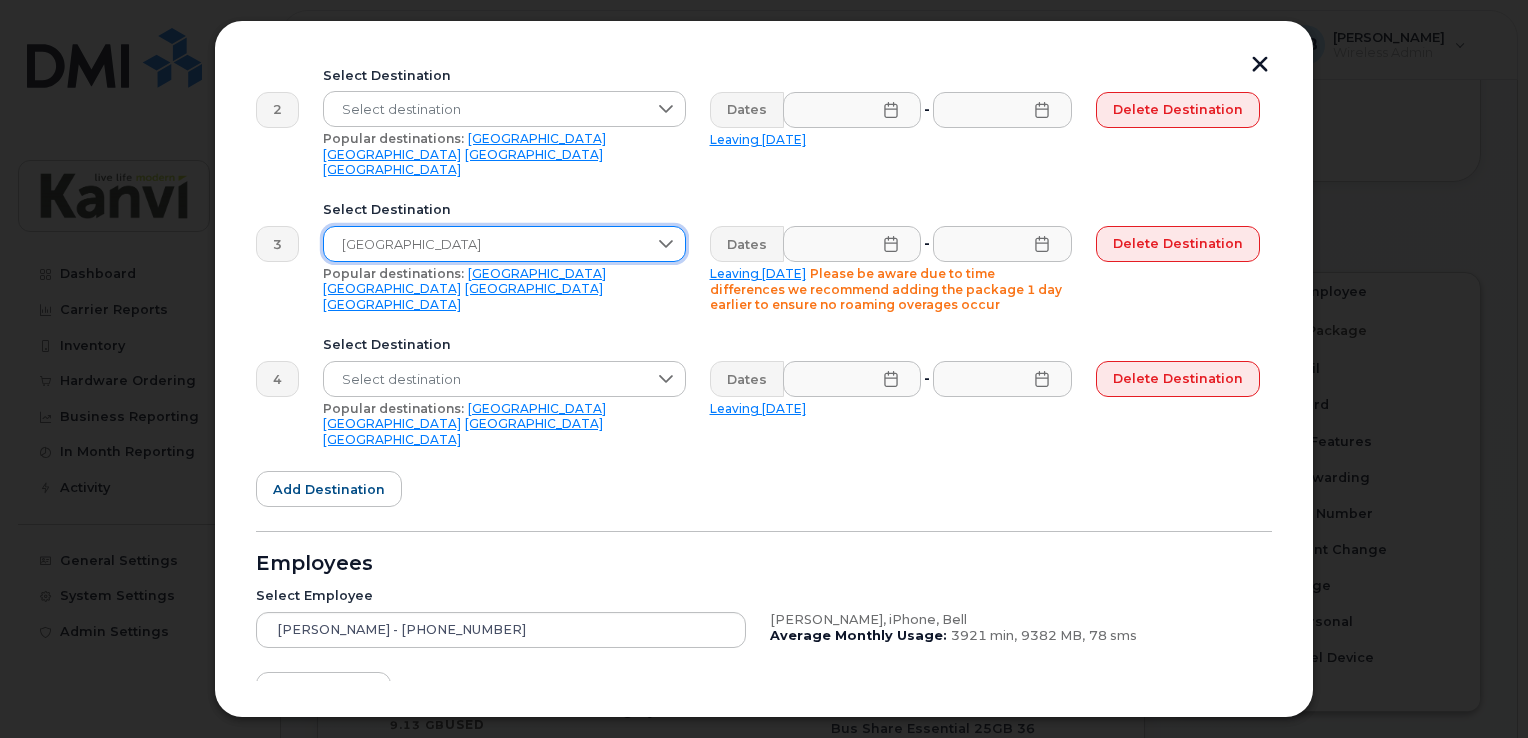 click 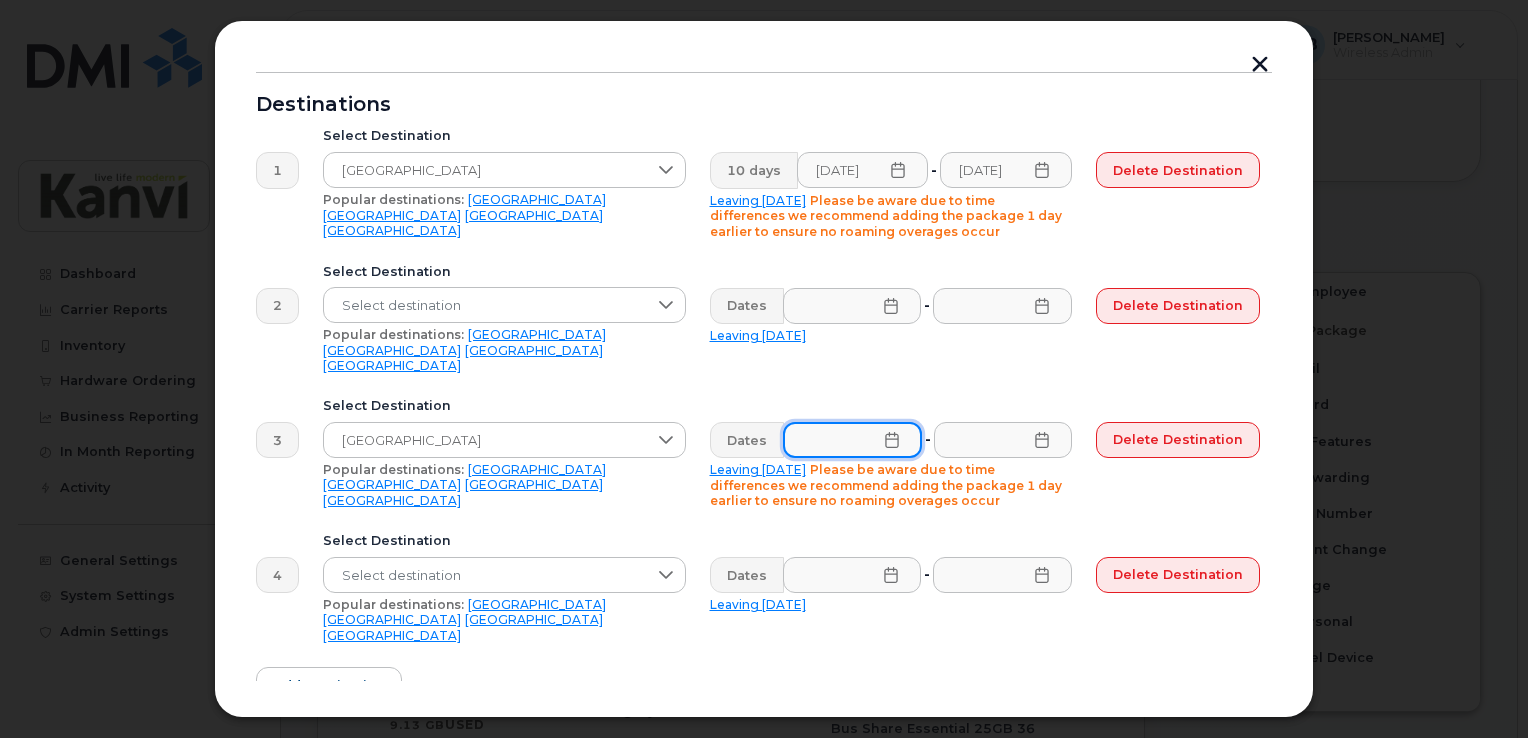 scroll, scrollTop: 200, scrollLeft: 0, axis: vertical 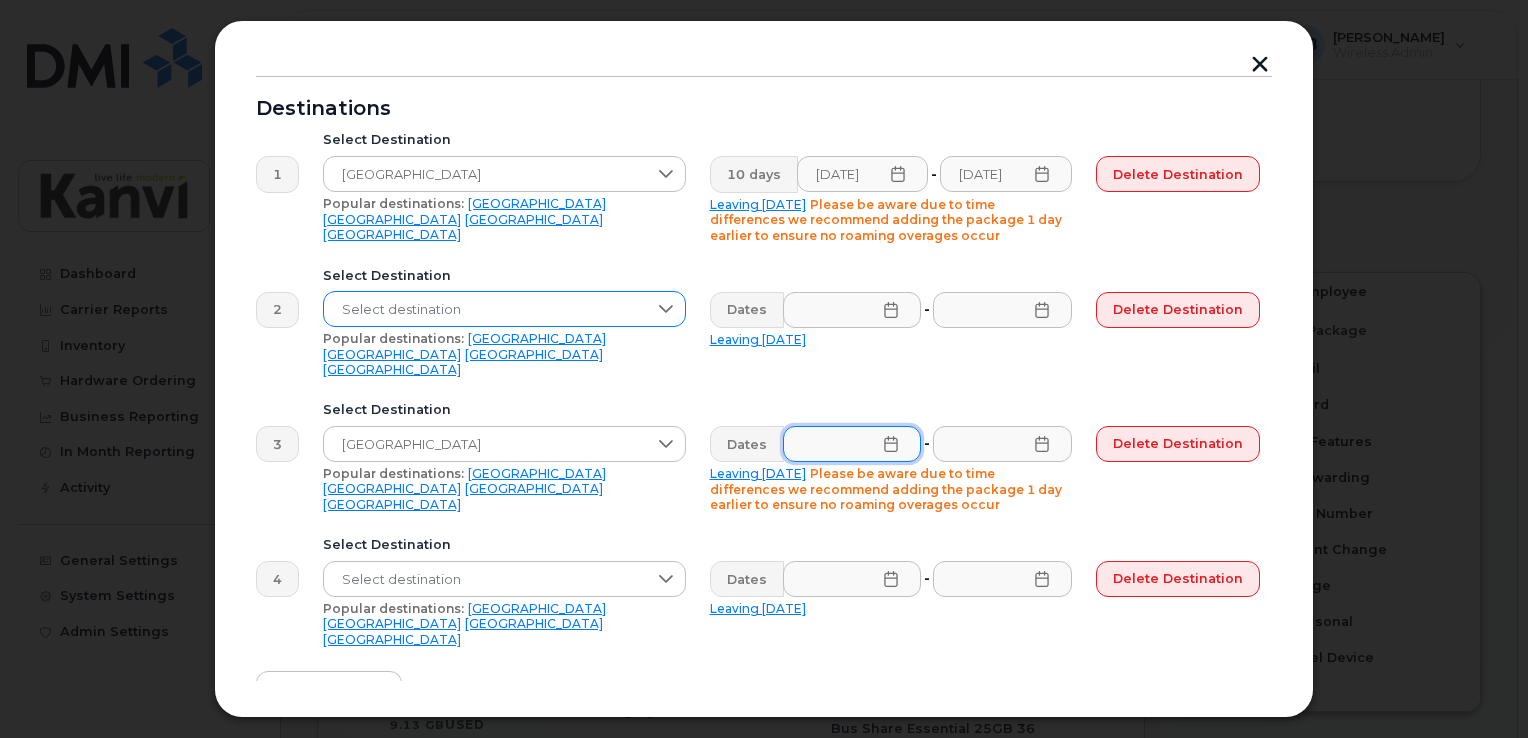 click 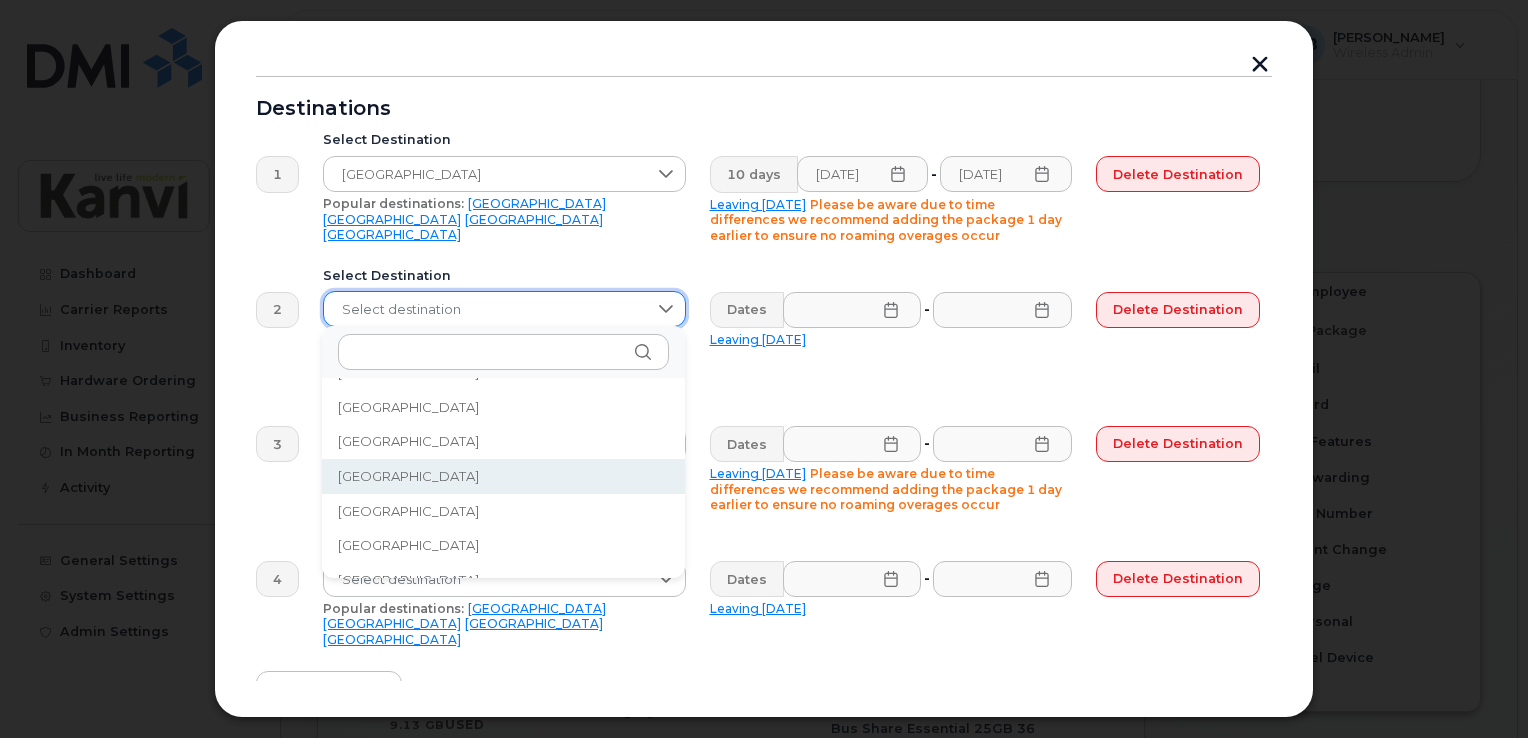 scroll, scrollTop: 6391, scrollLeft: 0, axis: vertical 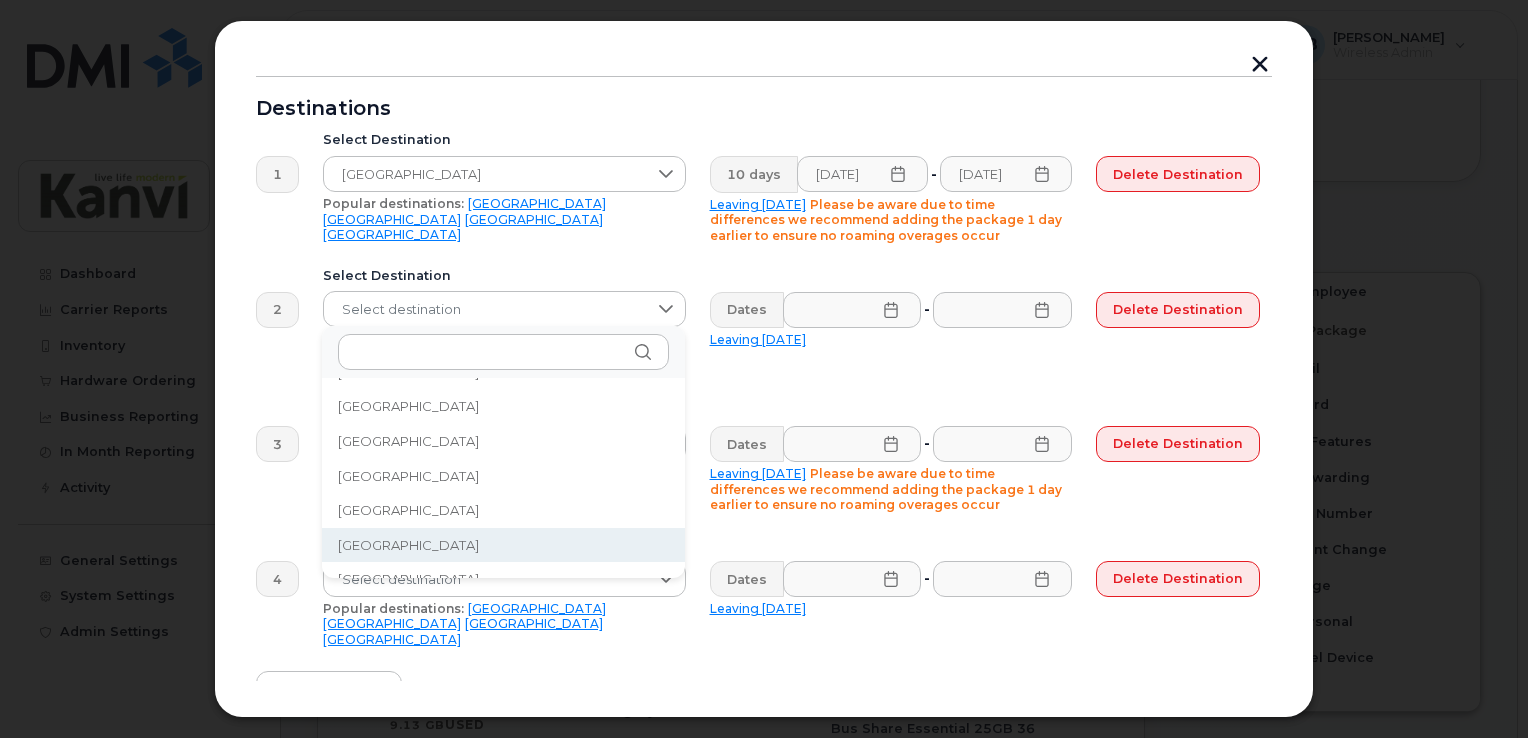 click on "[GEOGRAPHIC_DATA]" 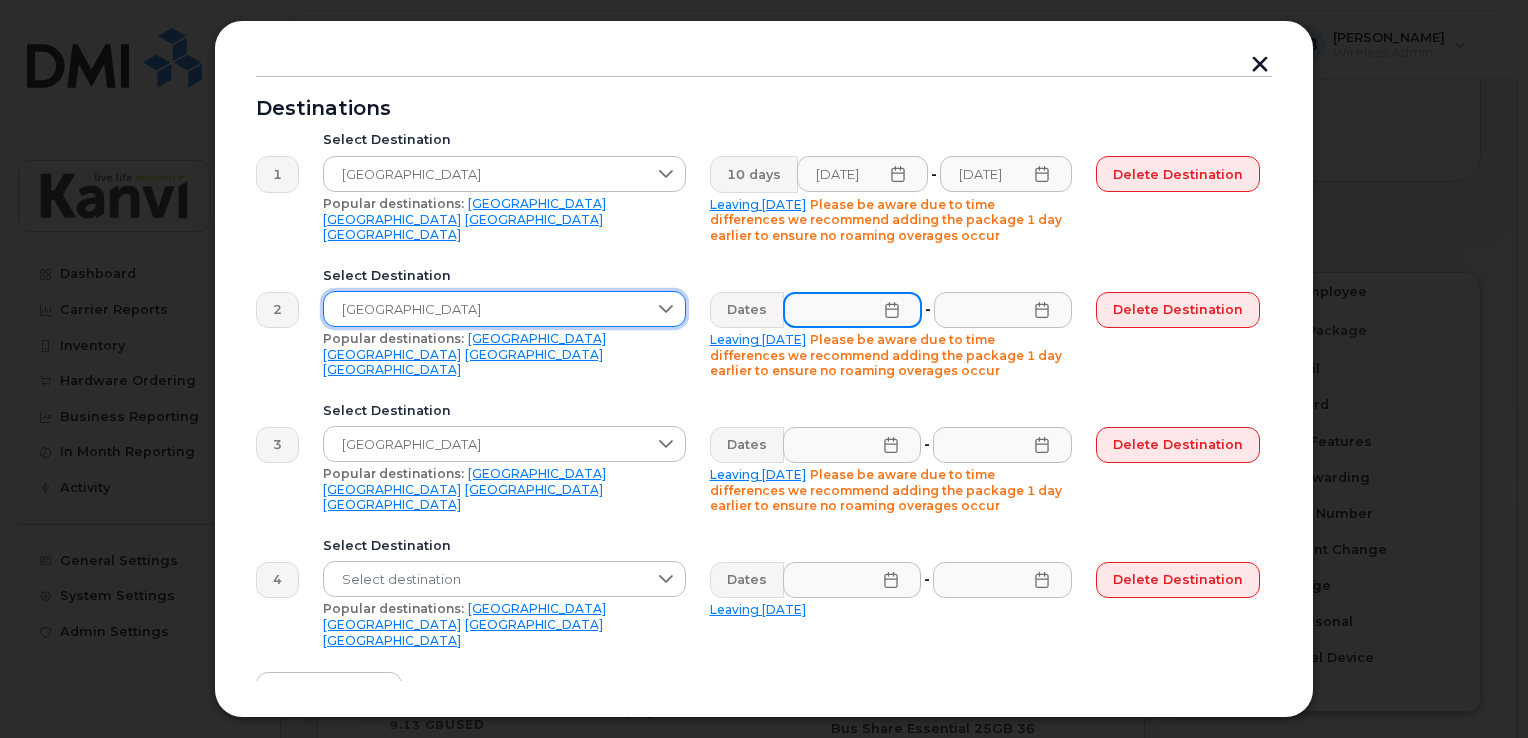 click at bounding box center [852, 310] 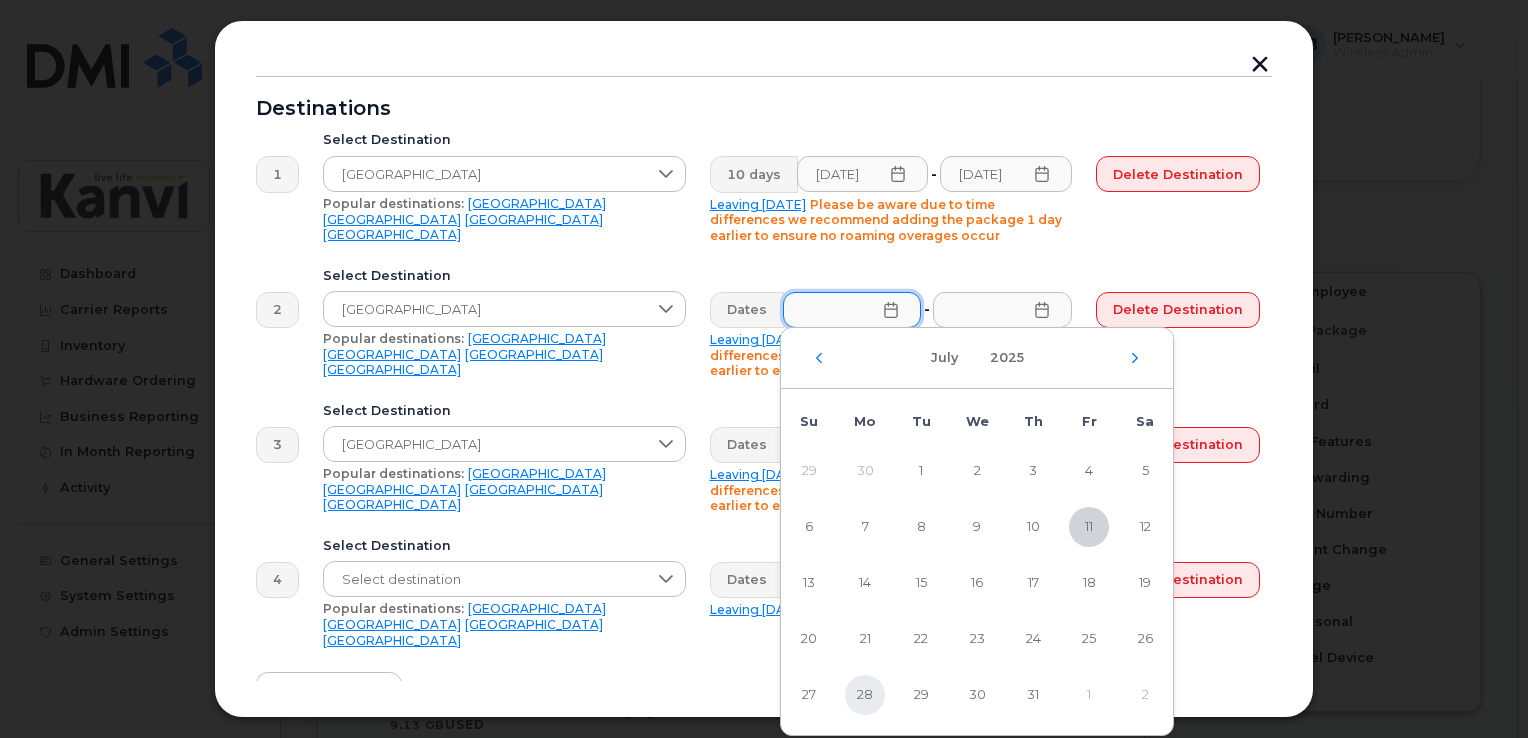 click on "28" at bounding box center [865, 695] 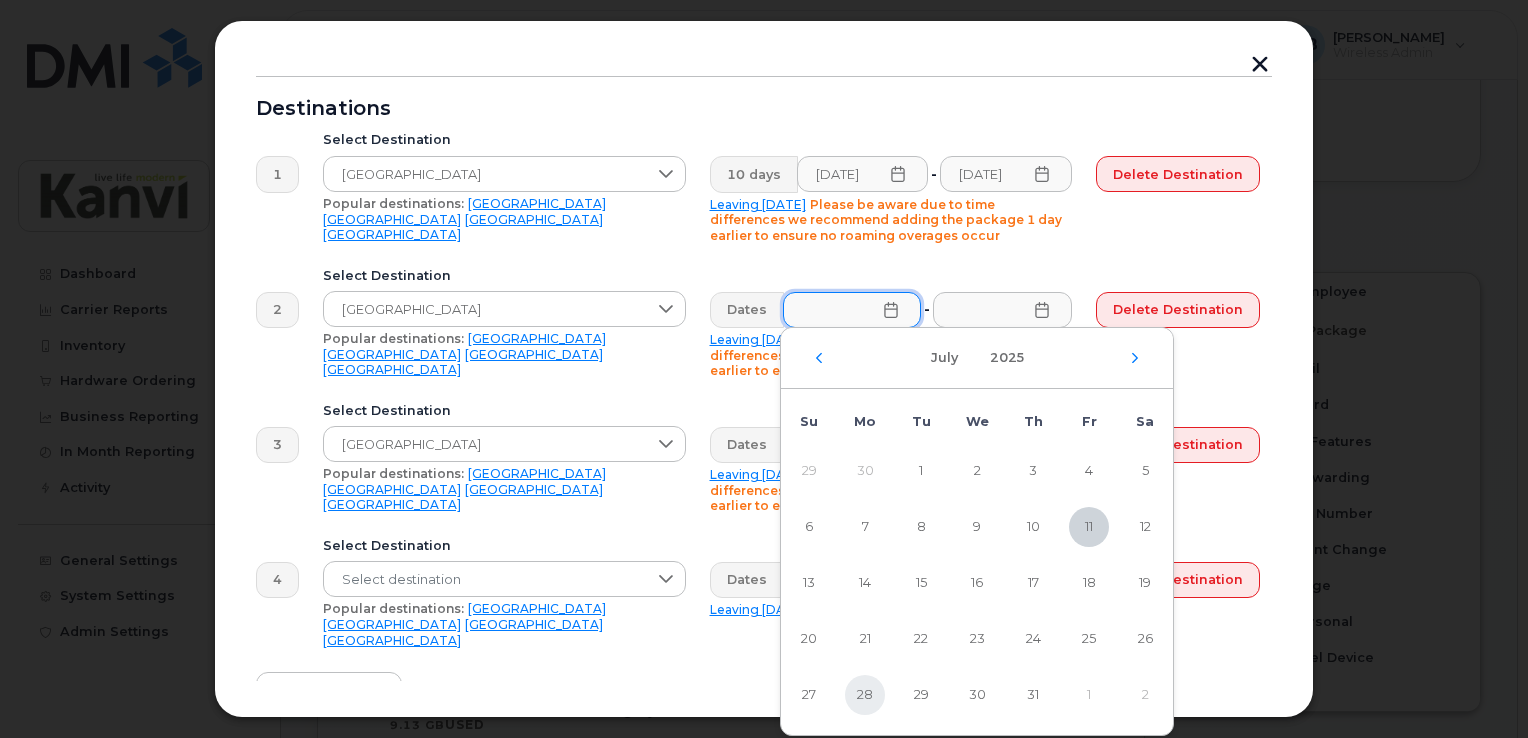 type on "[DATE]" 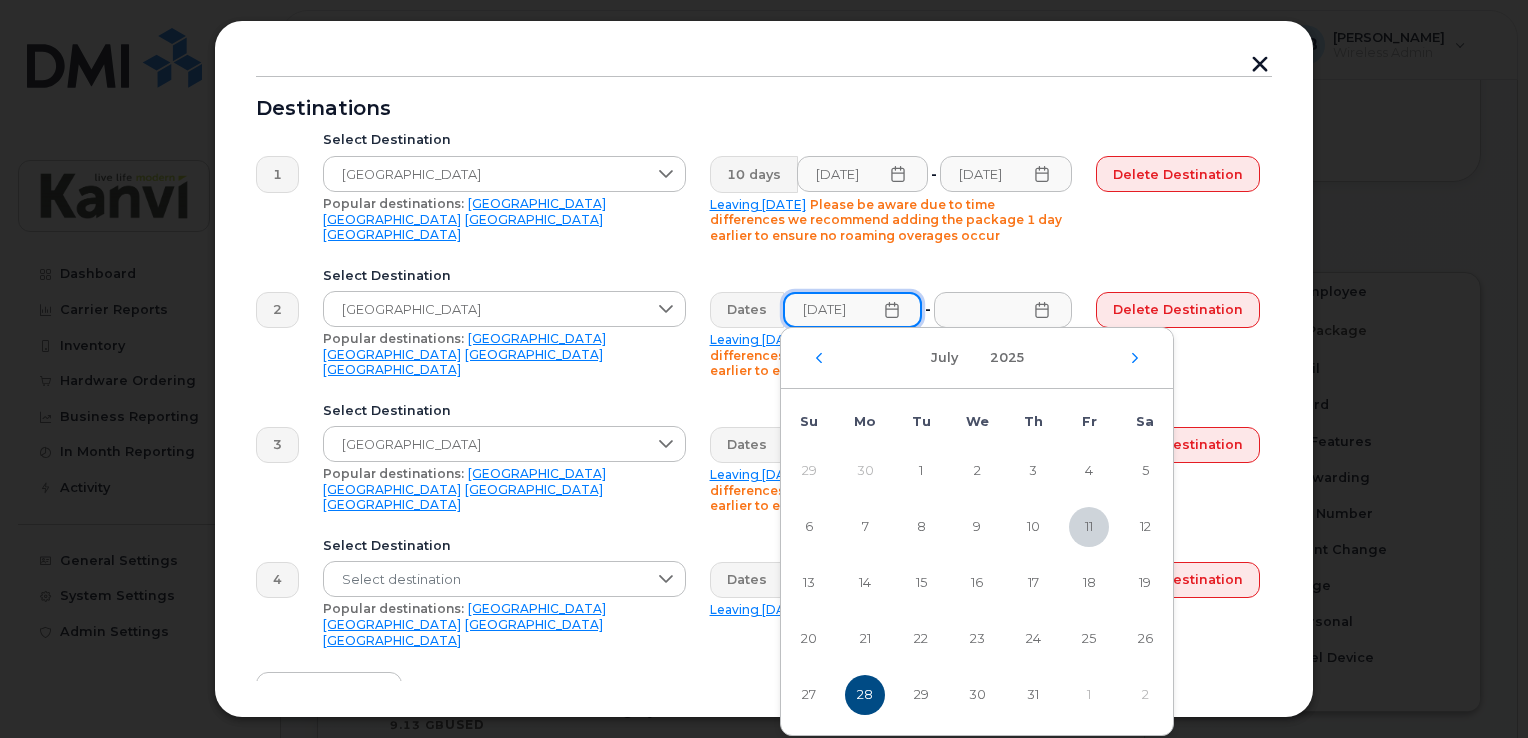 scroll, scrollTop: 0, scrollLeft: 2, axis: horizontal 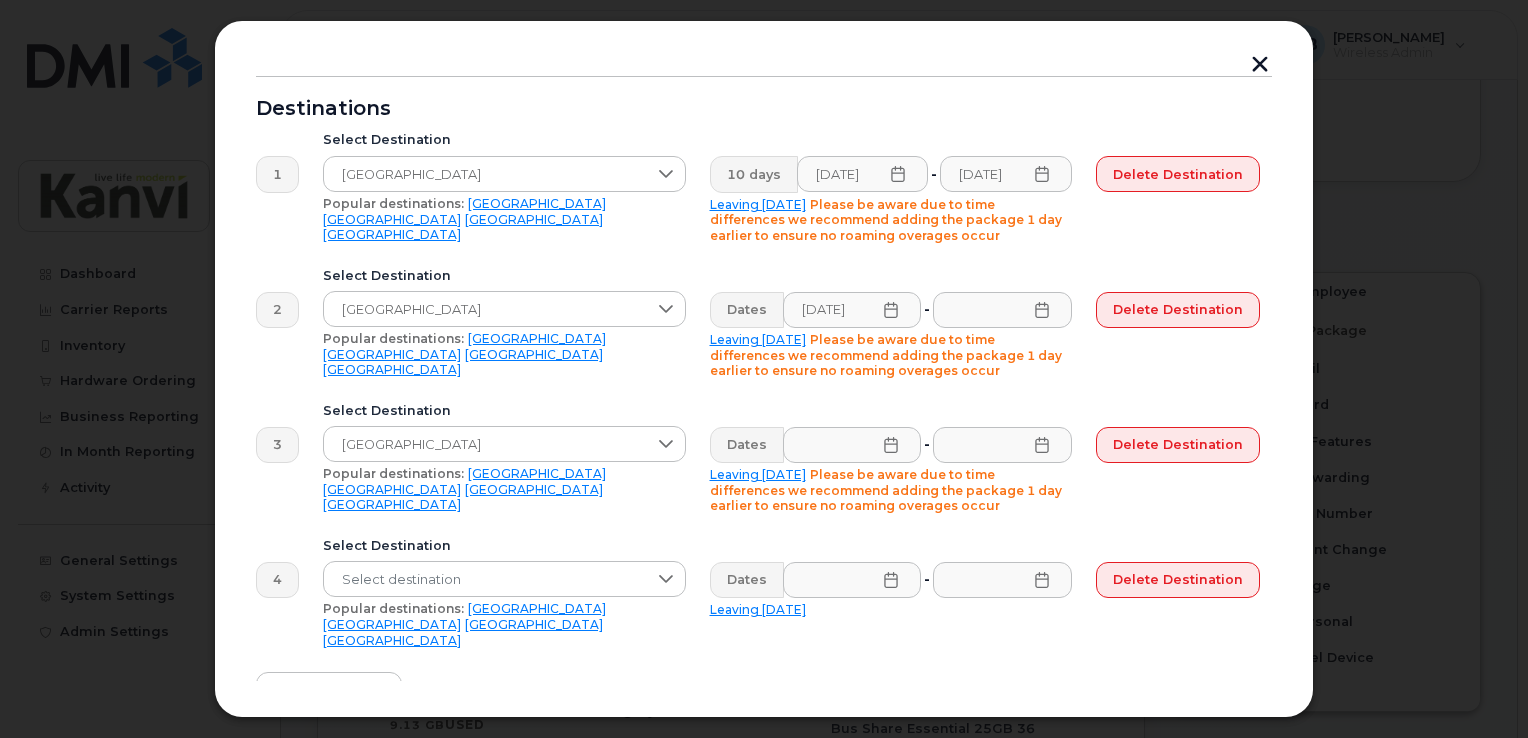 click 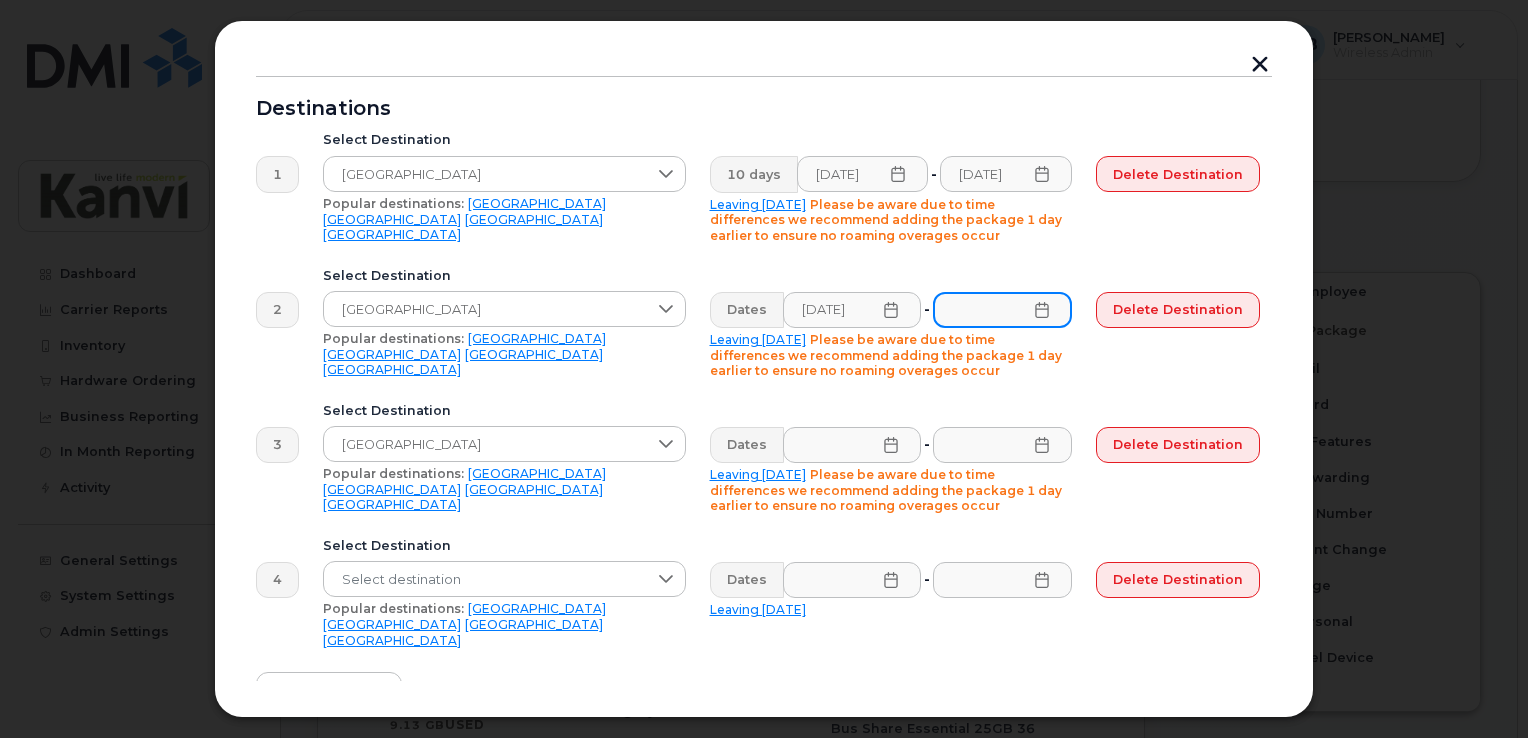scroll, scrollTop: 0, scrollLeft: 0, axis: both 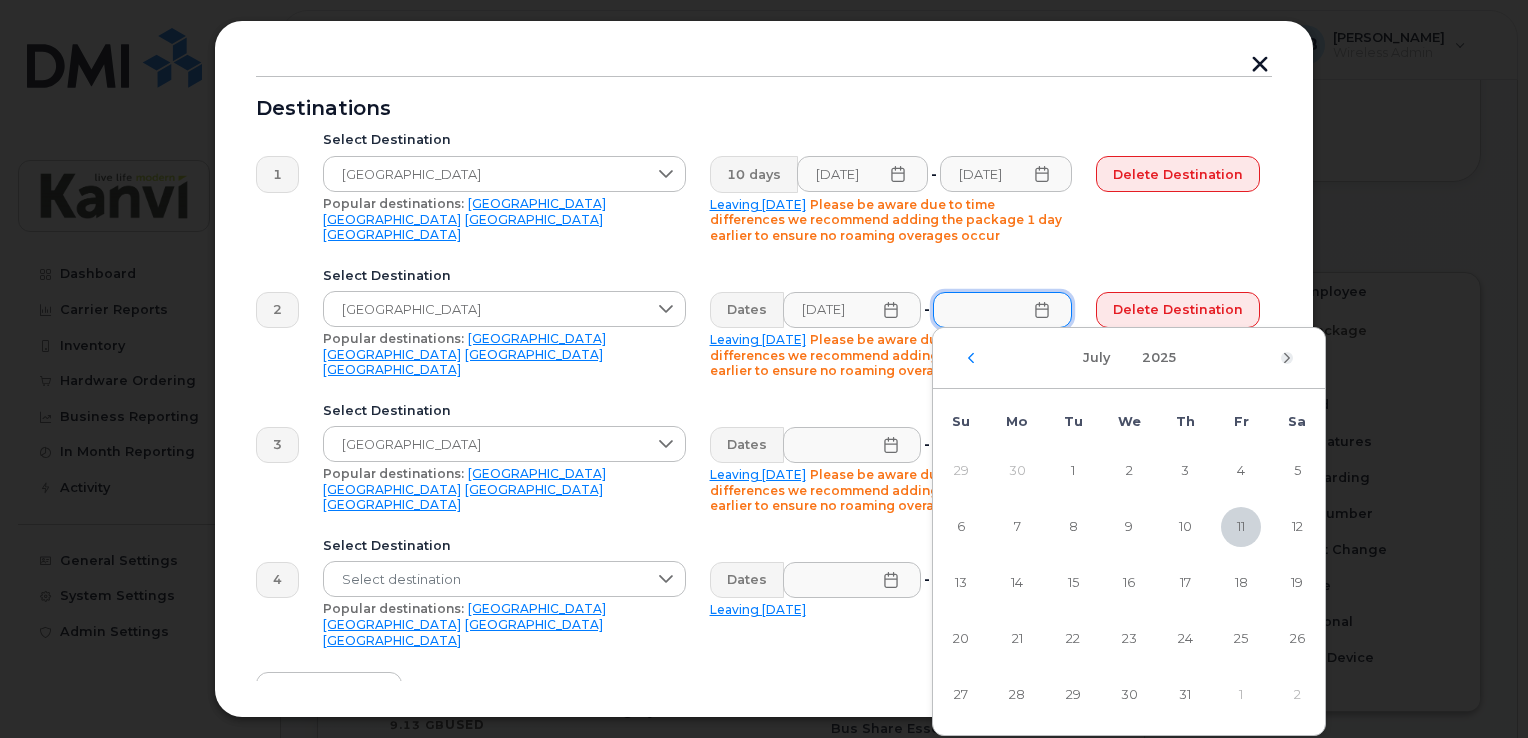 click 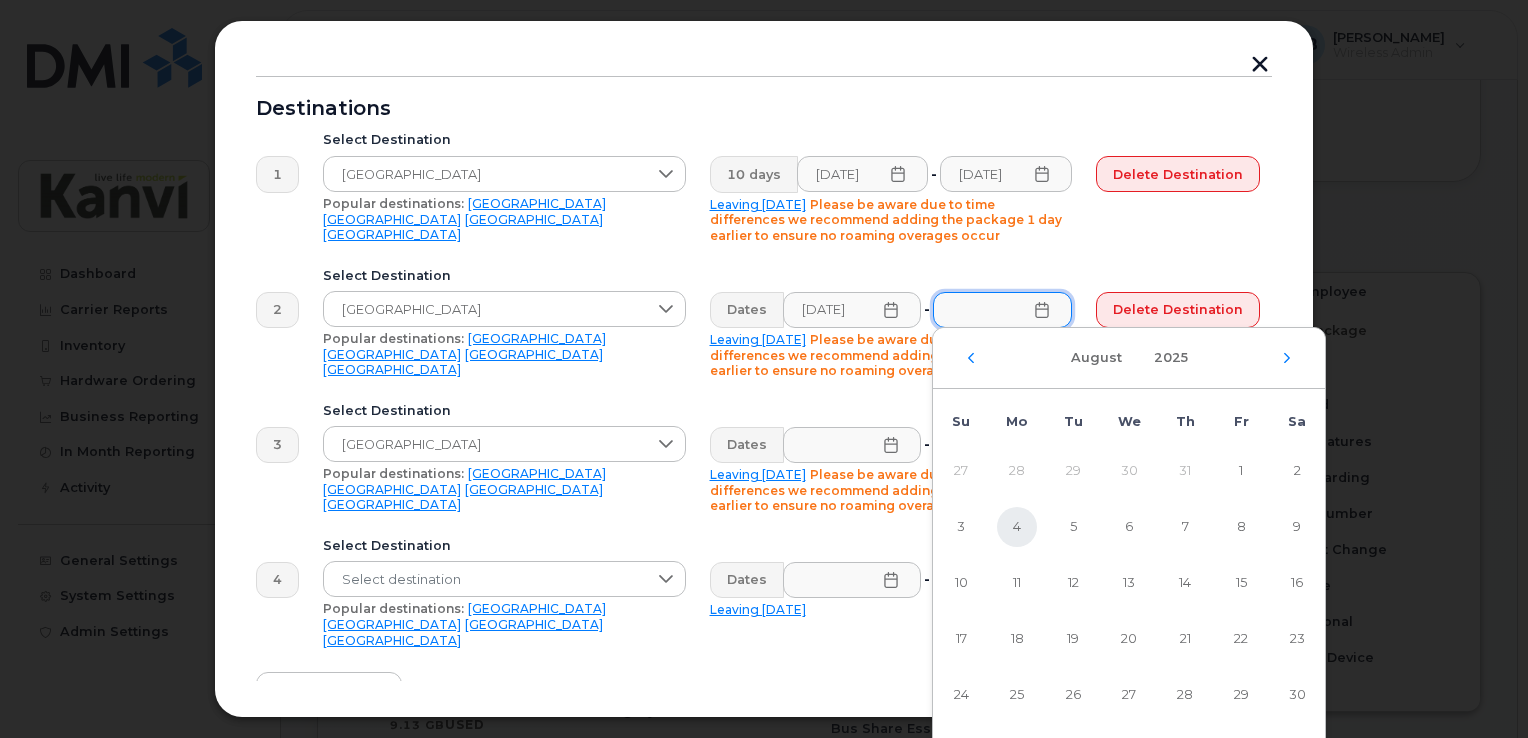 click on "4" at bounding box center (1017, 527) 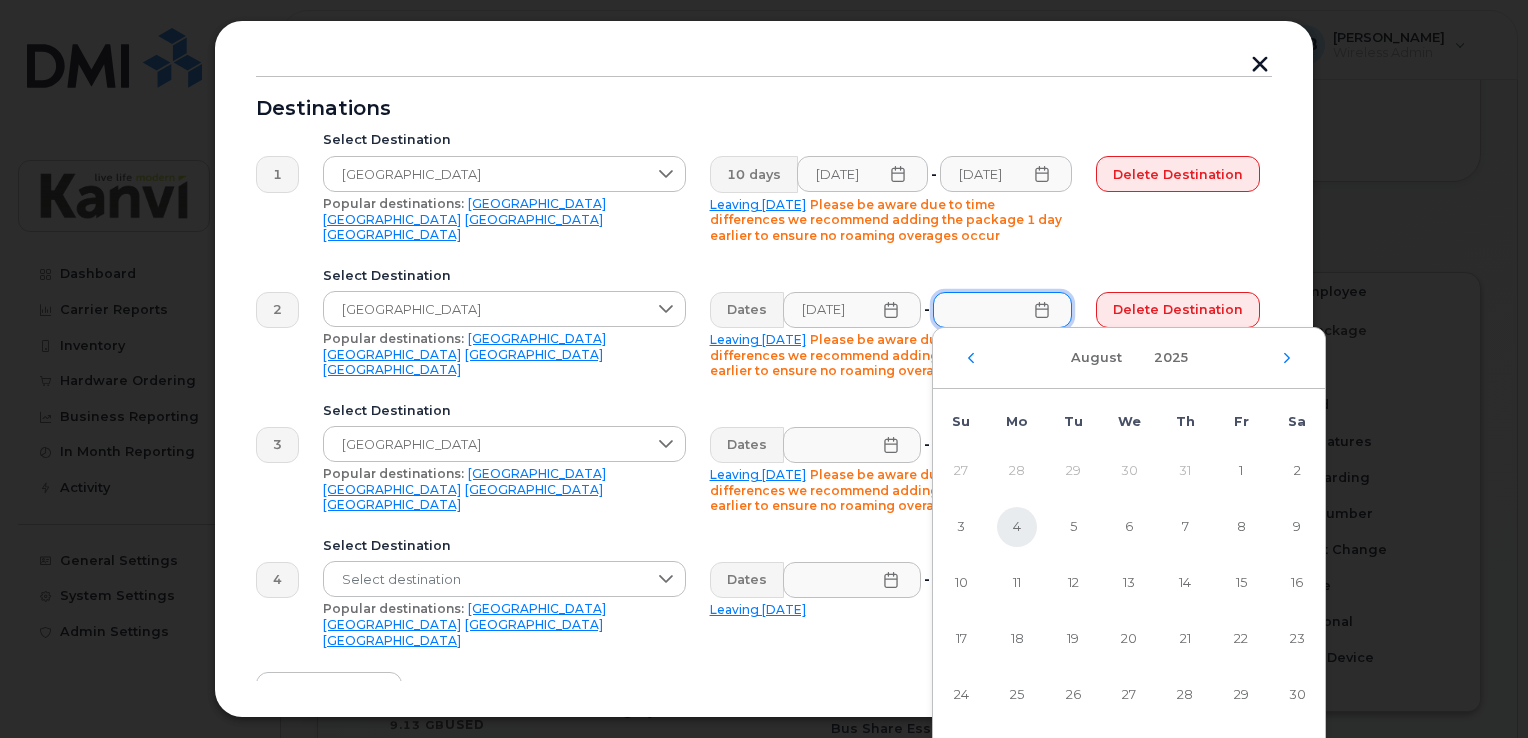 type on "08/04/2025" 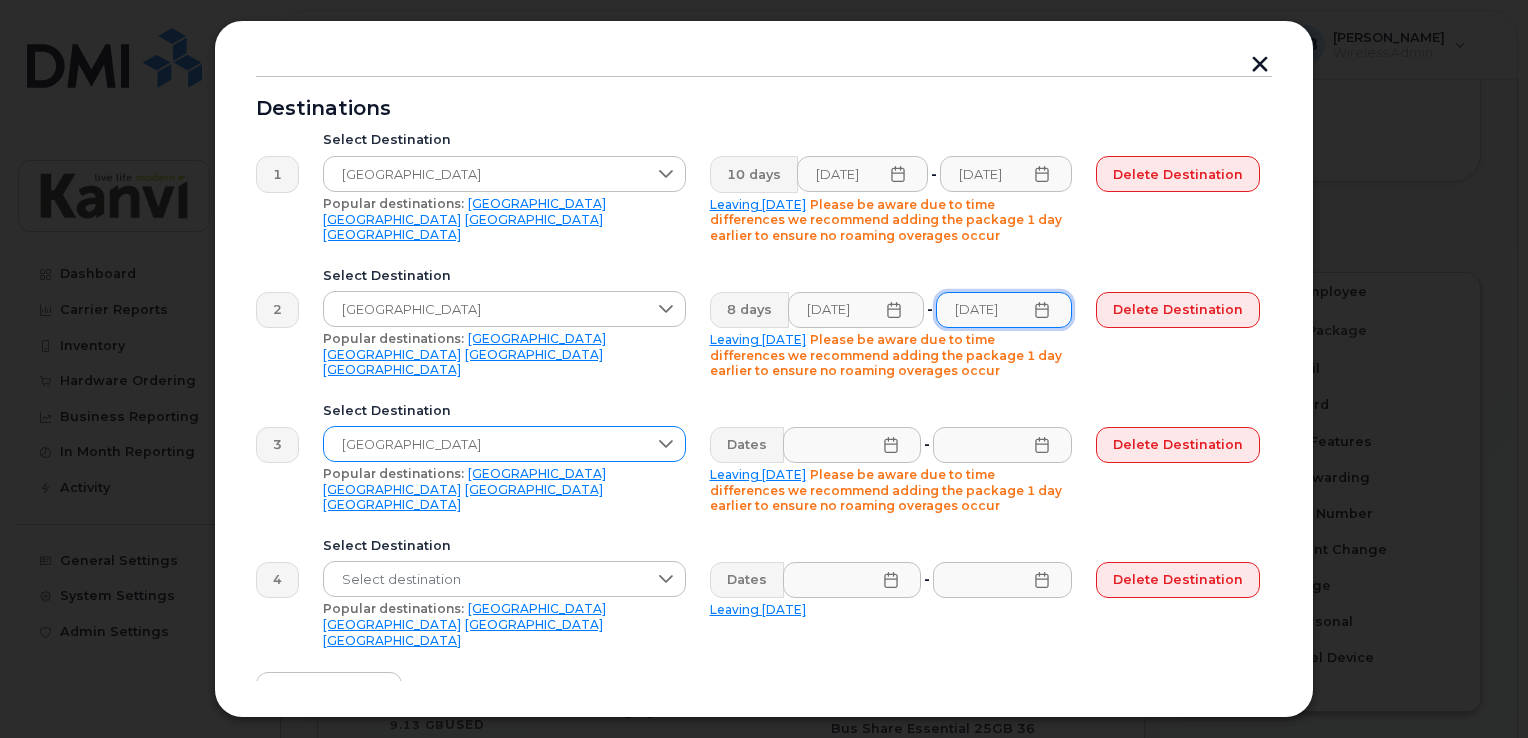 scroll, scrollTop: 0, scrollLeft: 0, axis: both 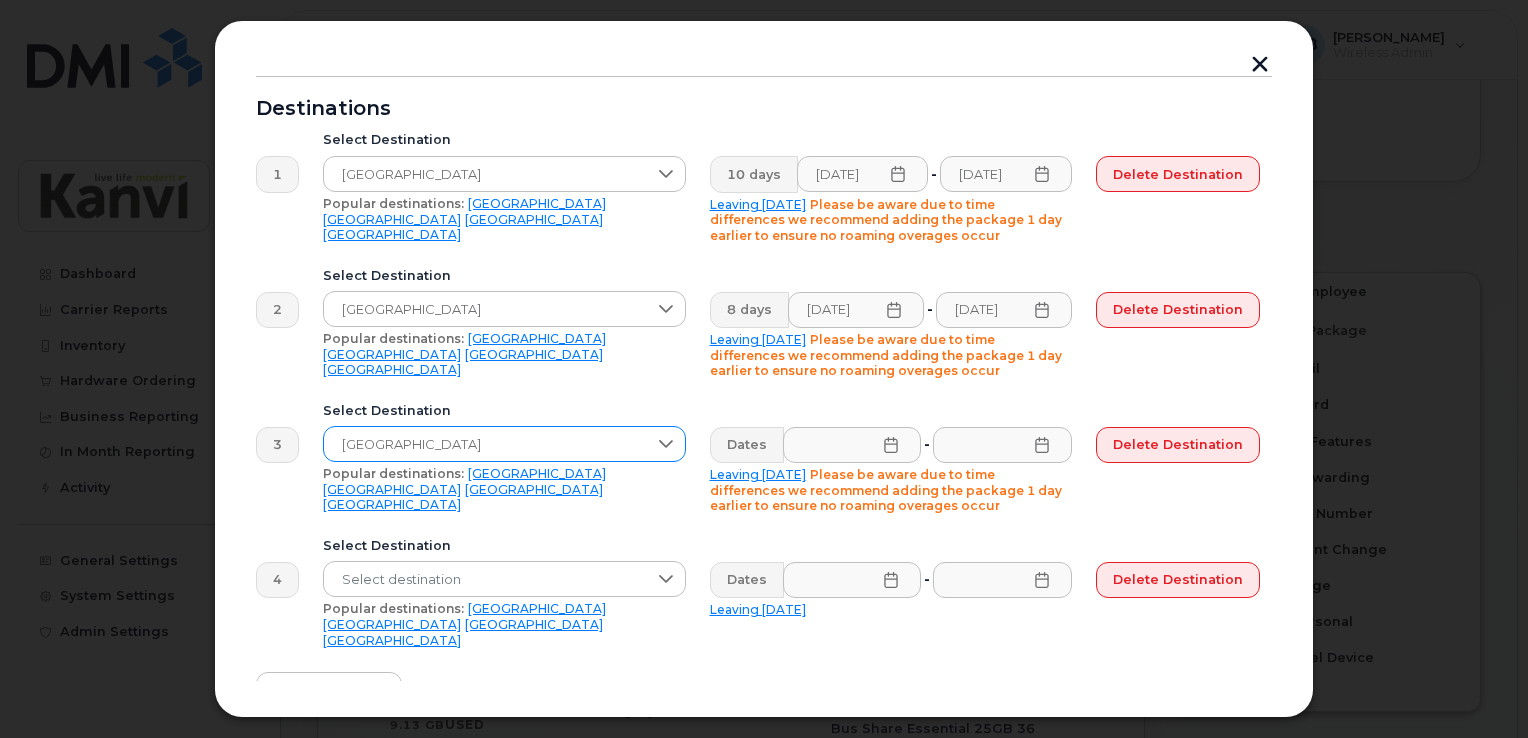 click 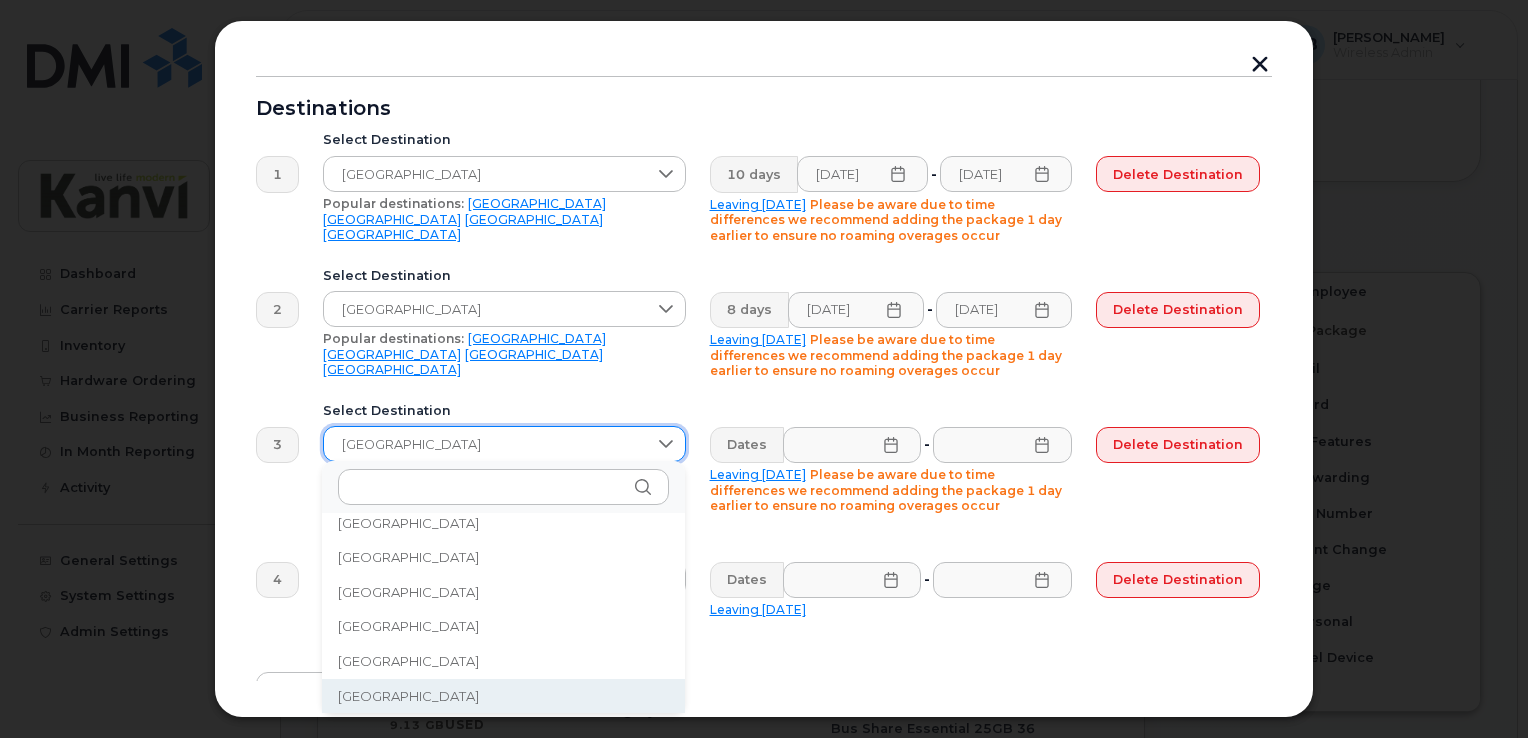 scroll, scrollTop: 2324, scrollLeft: 0, axis: vertical 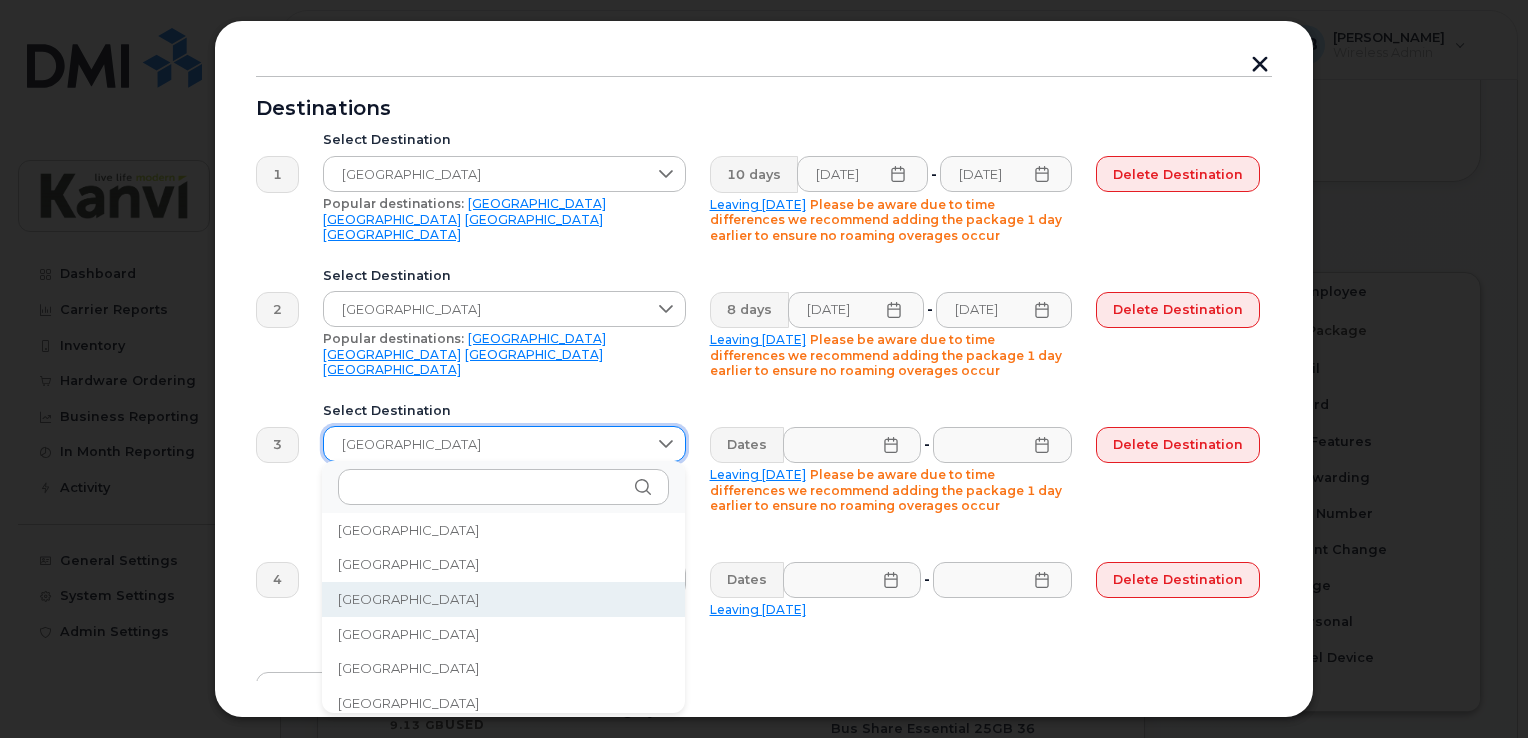 click on "[GEOGRAPHIC_DATA]" 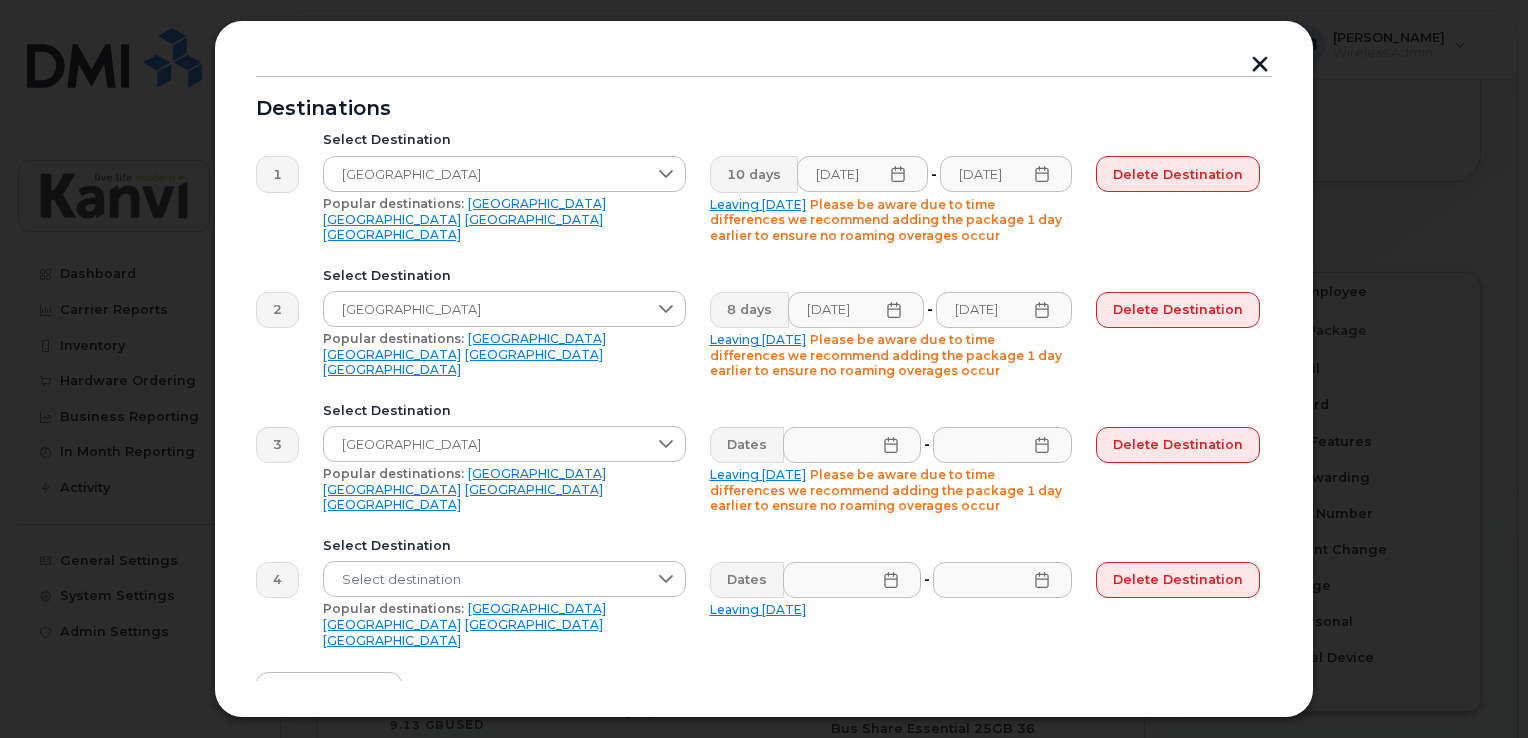 click 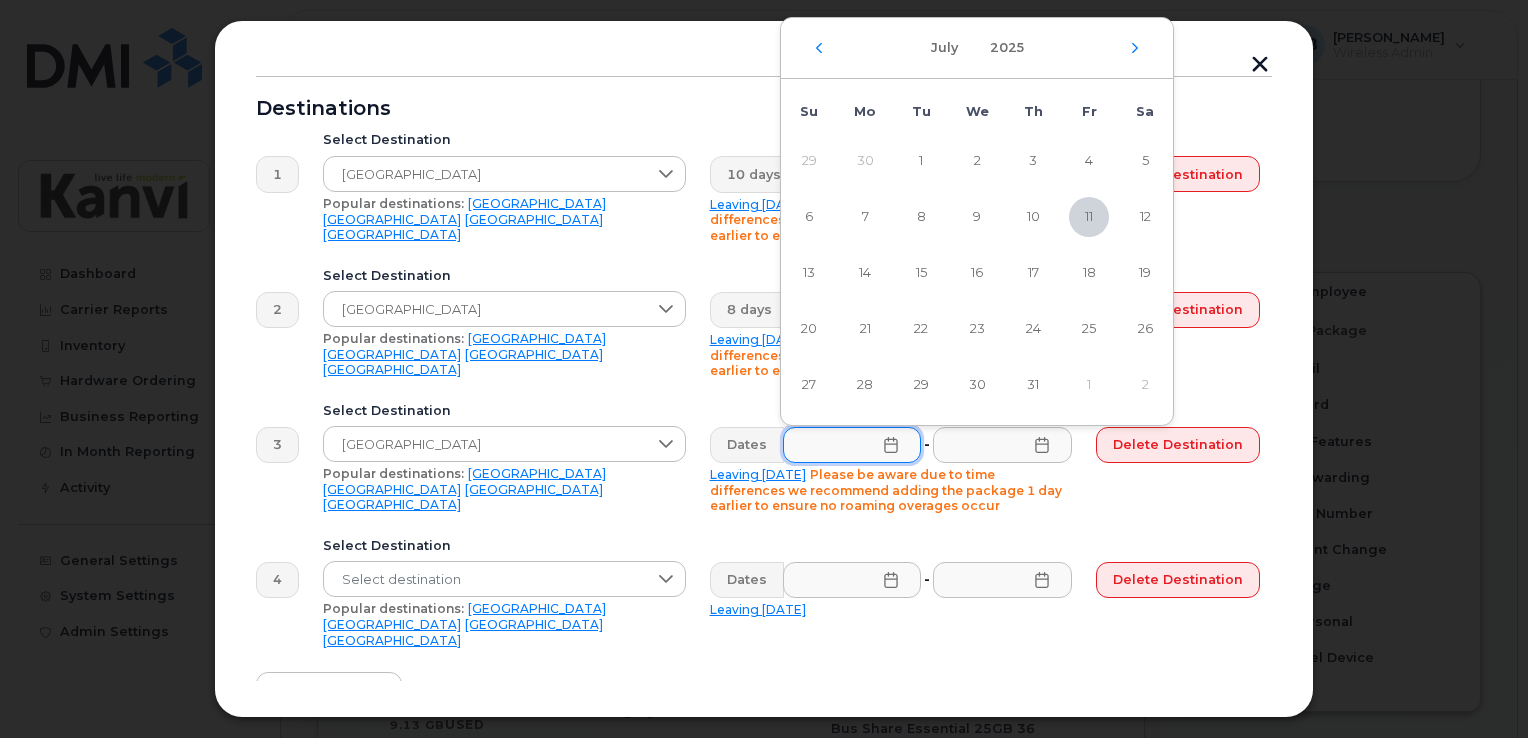 click on "July 2025" at bounding box center [977, 48] 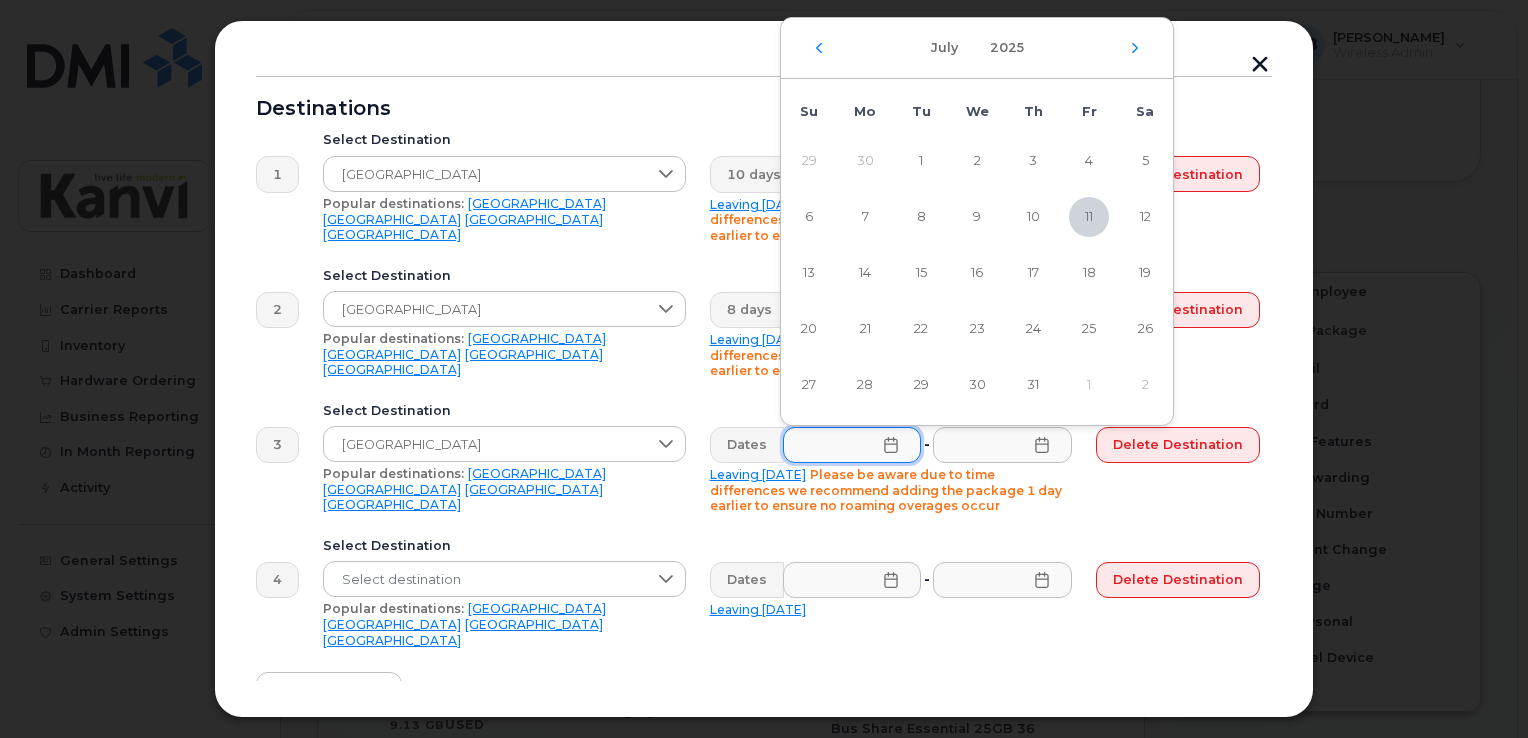 click on "July 2025" at bounding box center (977, 48) 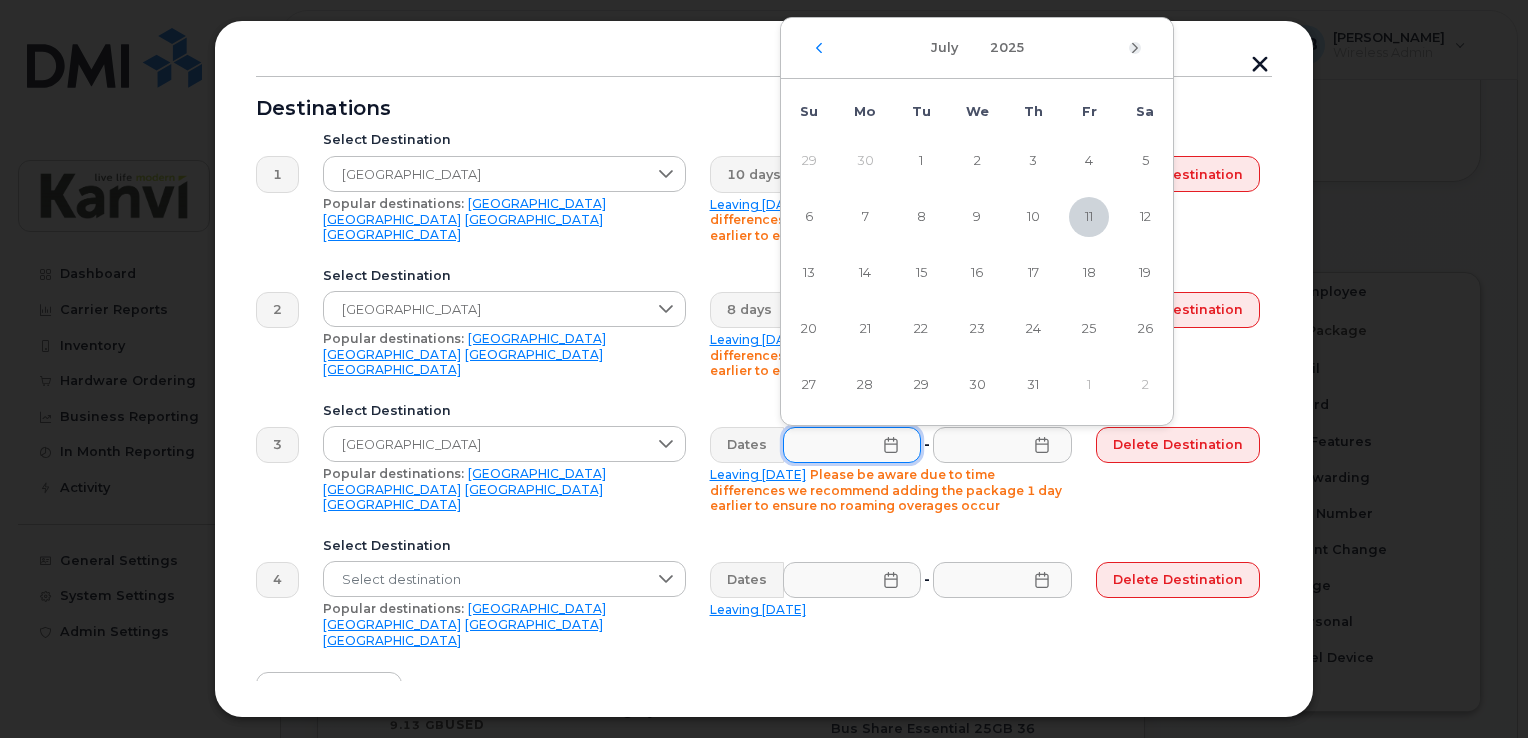 click 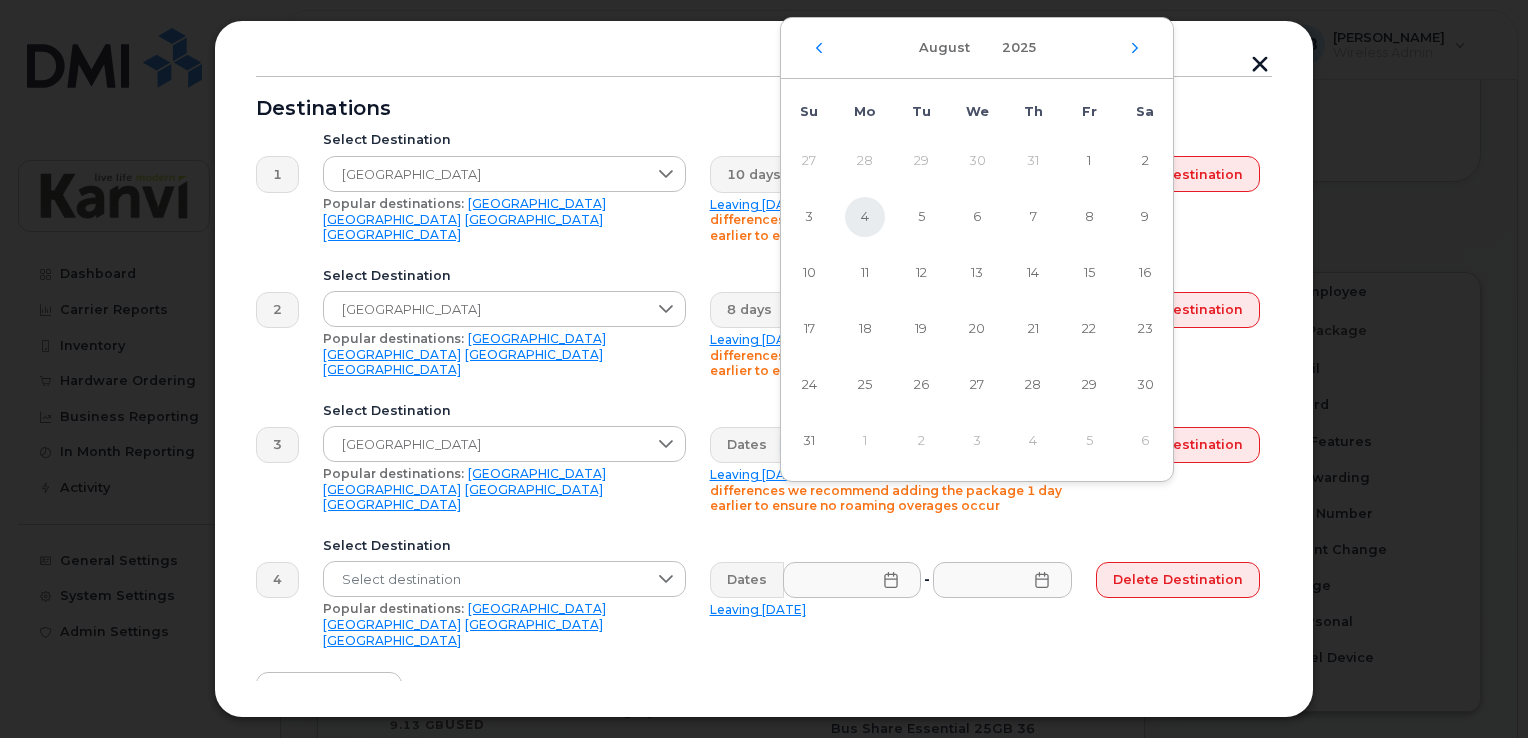 click on "4" at bounding box center [865, 217] 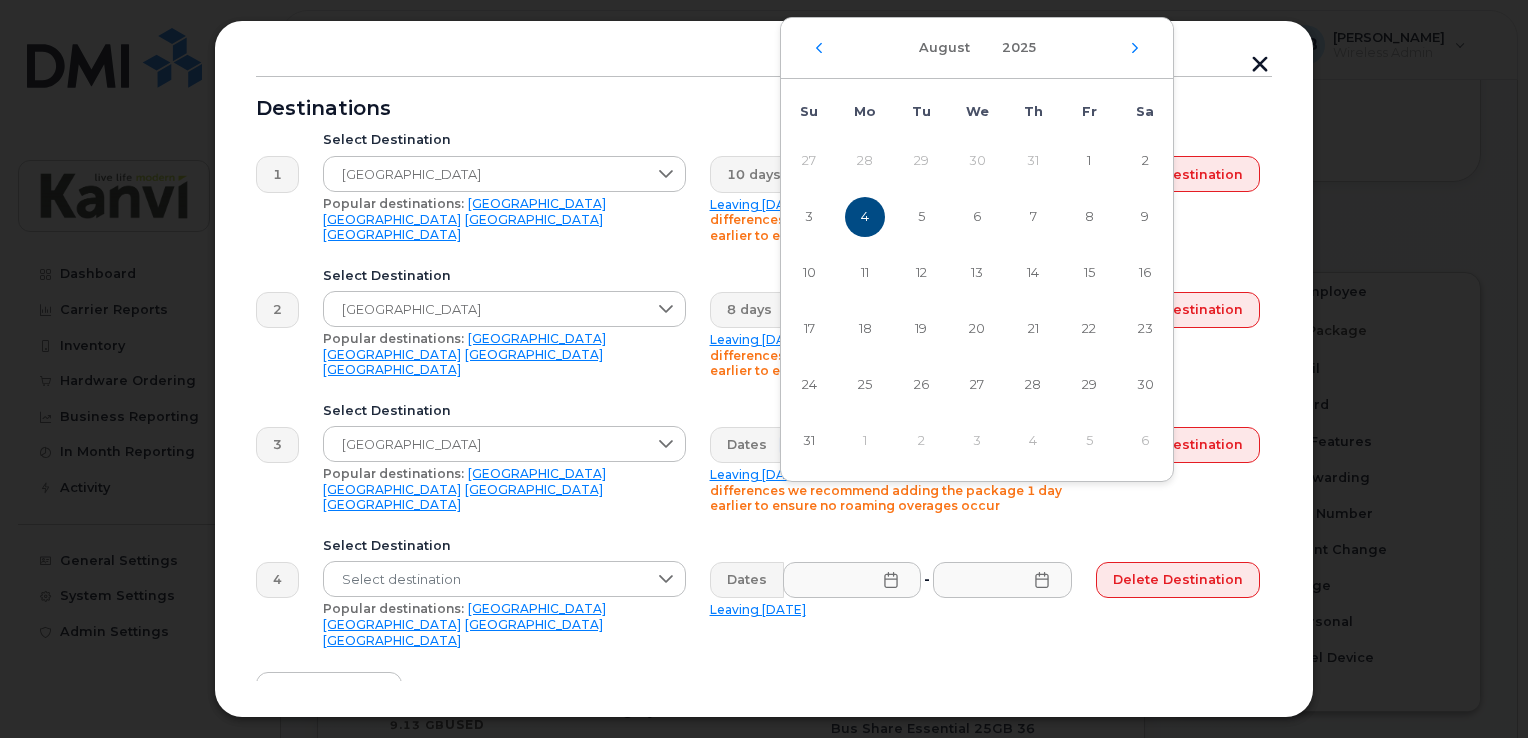 scroll, scrollTop: 0, scrollLeft: 5, axis: horizontal 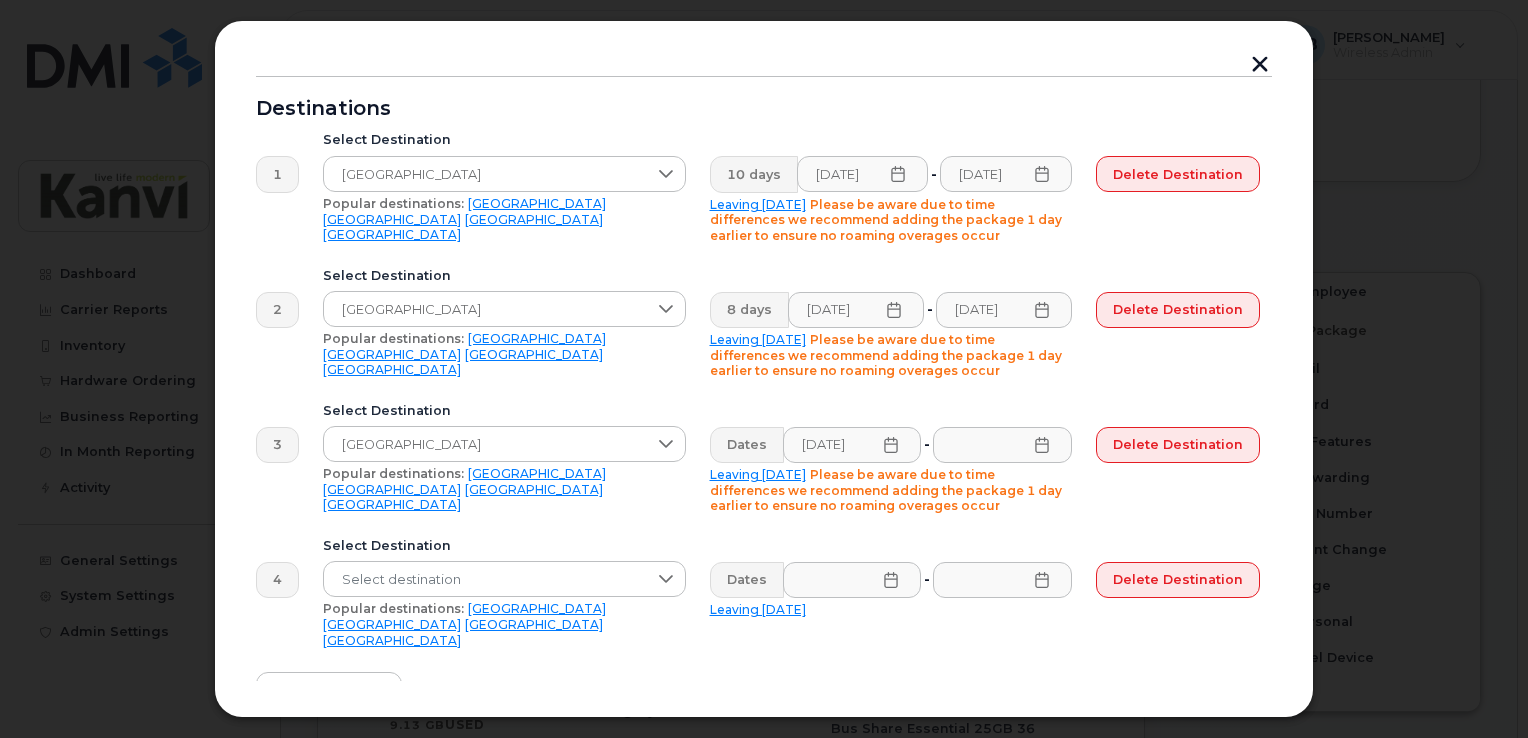 click 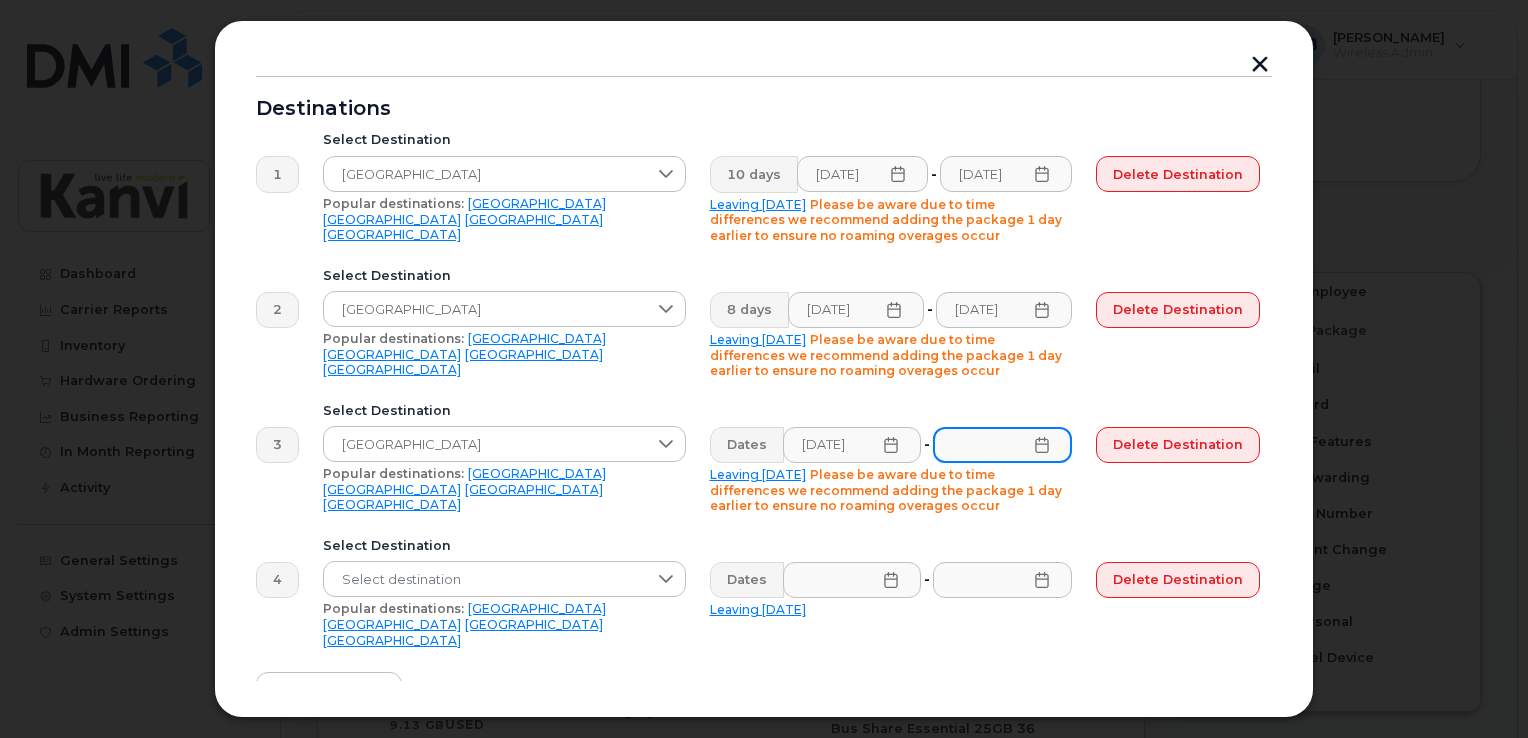 scroll, scrollTop: 0, scrollLeft: 0, axis: both 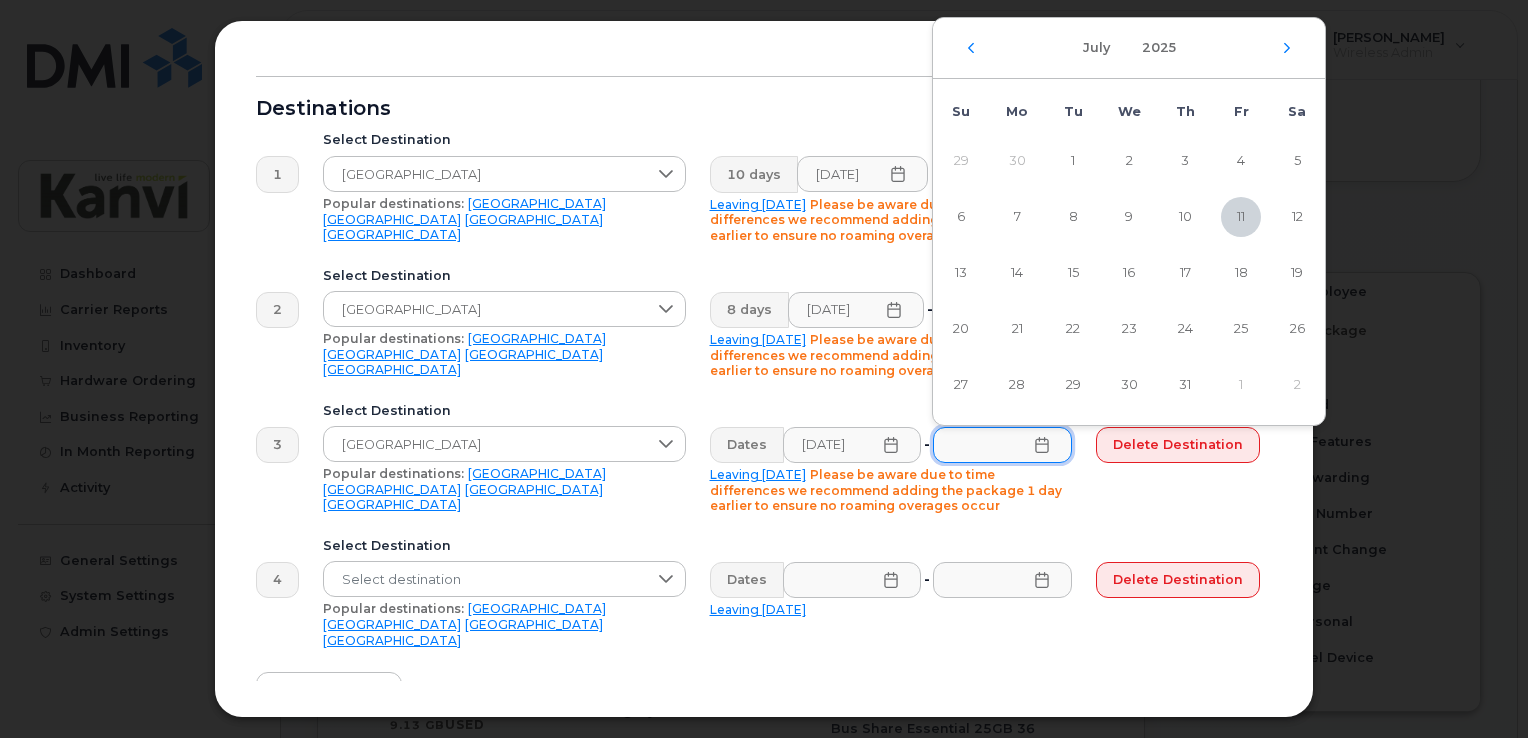 click on "July 2025" at bounding box center [1129, 48] 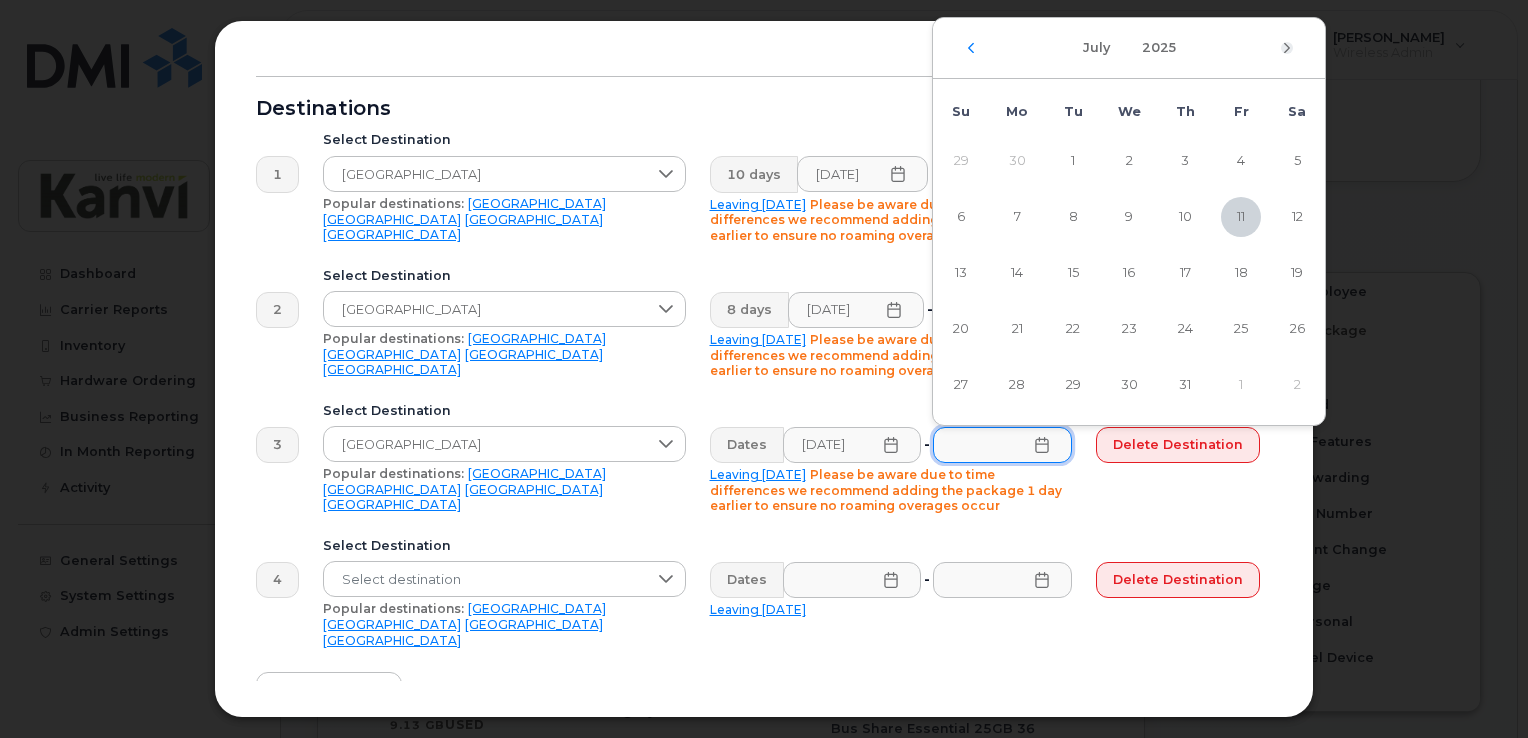 click 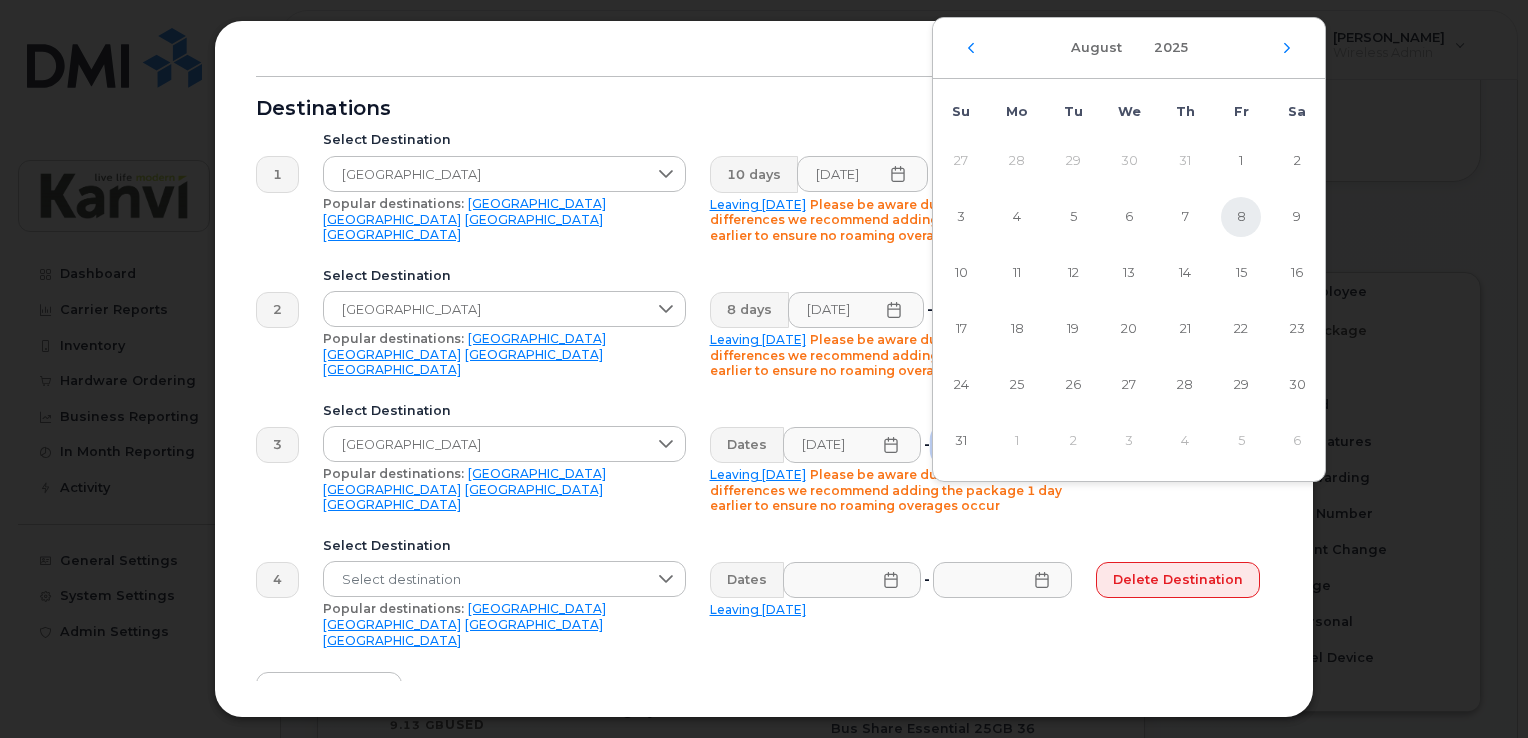 click on "8" at bounding box center (1241, 217) 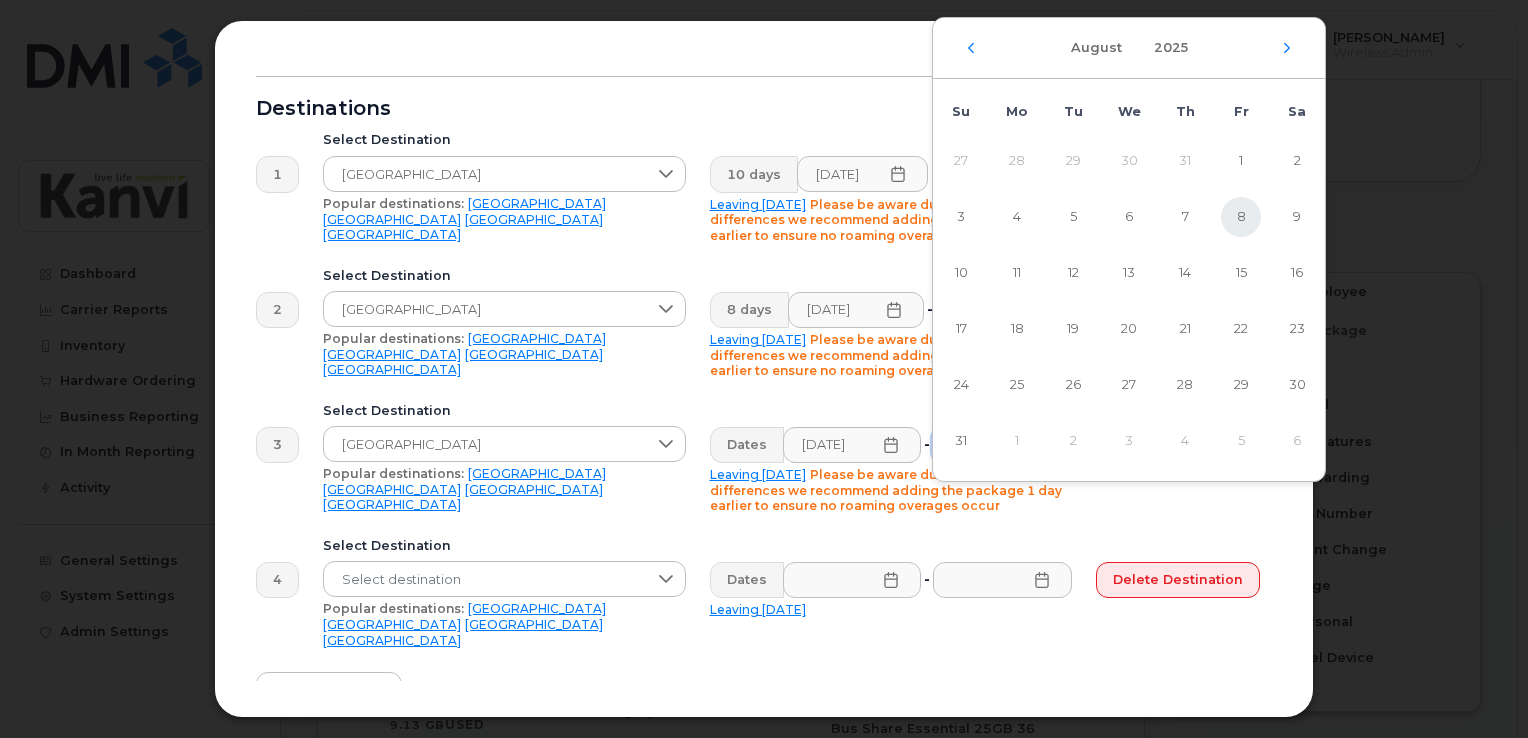 type on "08/08/2025" 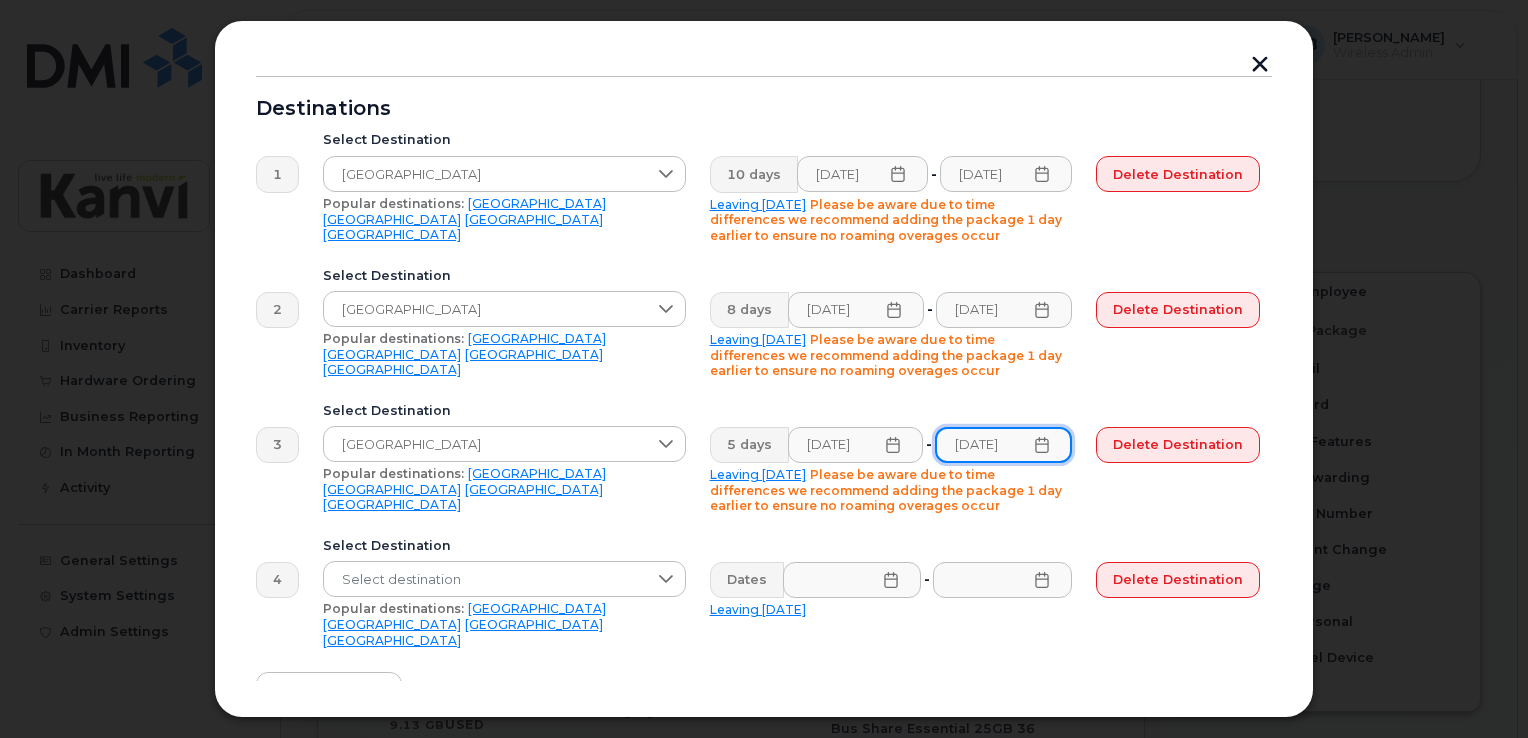 scroll, scrollTop: 0, scrollLeft: 7, axis: horizontal 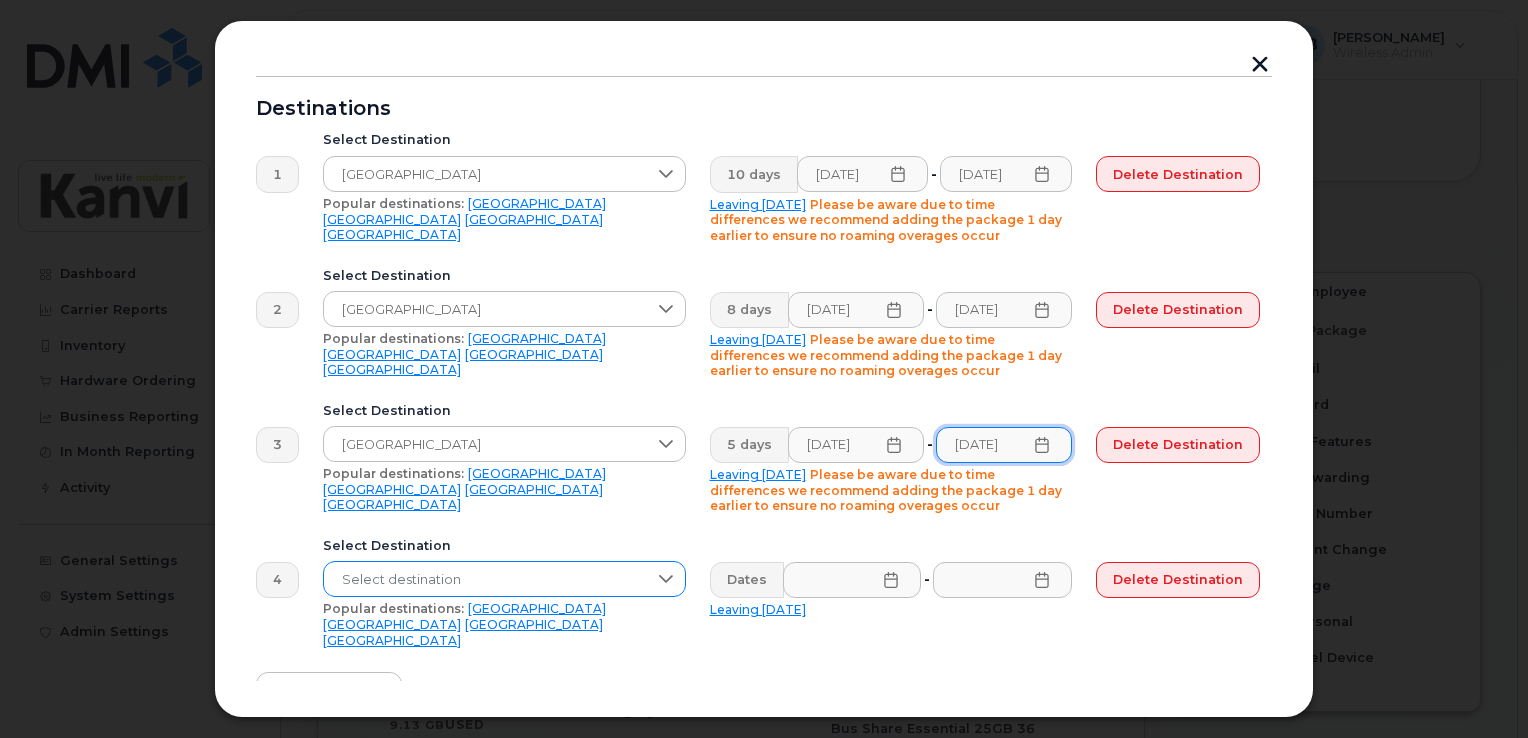 click 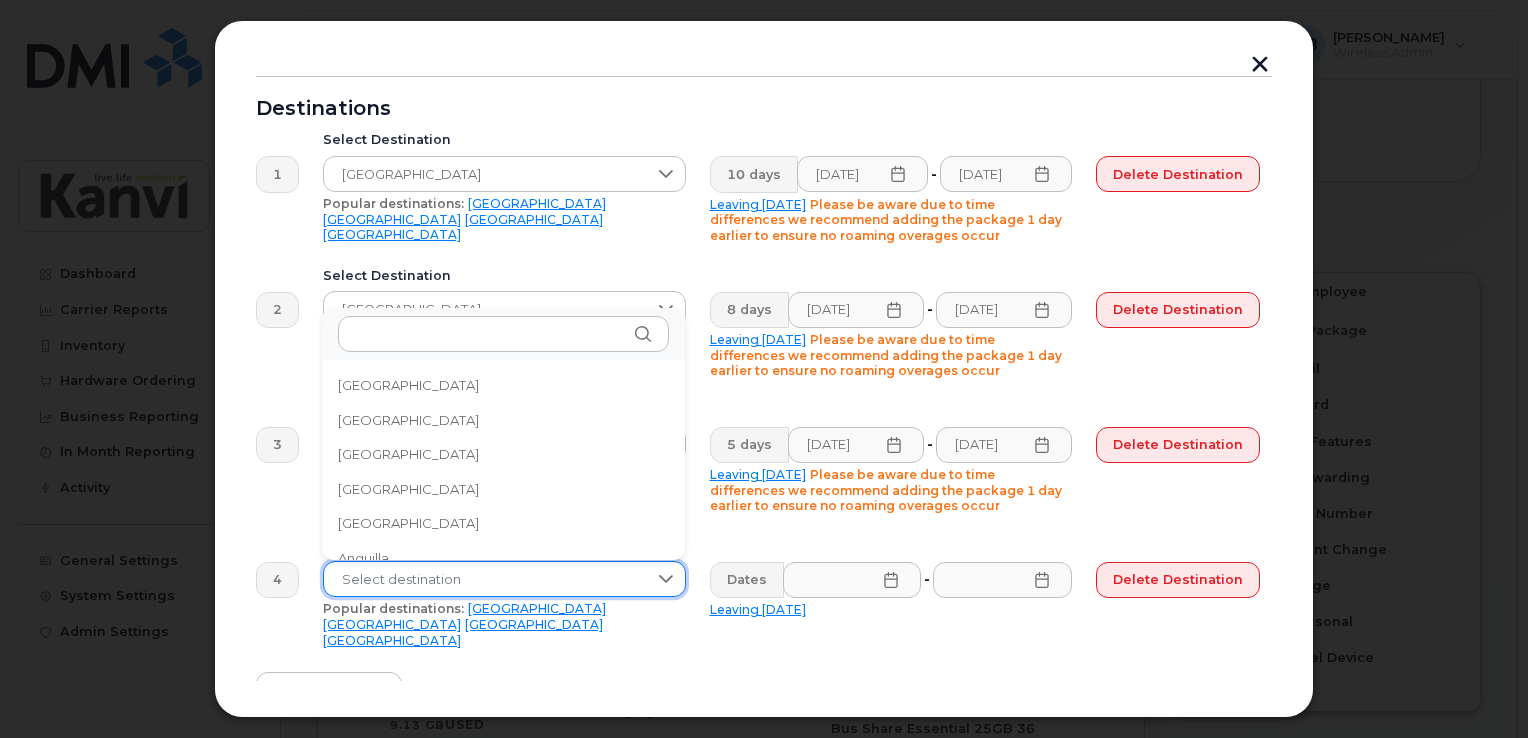 scroll, scrollTop: 0, scrollLeft: 0, axis: both 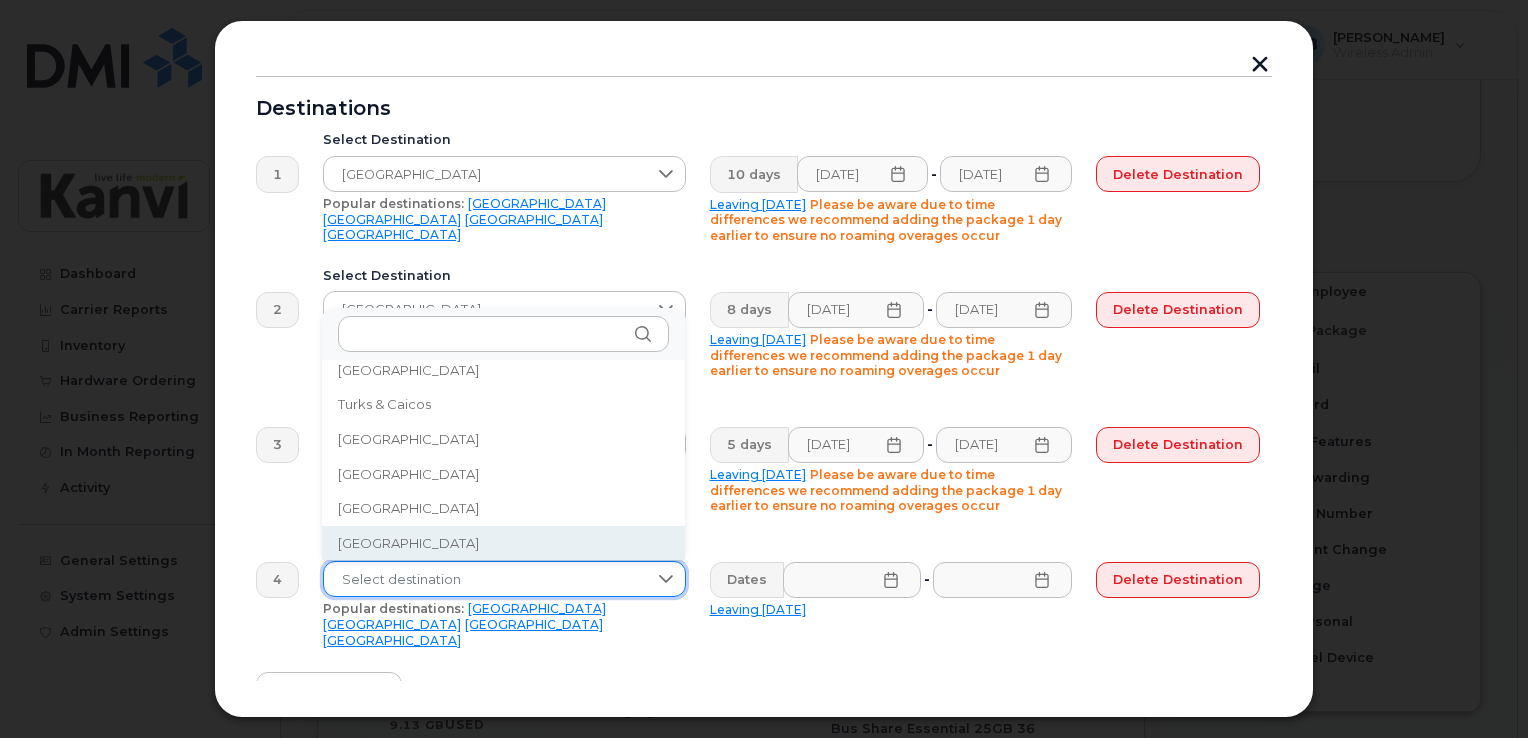 click on "[GEOGRAPHIC_DATA]" 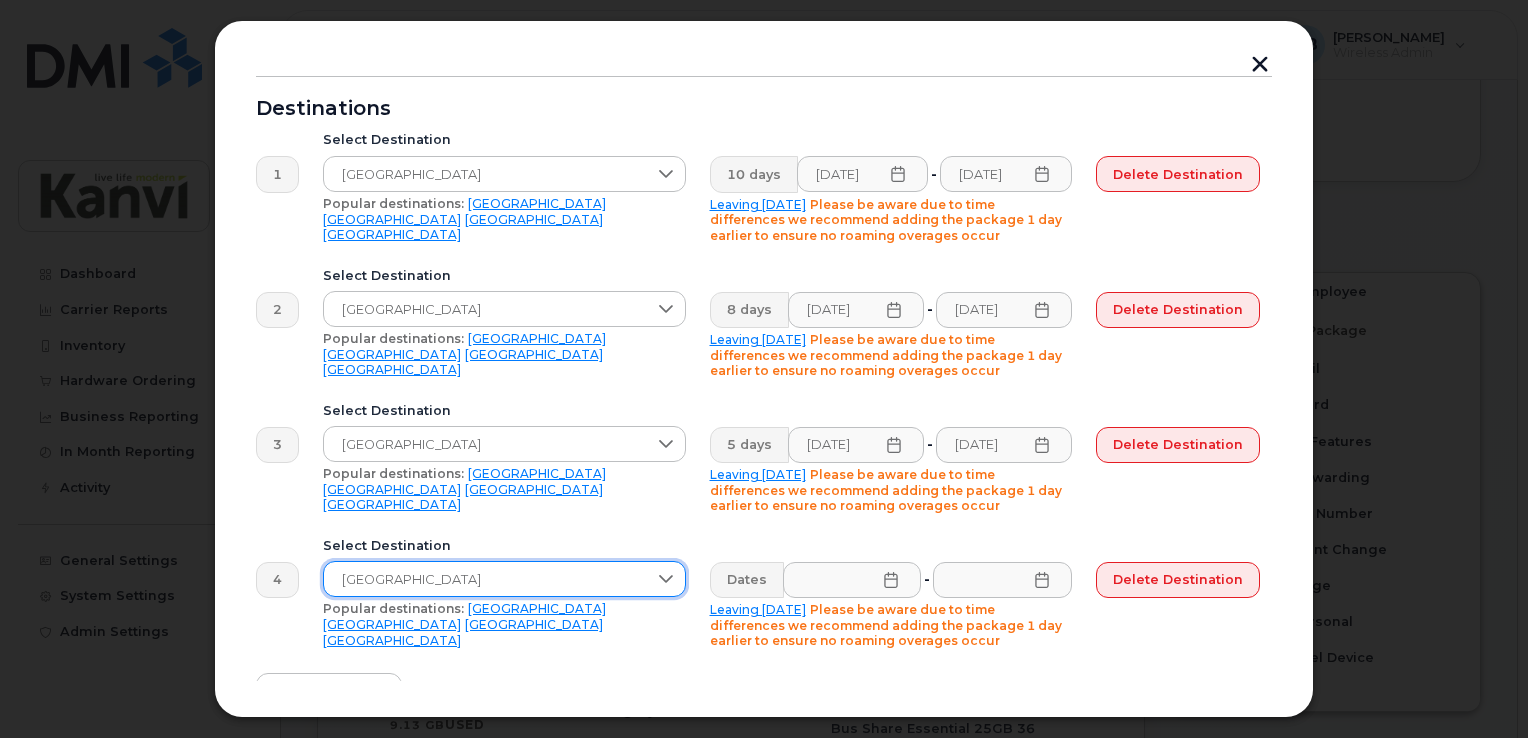 click 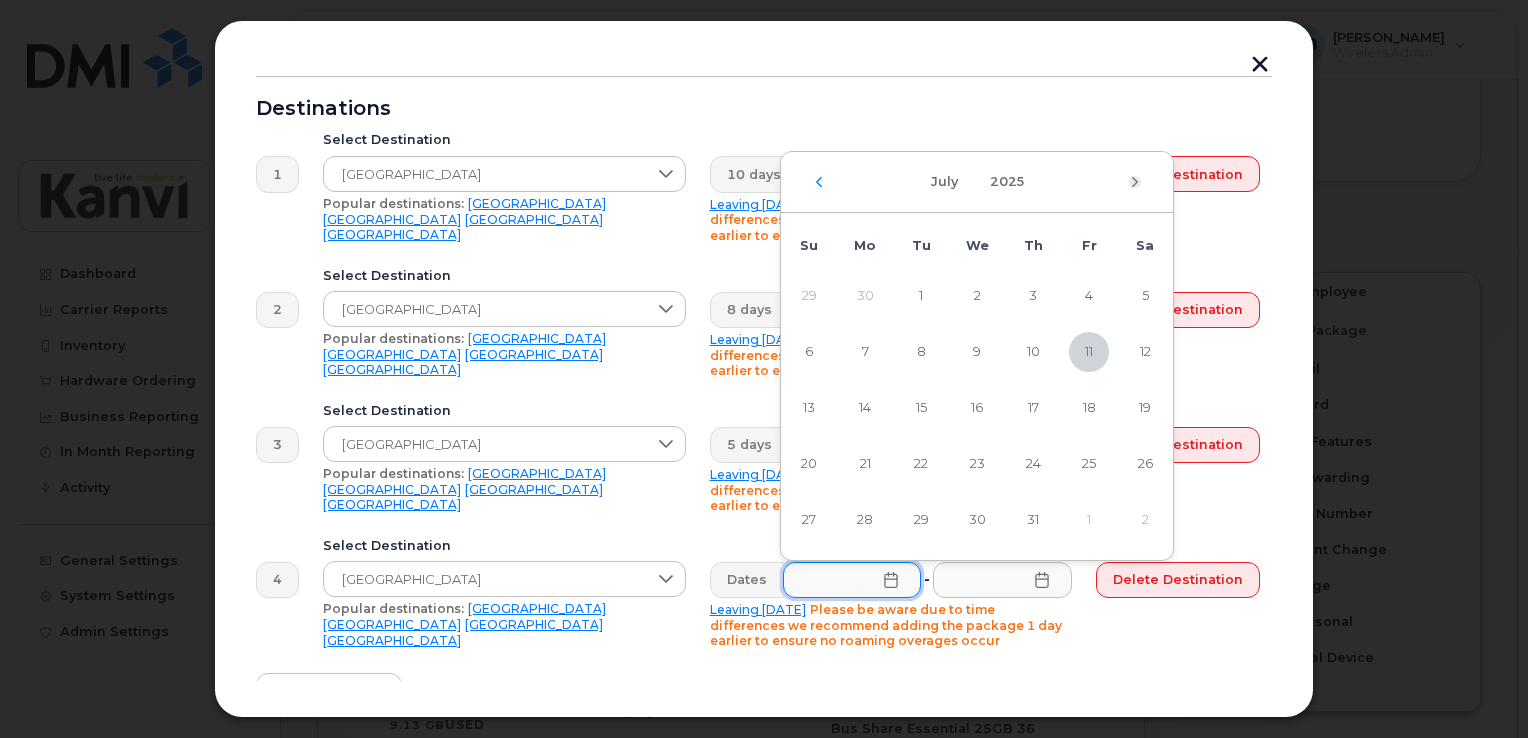 click 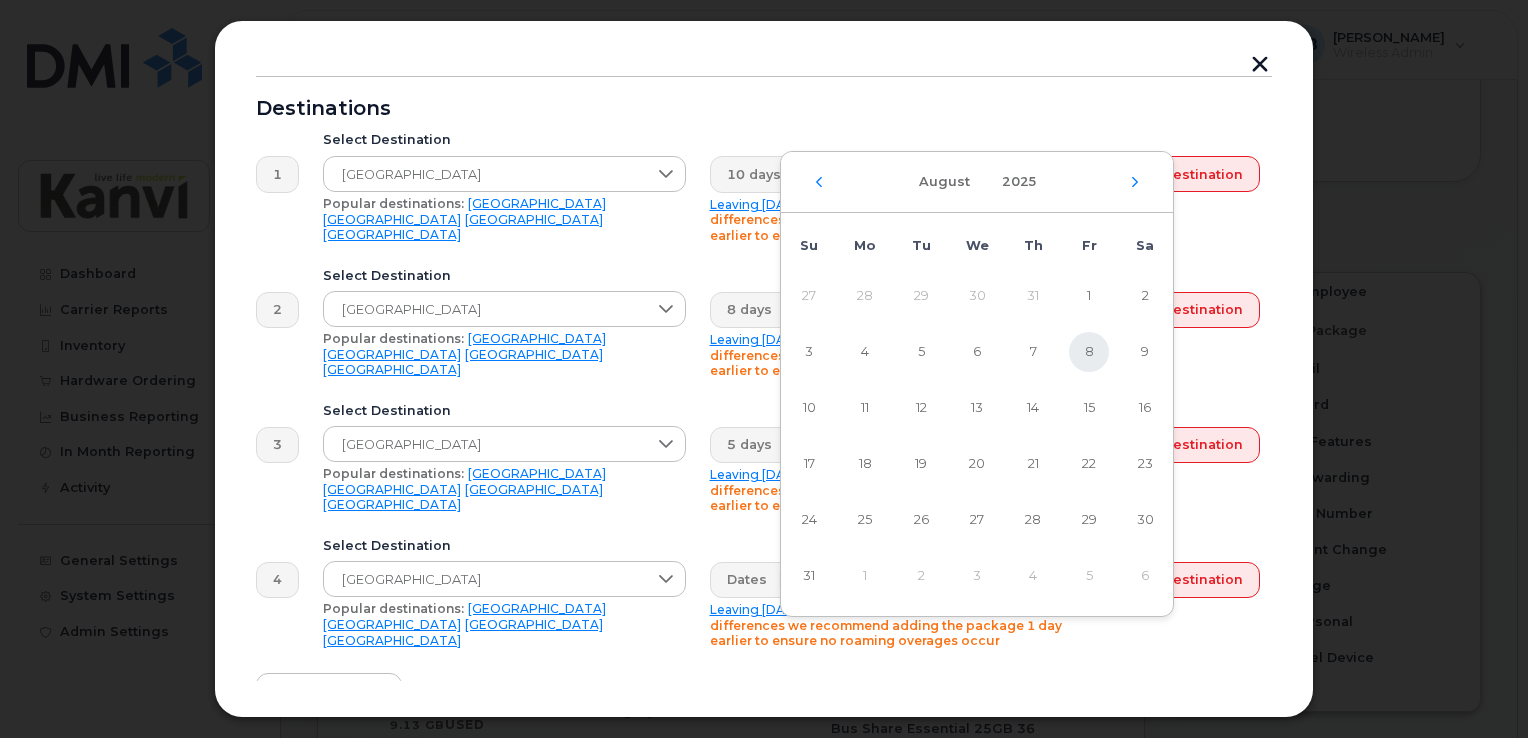 click on "8" at bounding box center [1089, 352] 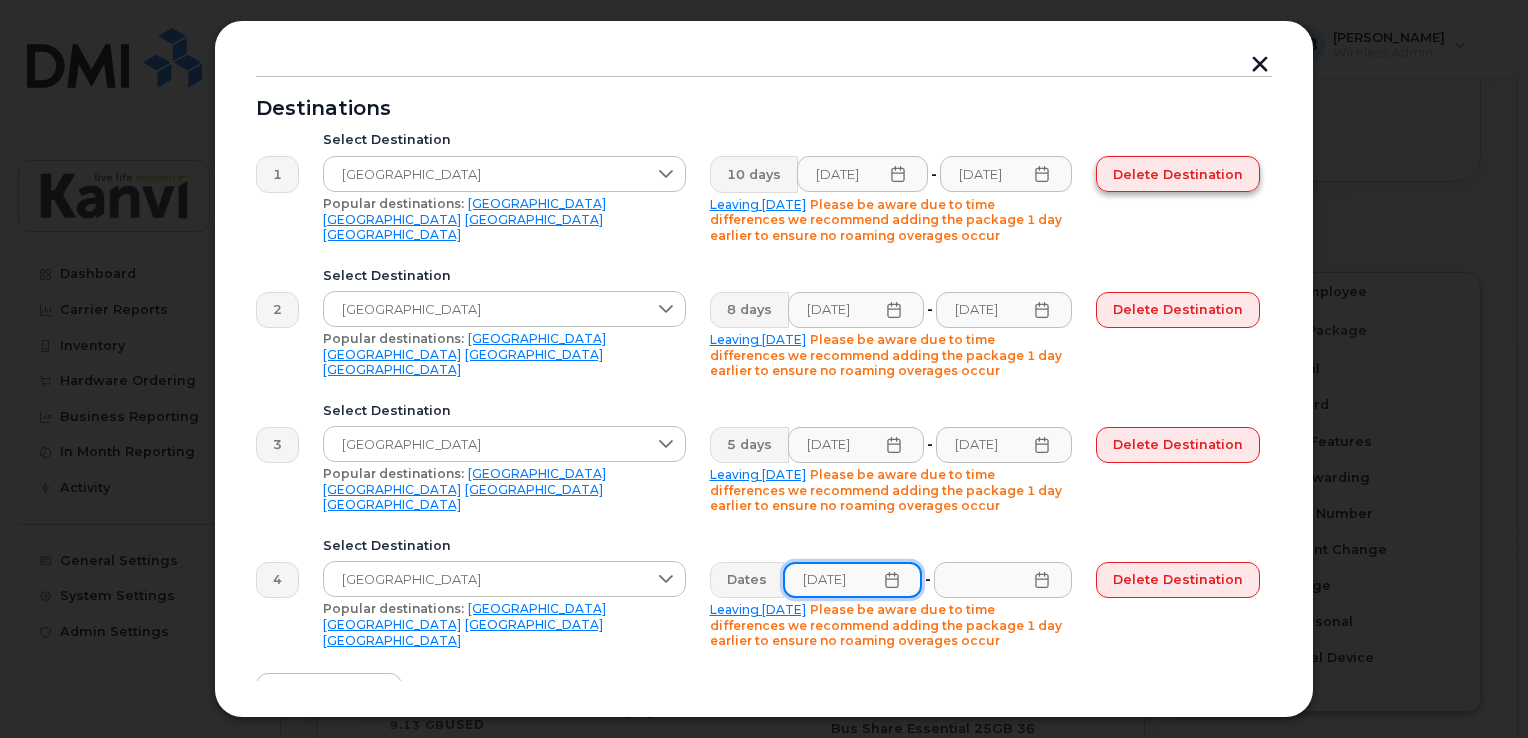 scroll, scrollTop: 0, scrollLeft: 4, axis: horizontal 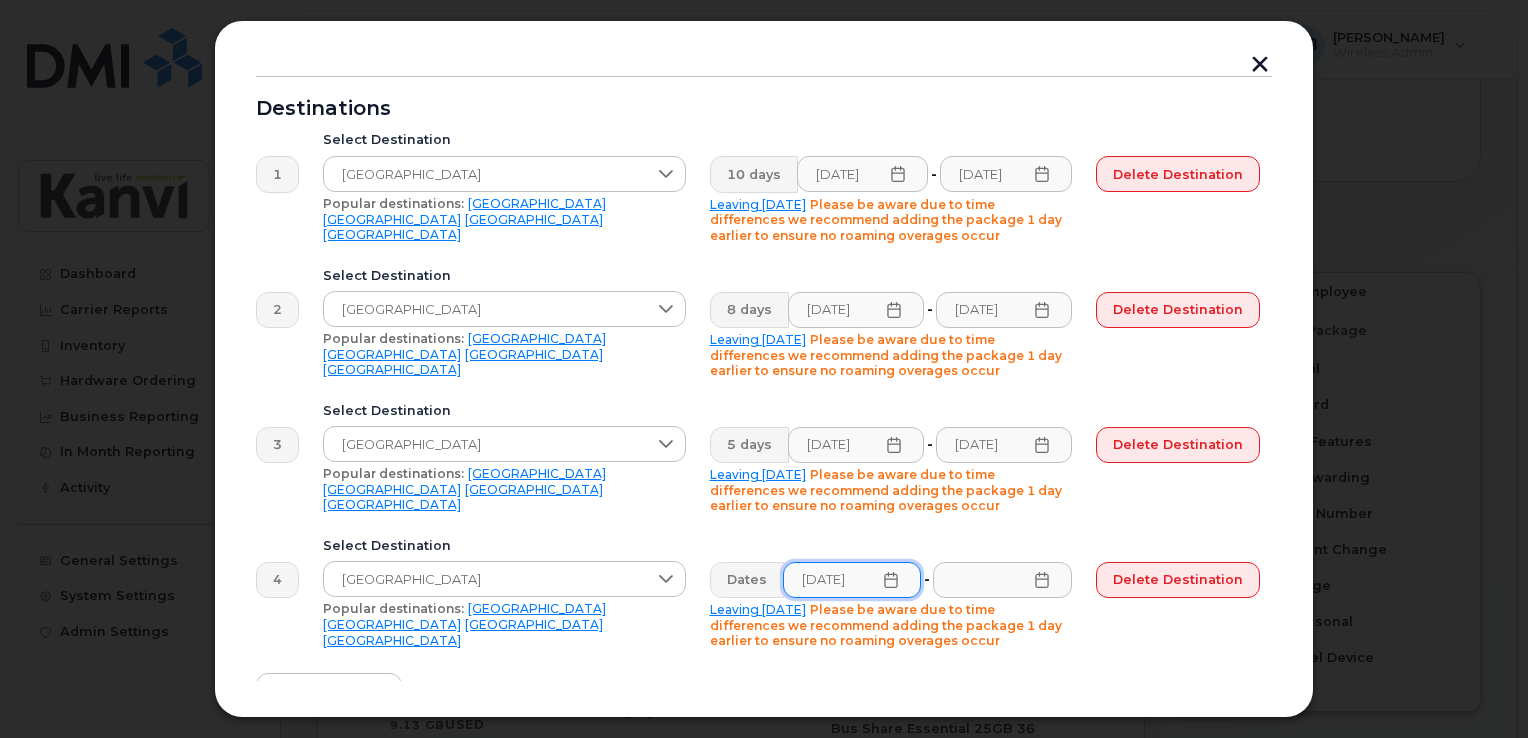 click 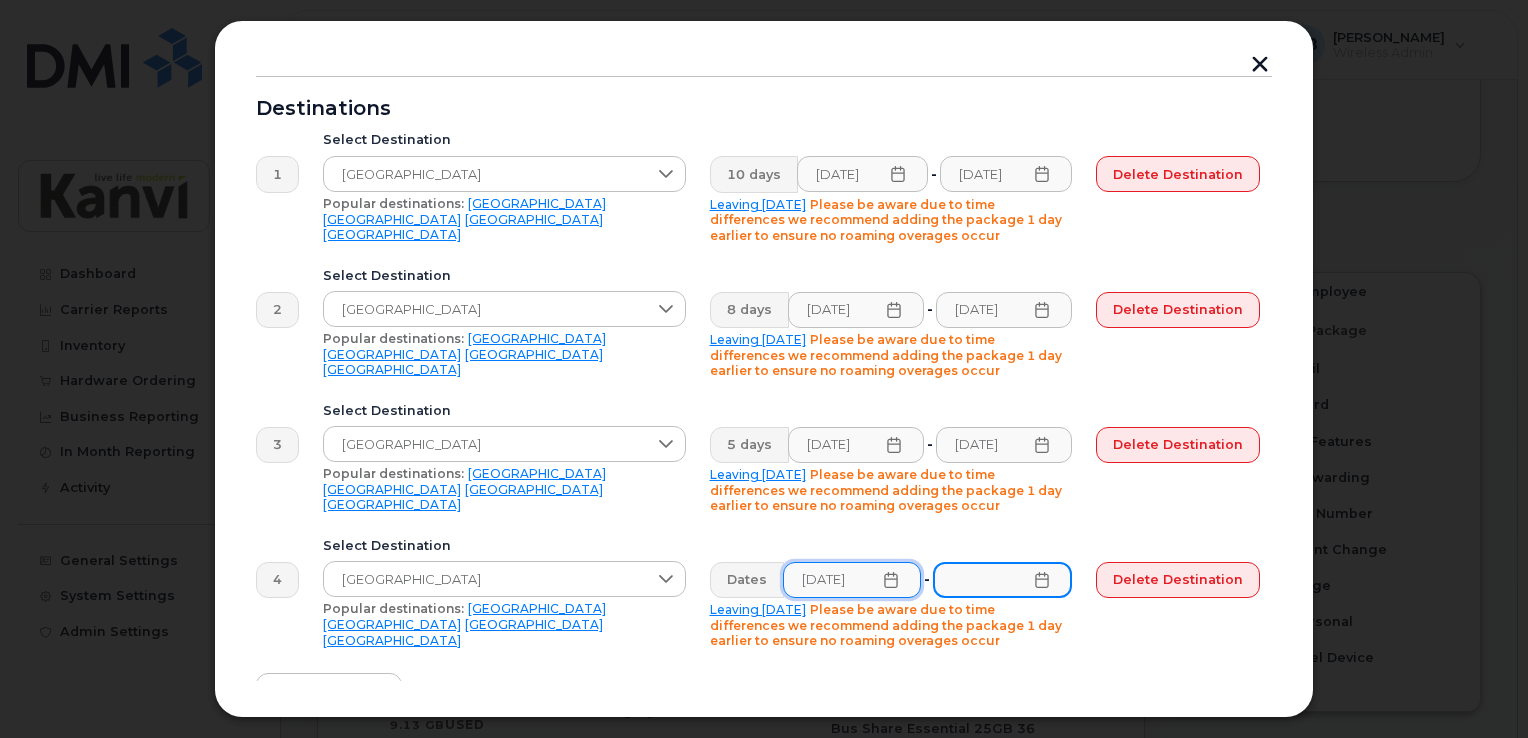 scroll, scrollTop: 0, scrollLeft: 0, axis: both 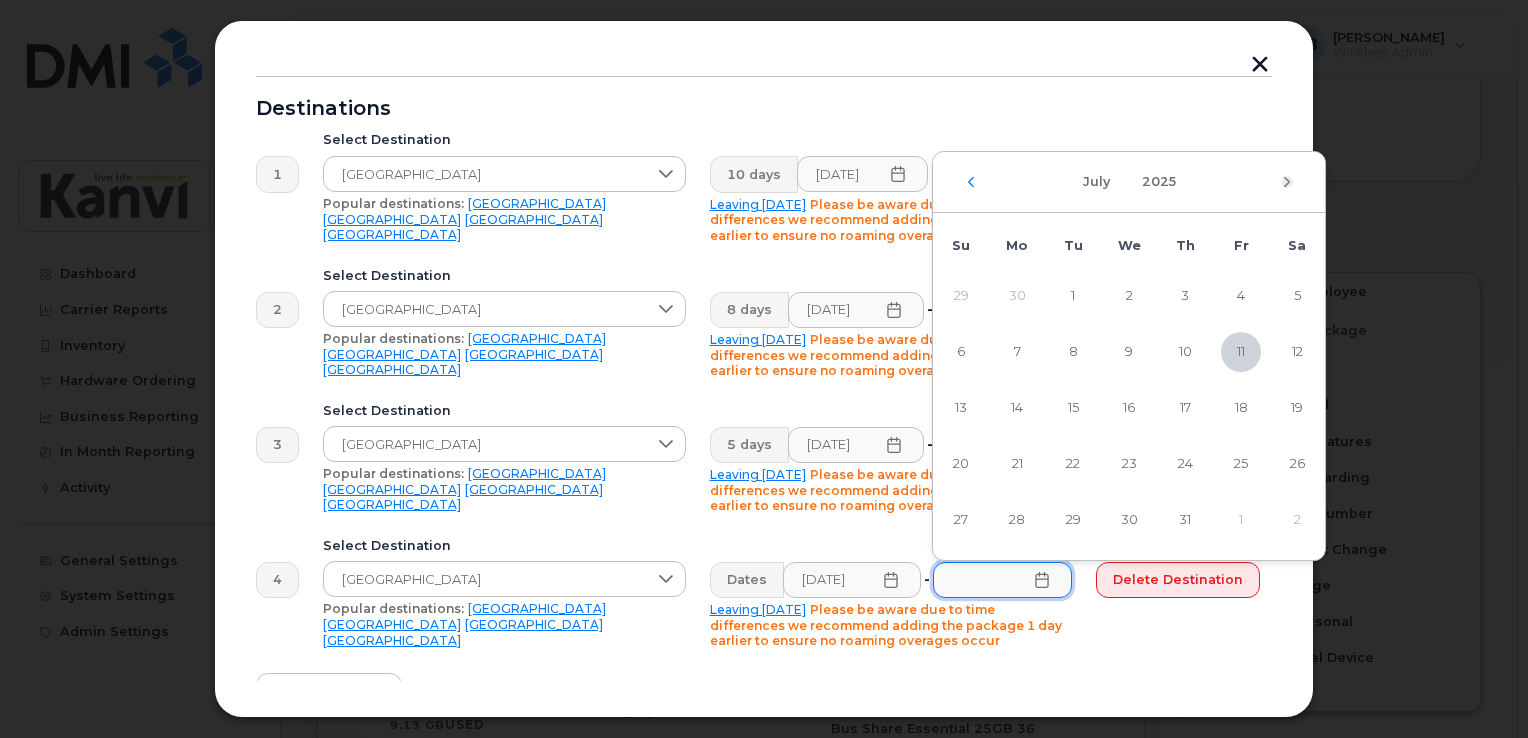 click 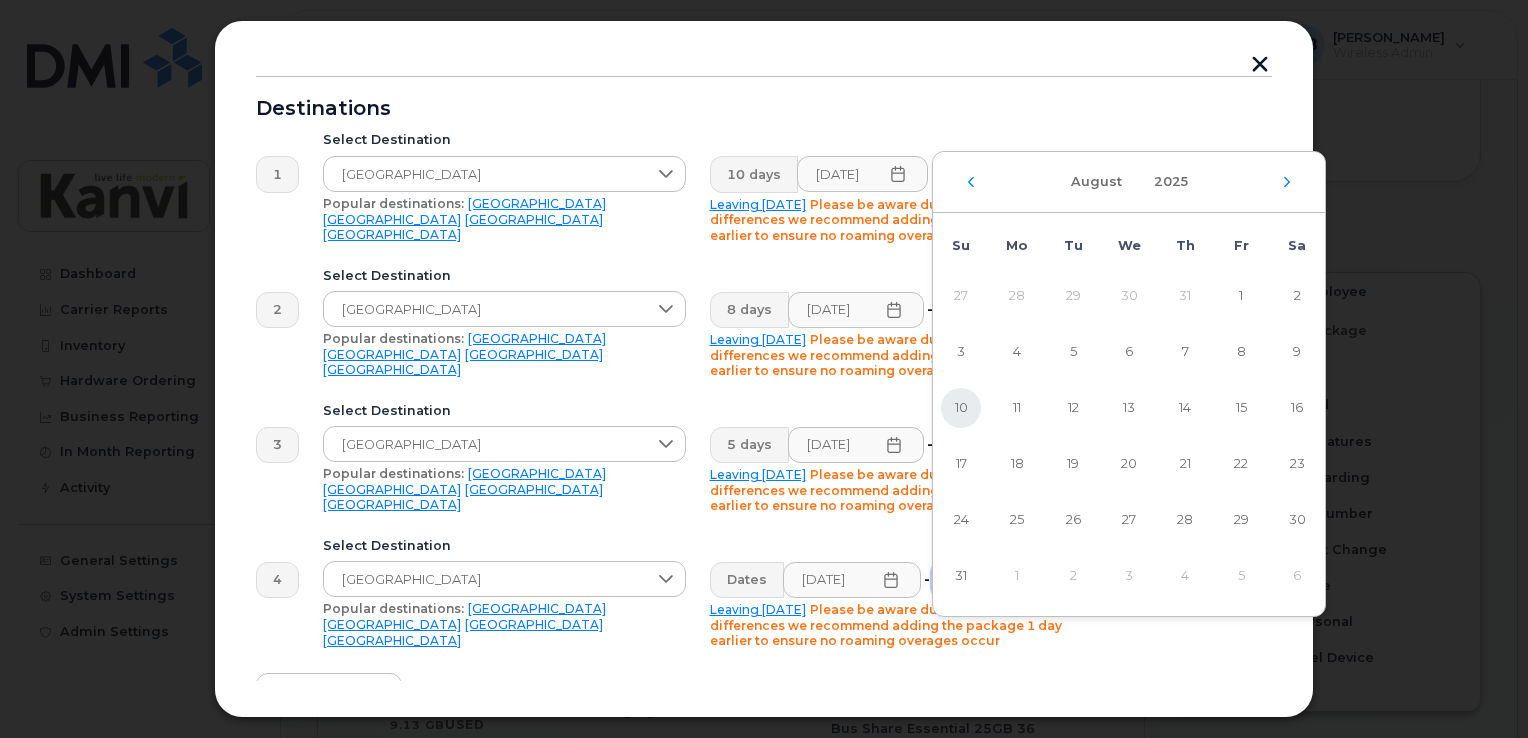 click on "10" at bounding box center (961, 408) 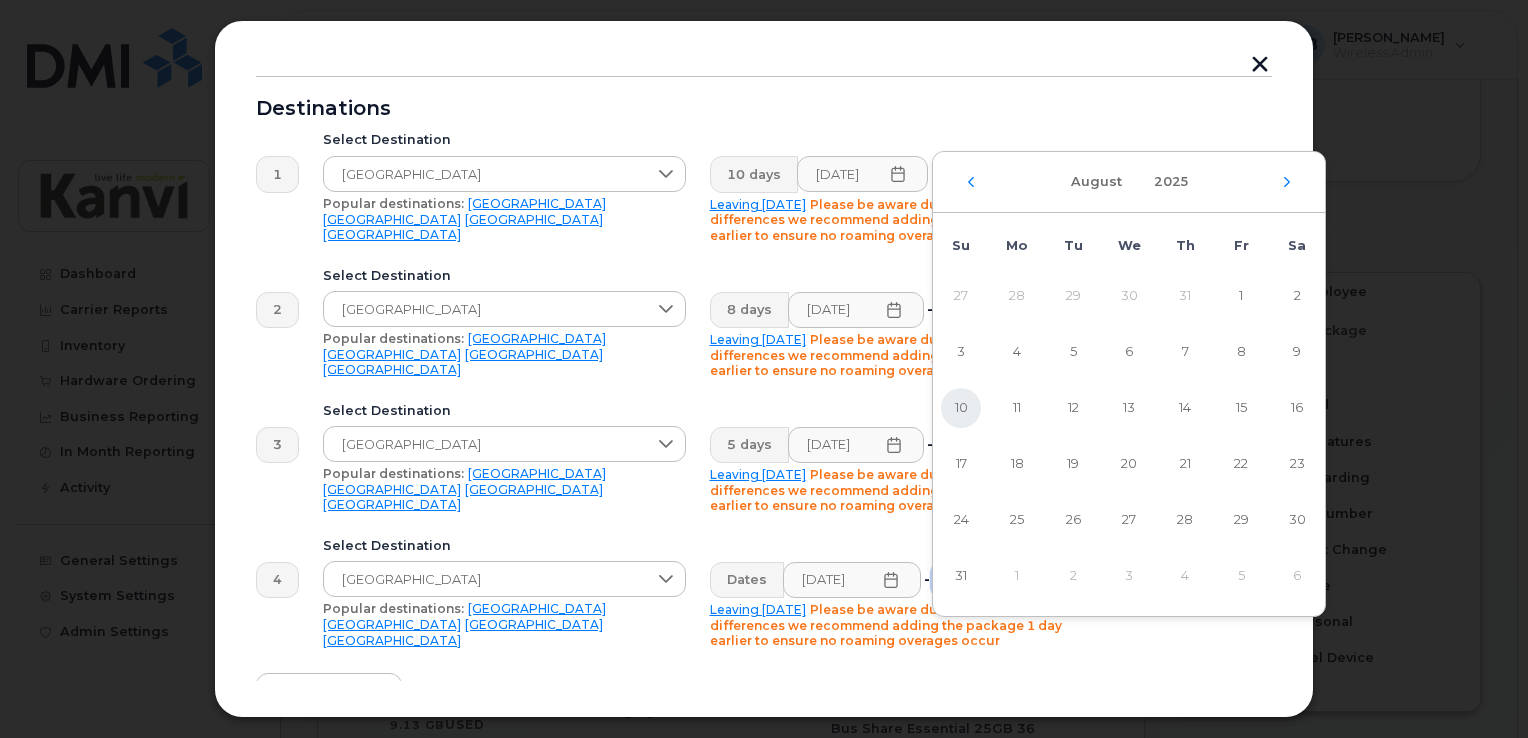 type on "08/10/2025" 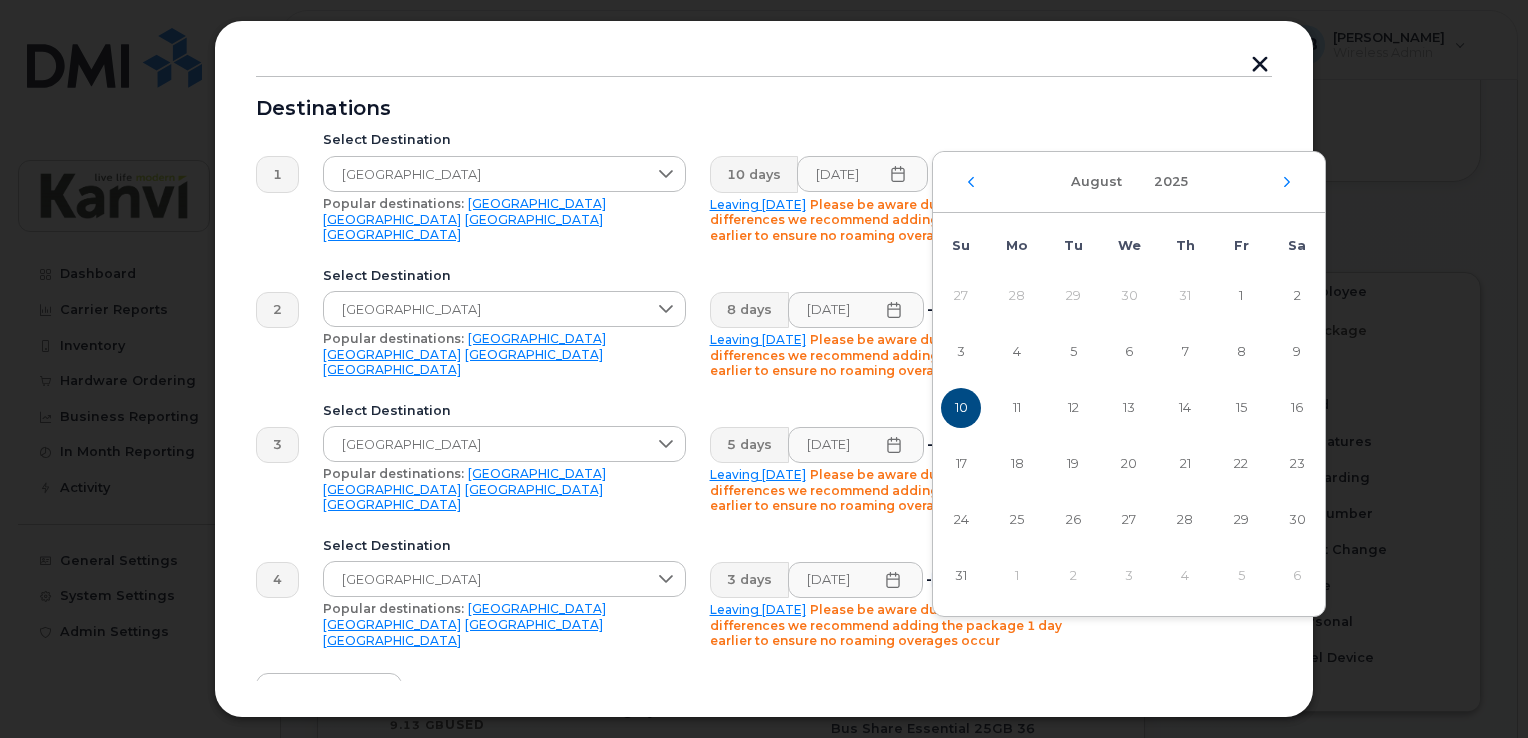 scroll, scrollTop: 0, scrollLeft: 4, axis: horizontal 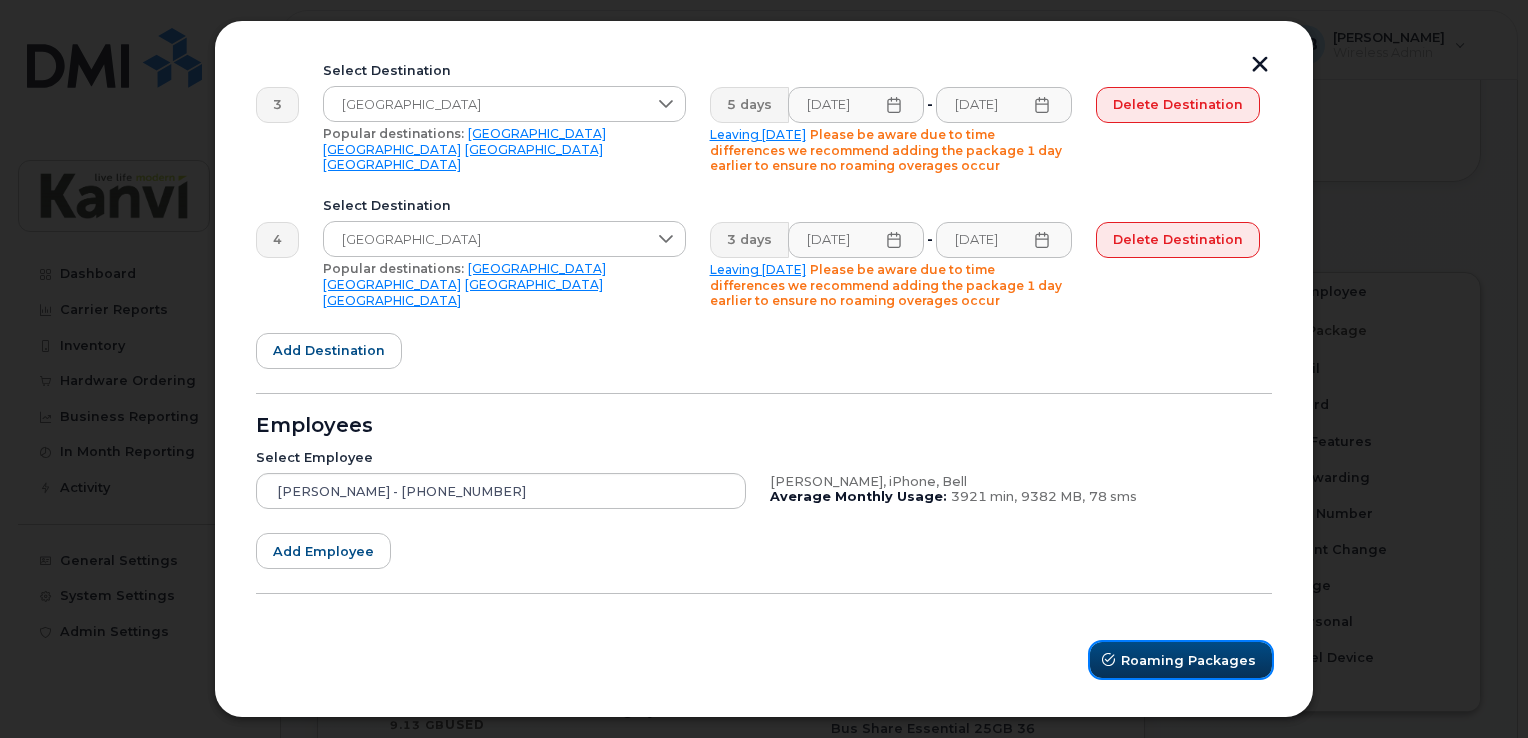 click on "Roaming Packages" at bounding box center (1188, 660) 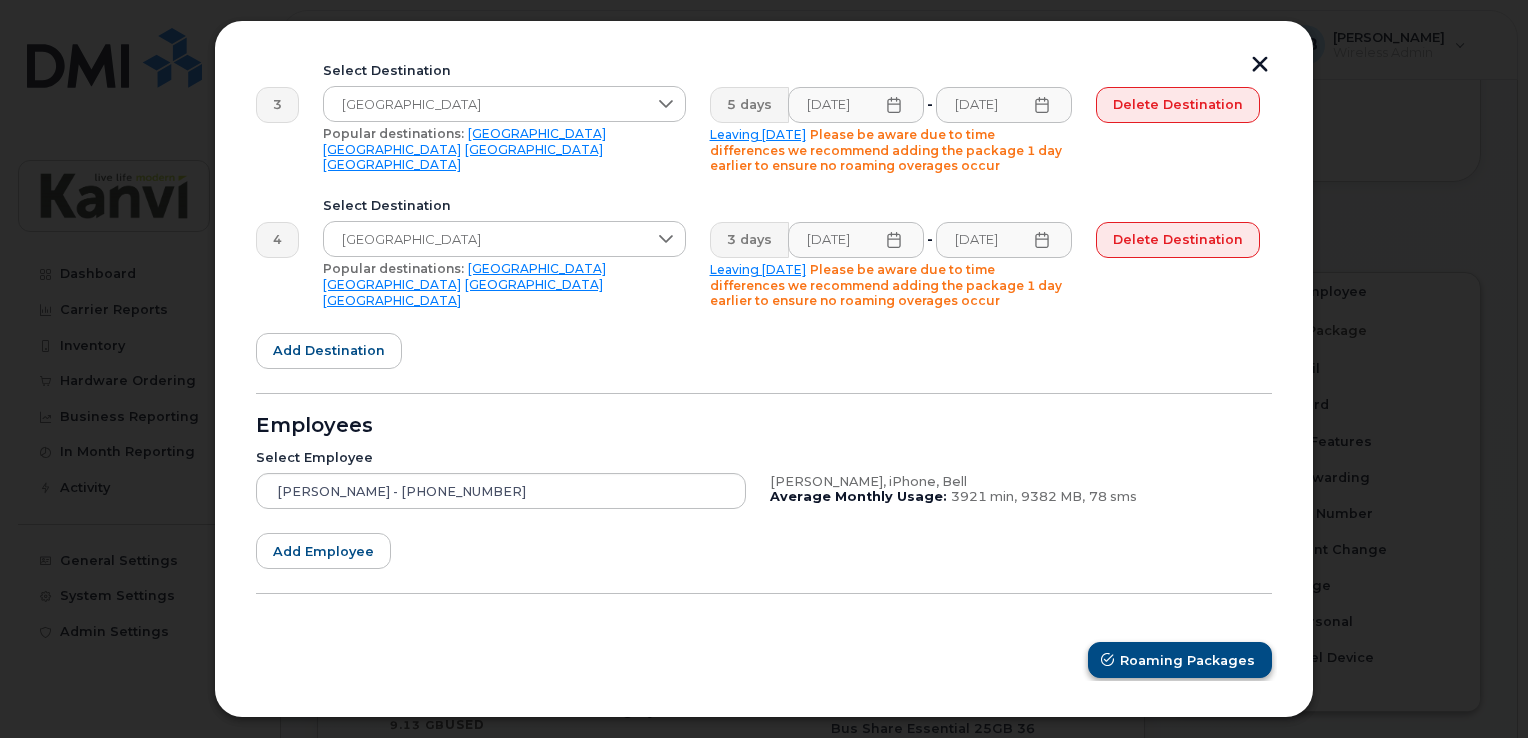 scroll, scrollTop: 473, scrollLeft: 0, axis: vertical 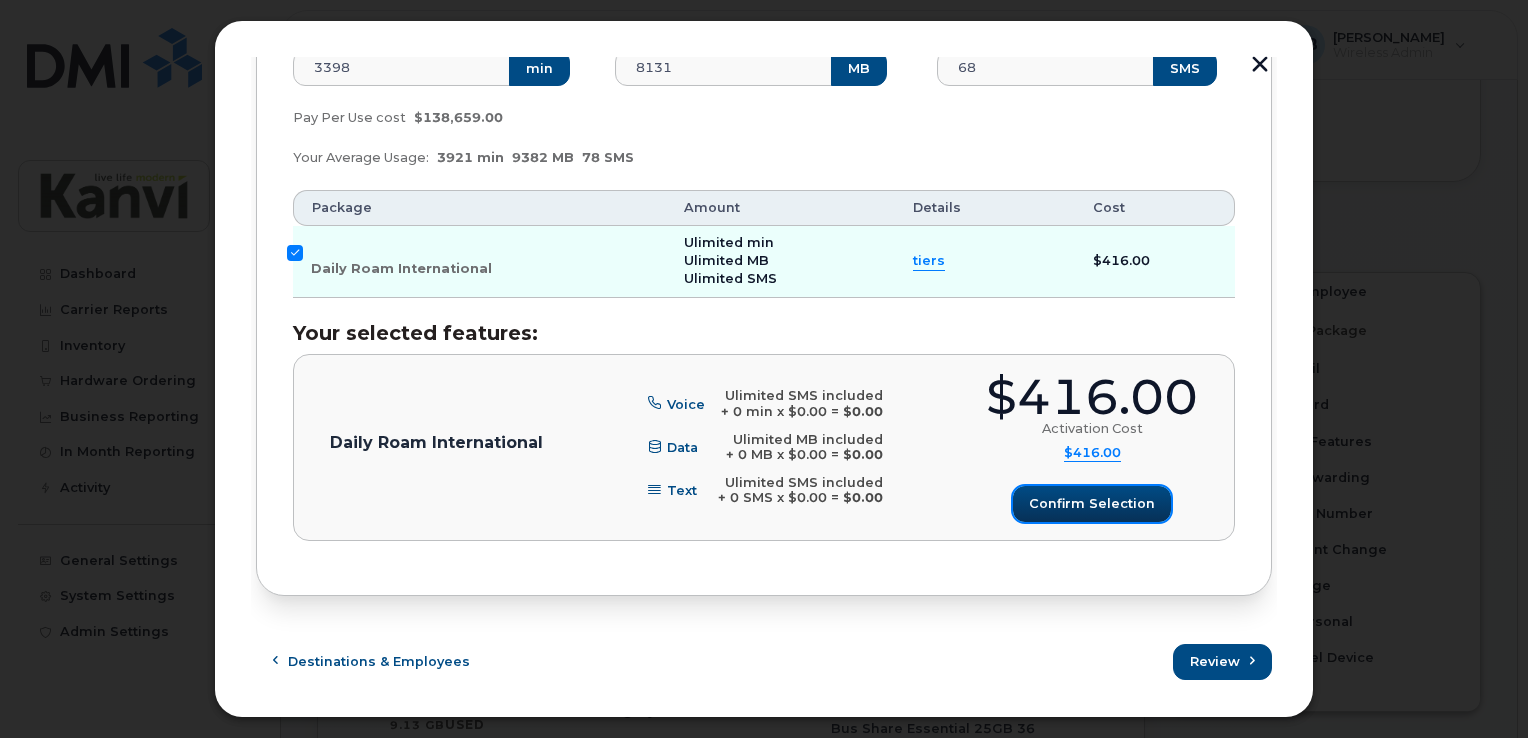 click on "Confirm selection" at bounding box center [1092, 503] 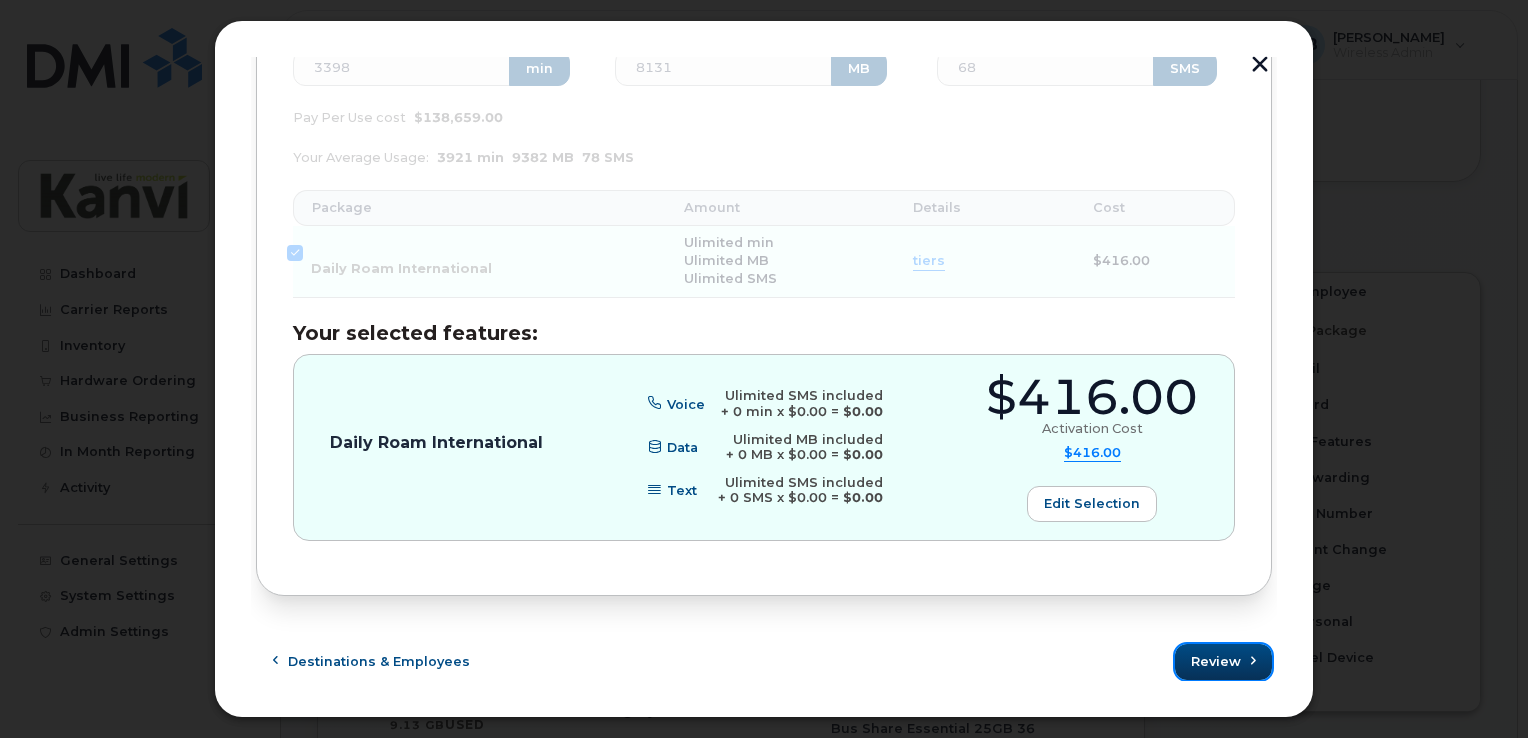 click on "Review" at bounding box center (1216, 661) 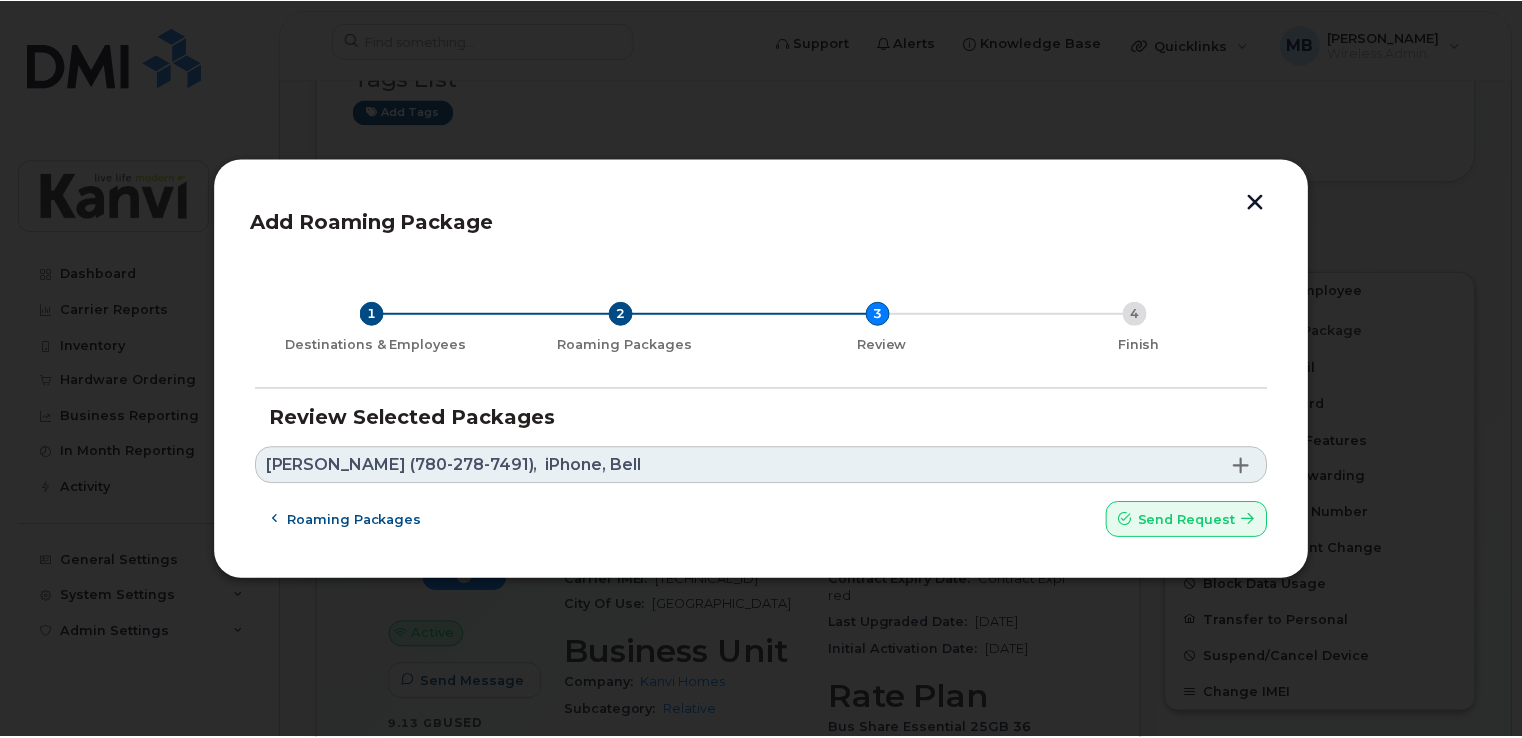 scroll, scrollTop: 0, scrollLeft: 0, axis: both 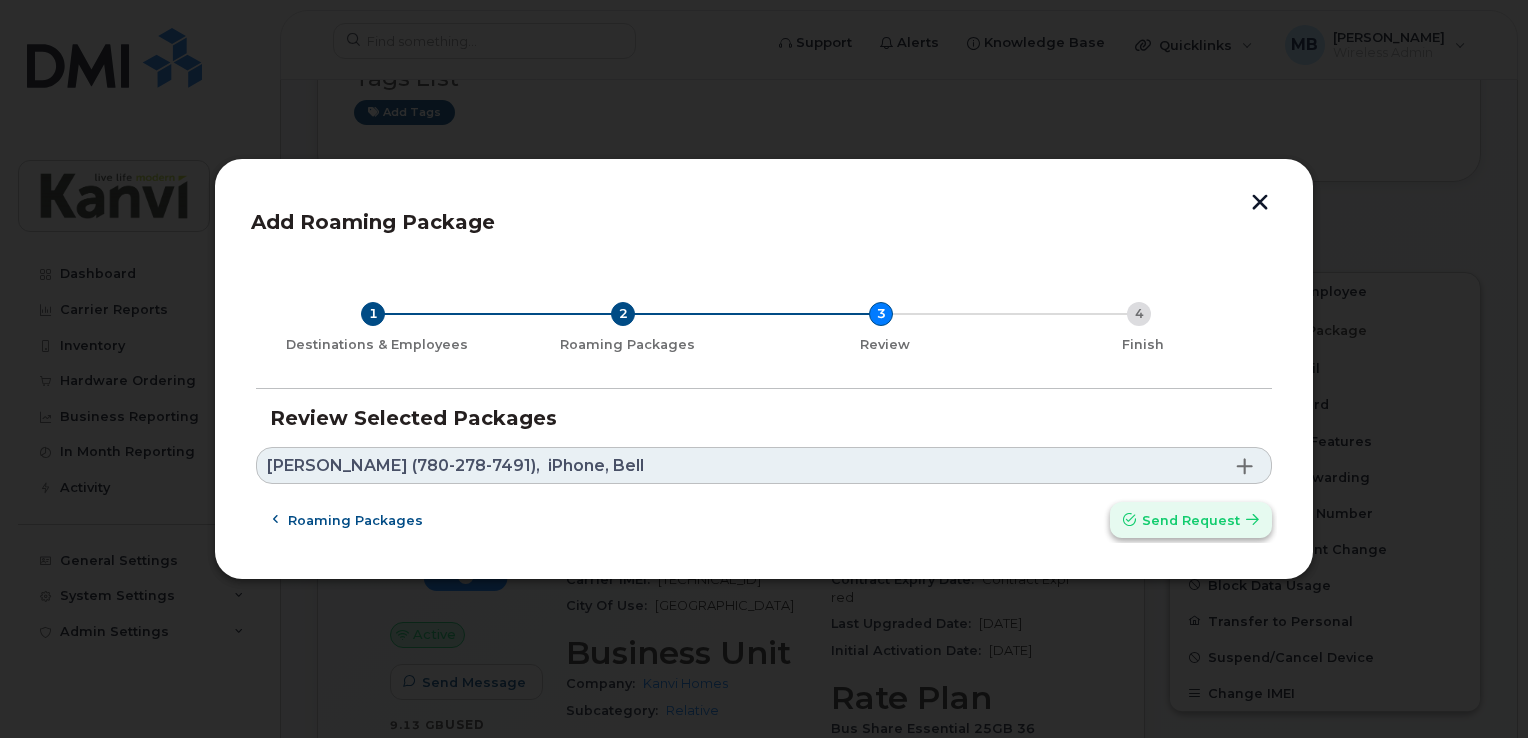 click on "Send request" at bounding box center (1191, 520) 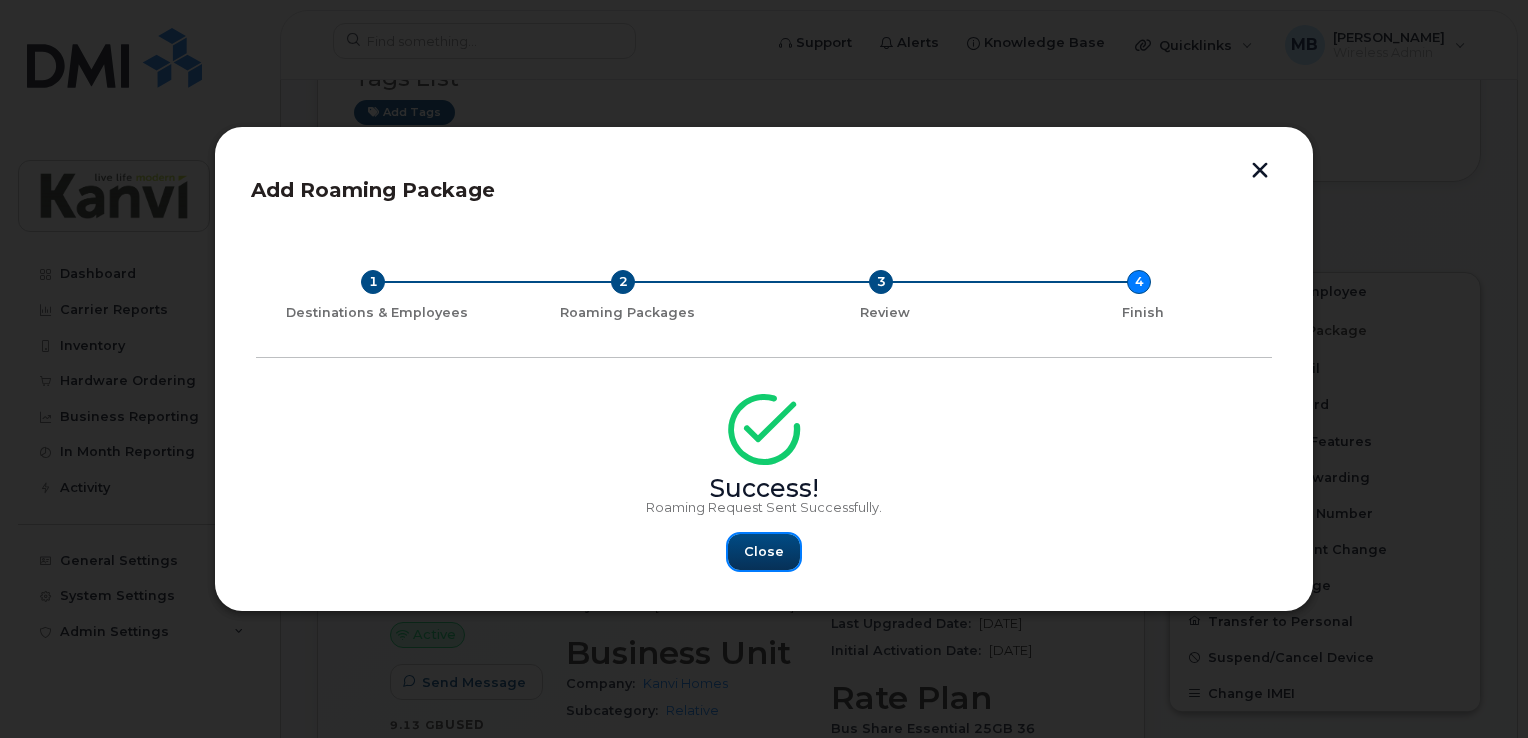 click on "Close" at bounding box center (764, 551) 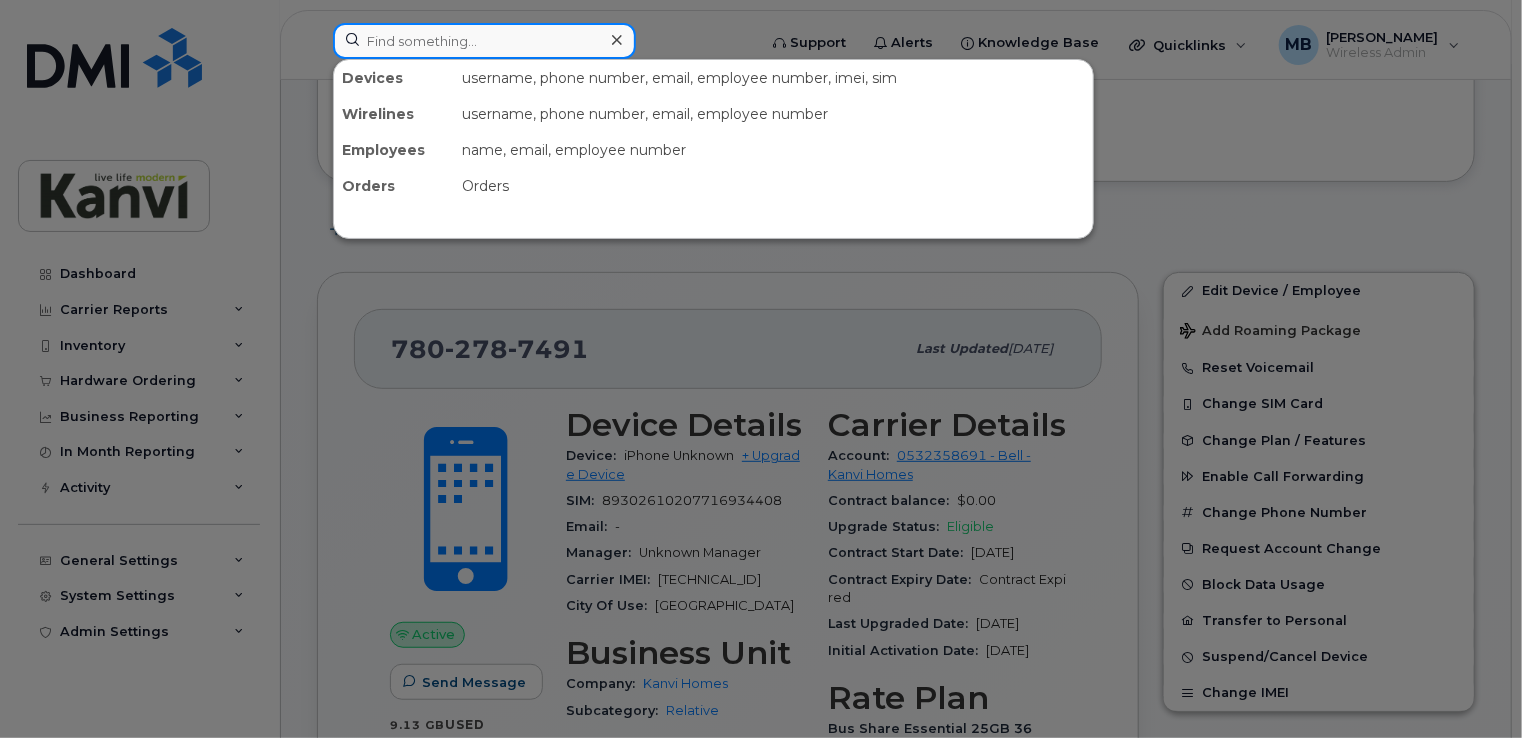 click at bounding box center [484, 41] 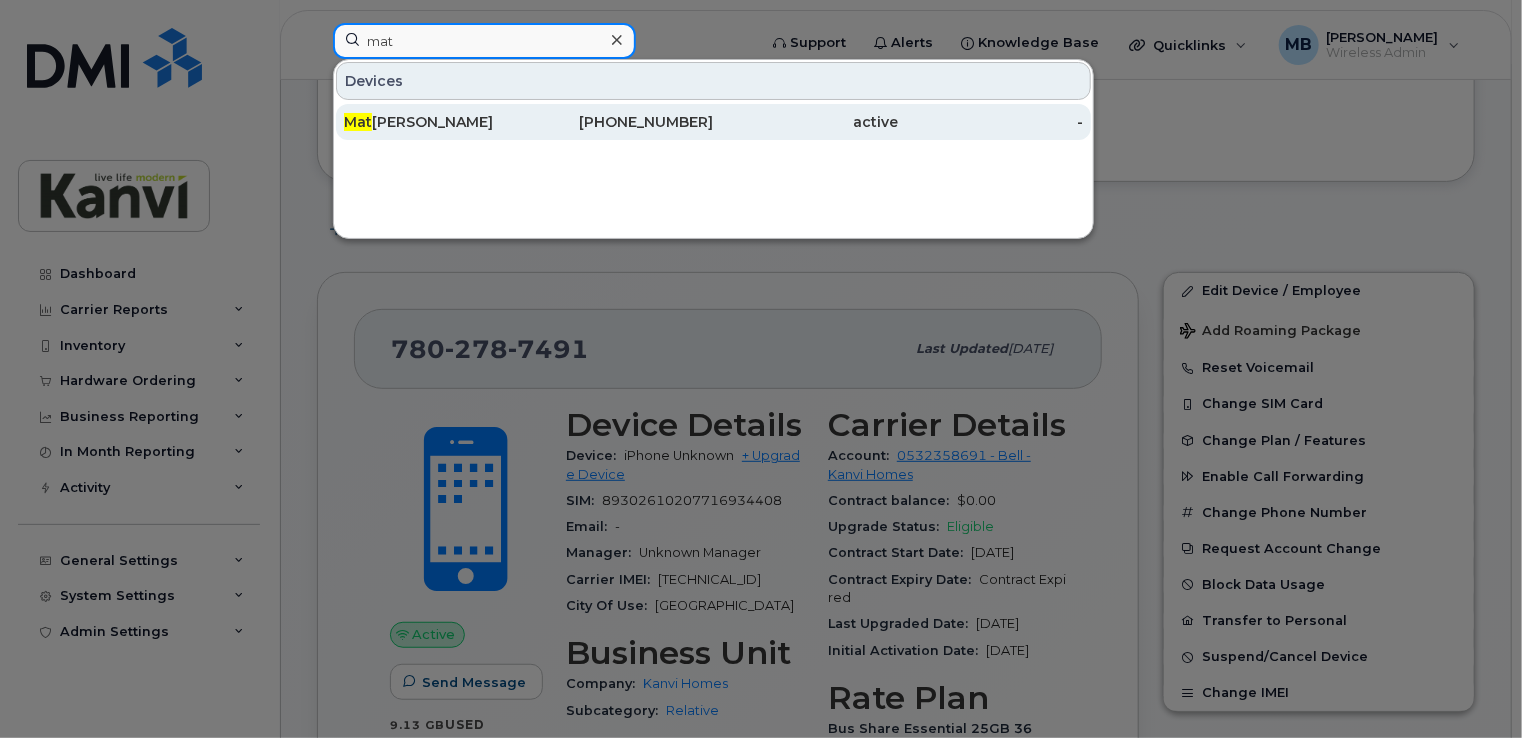 type on "mat" 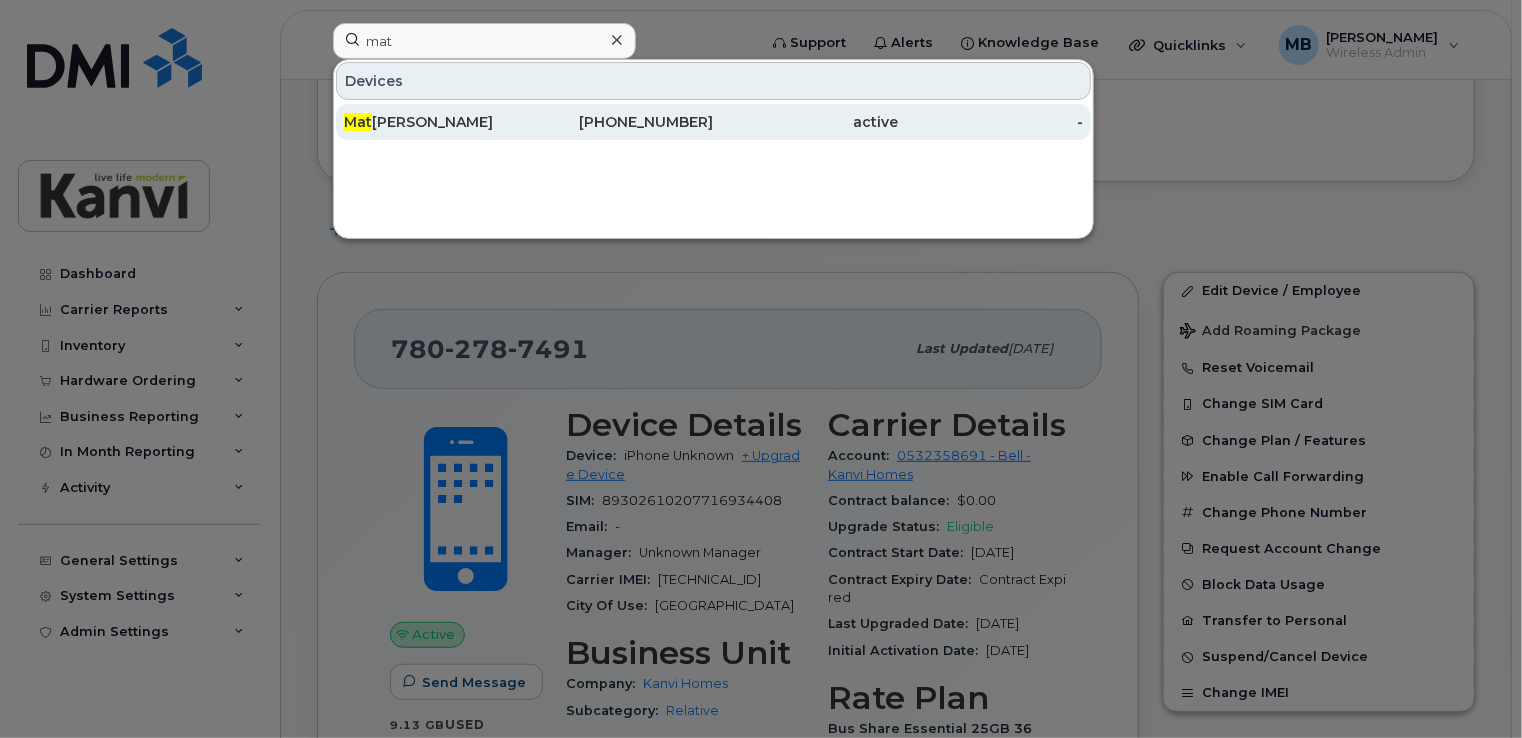 click on "Mat hew Forster" at bounding box center (436, 122) 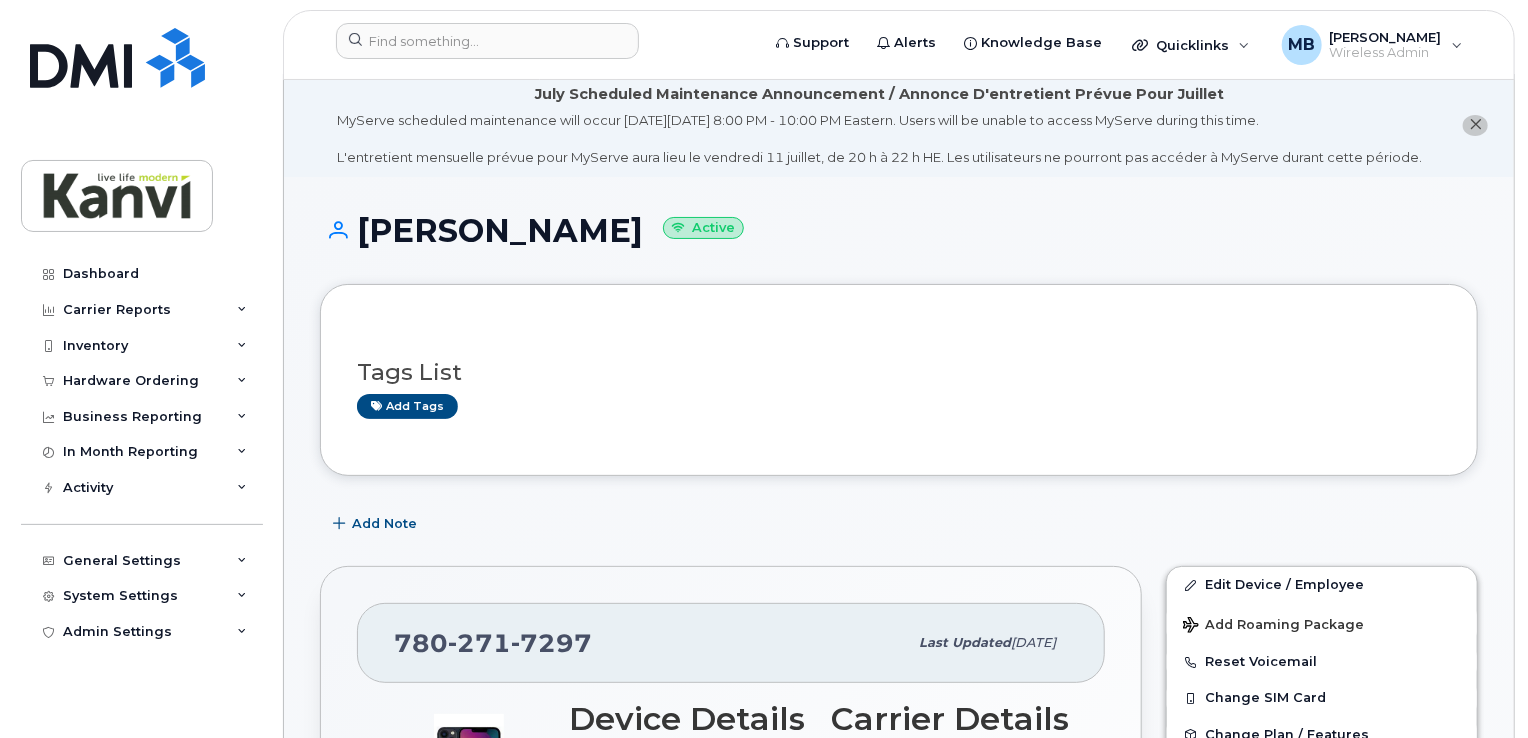 scroll, scrollTop: 400, scrollLeft: 0, axis: vertical 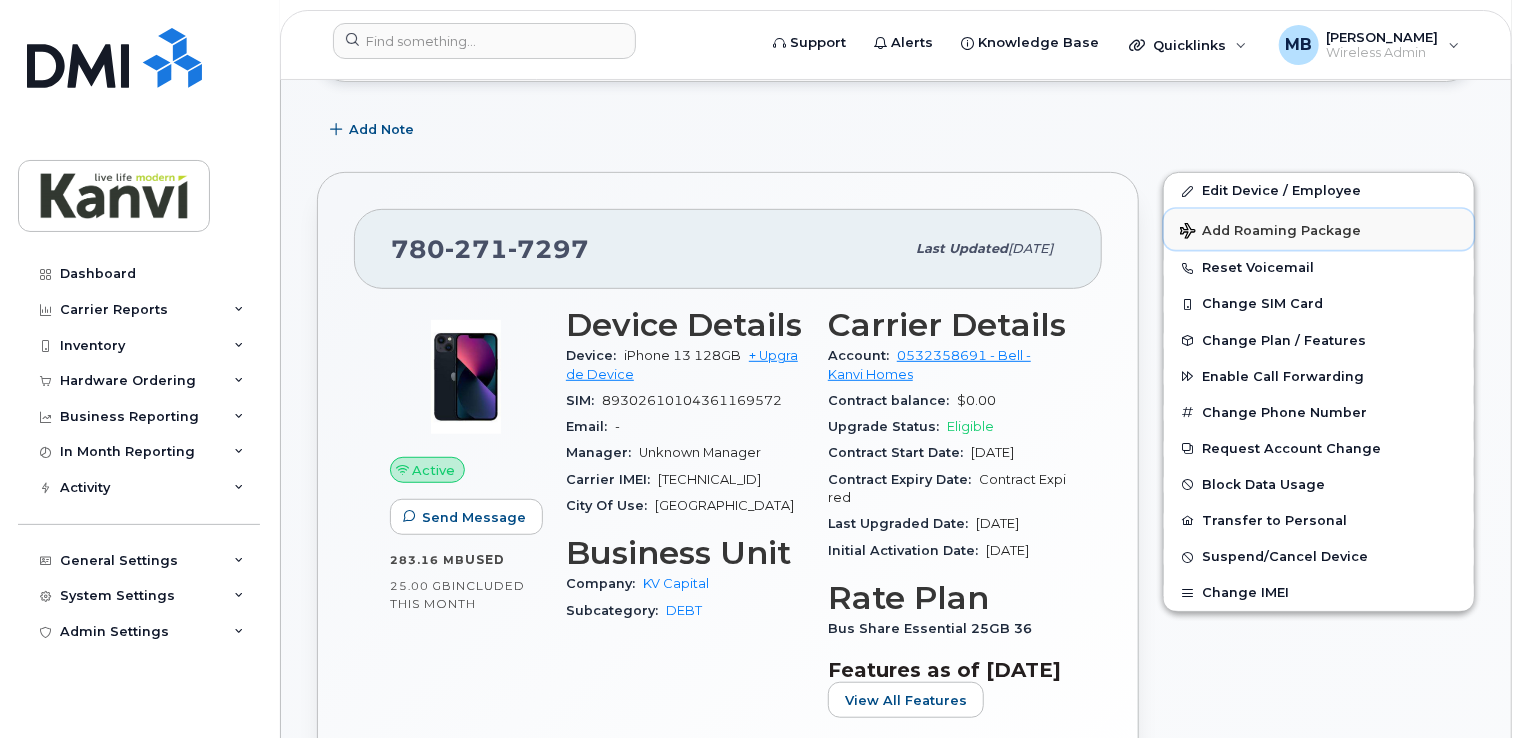 click on "Add Roaming Package" at bounding box center [1319, 229] 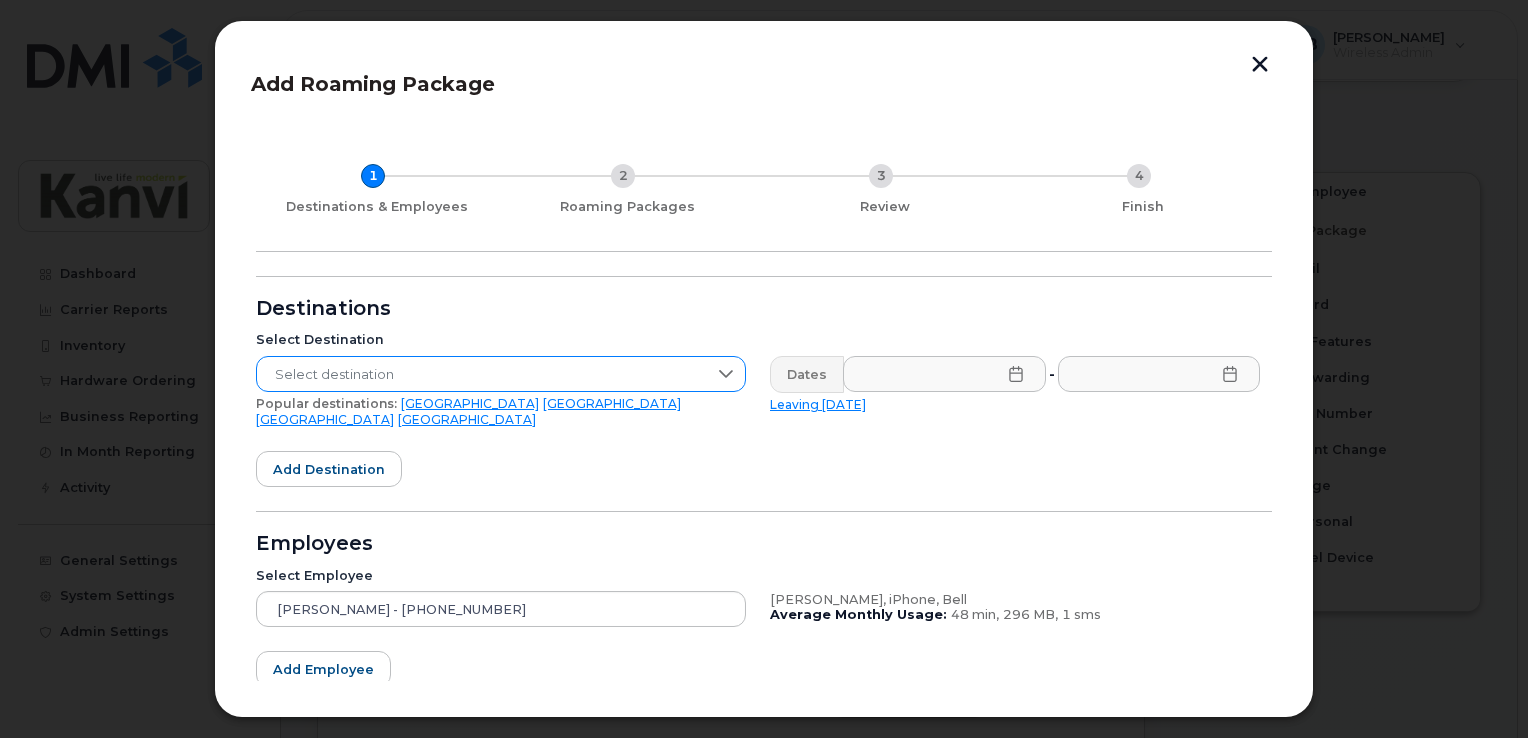 click on "Select destination" at bounding box center [482, 375] 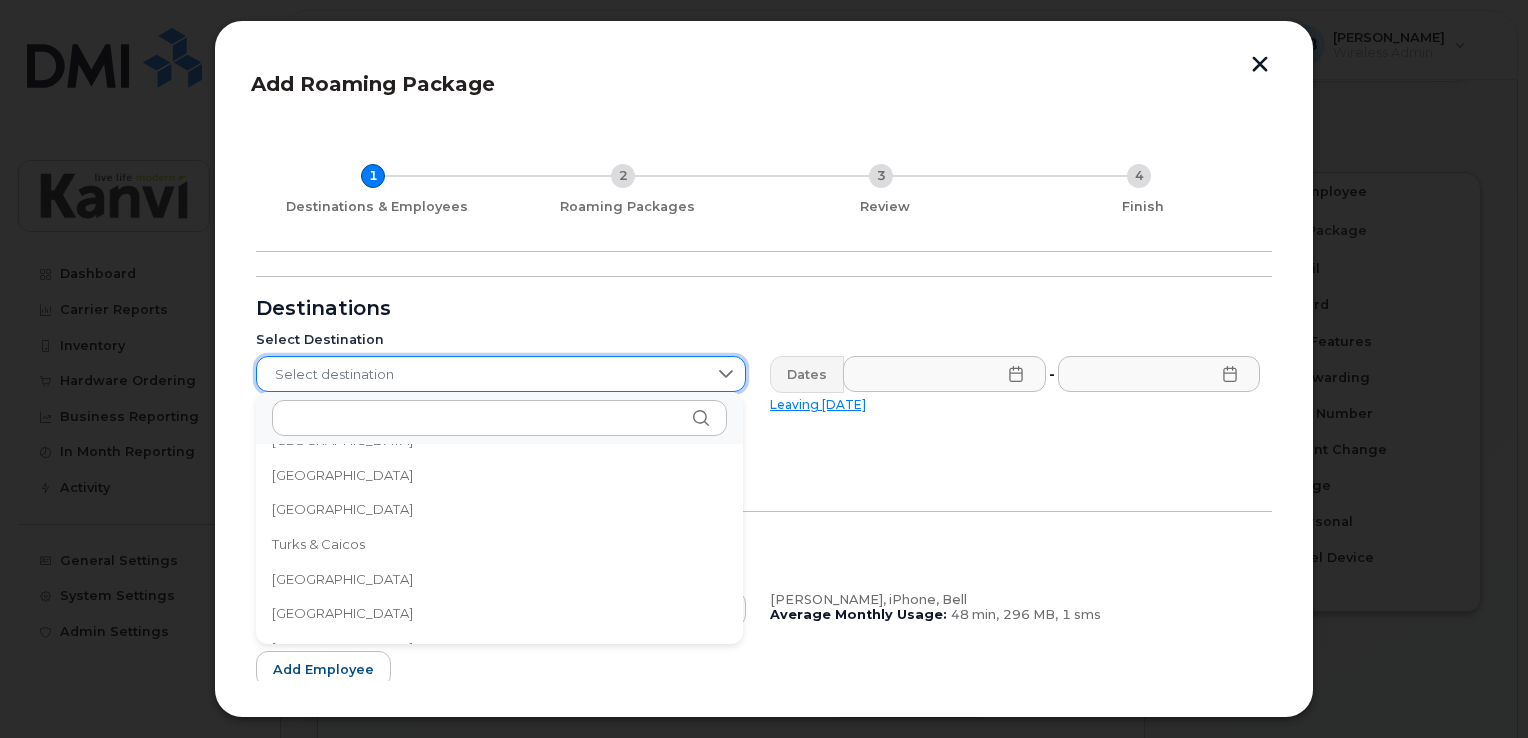 scroll, scrollTop: 6738, scrollLeft: 0, axis: vertical 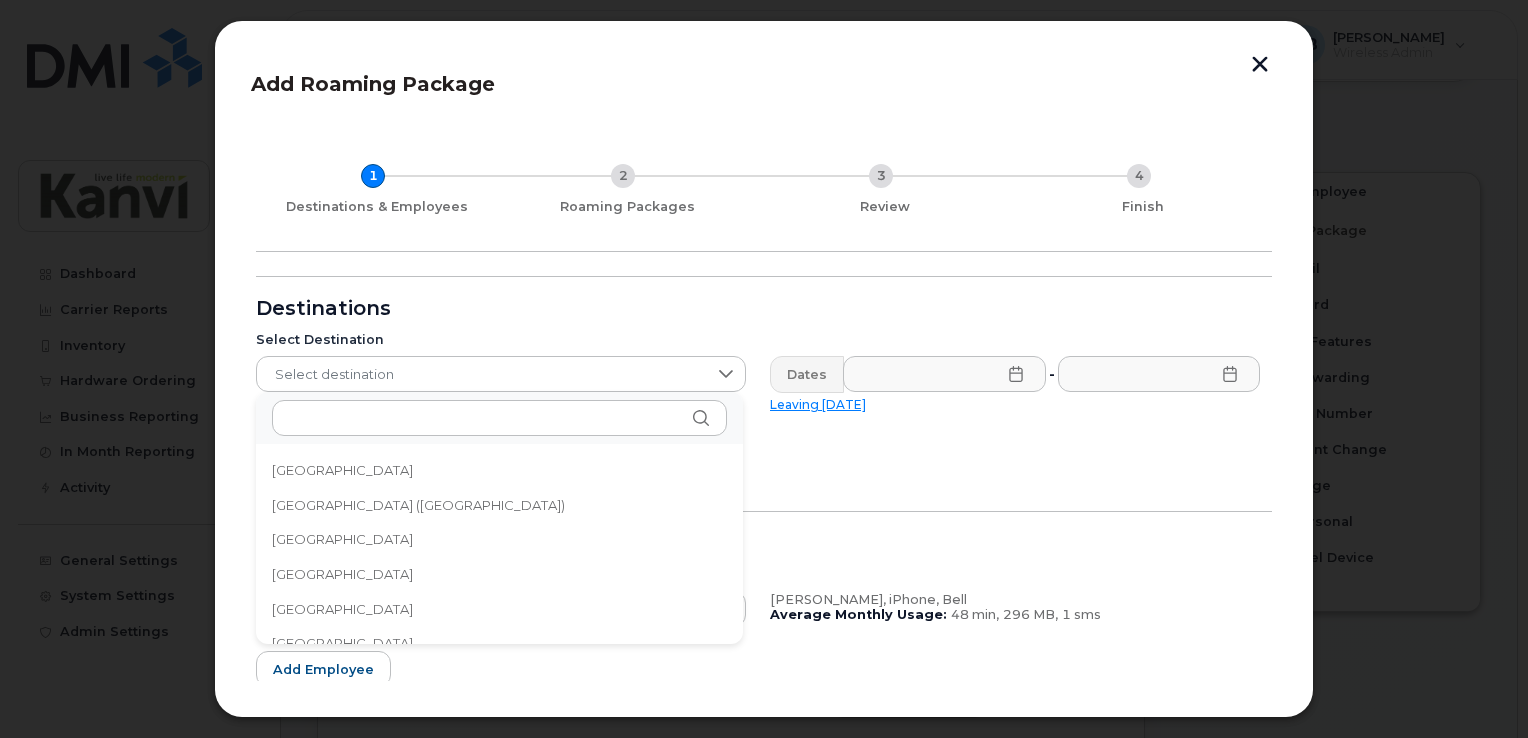 click on "[GEOGRAPHIC_DATA] ([GEOGRAPHIC_DATA])" 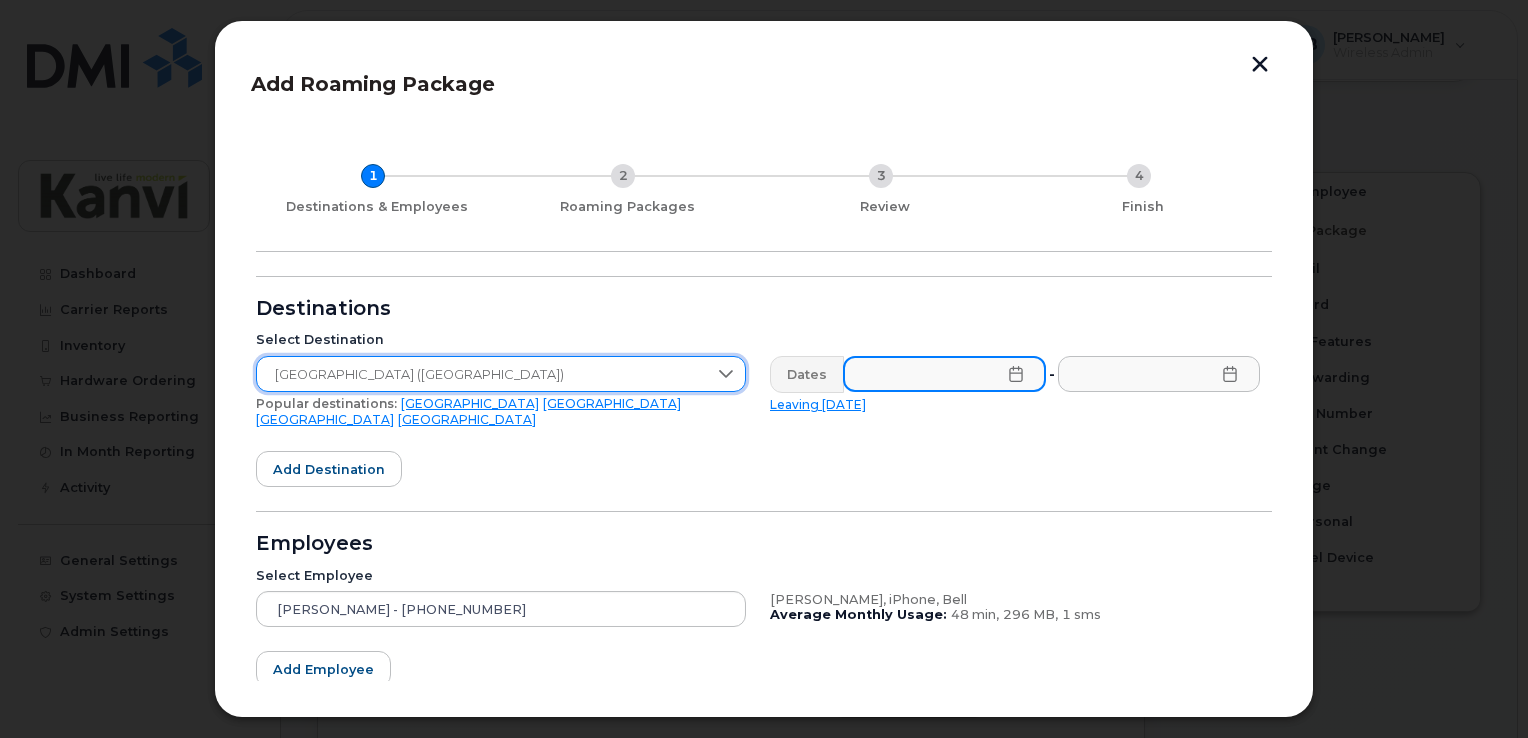 click at bounding box center (944, 374) 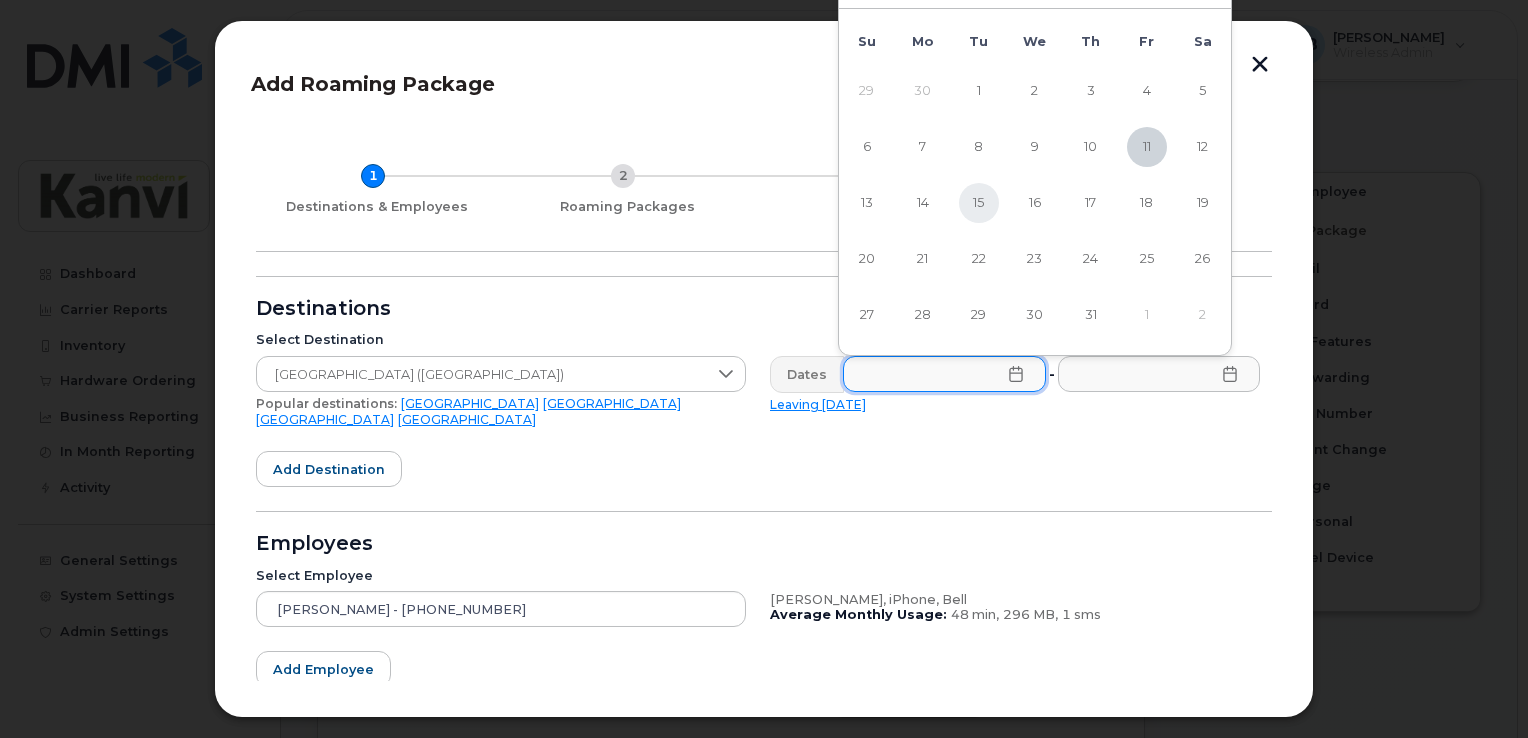 click on "15" at bounding box center (979, 203) 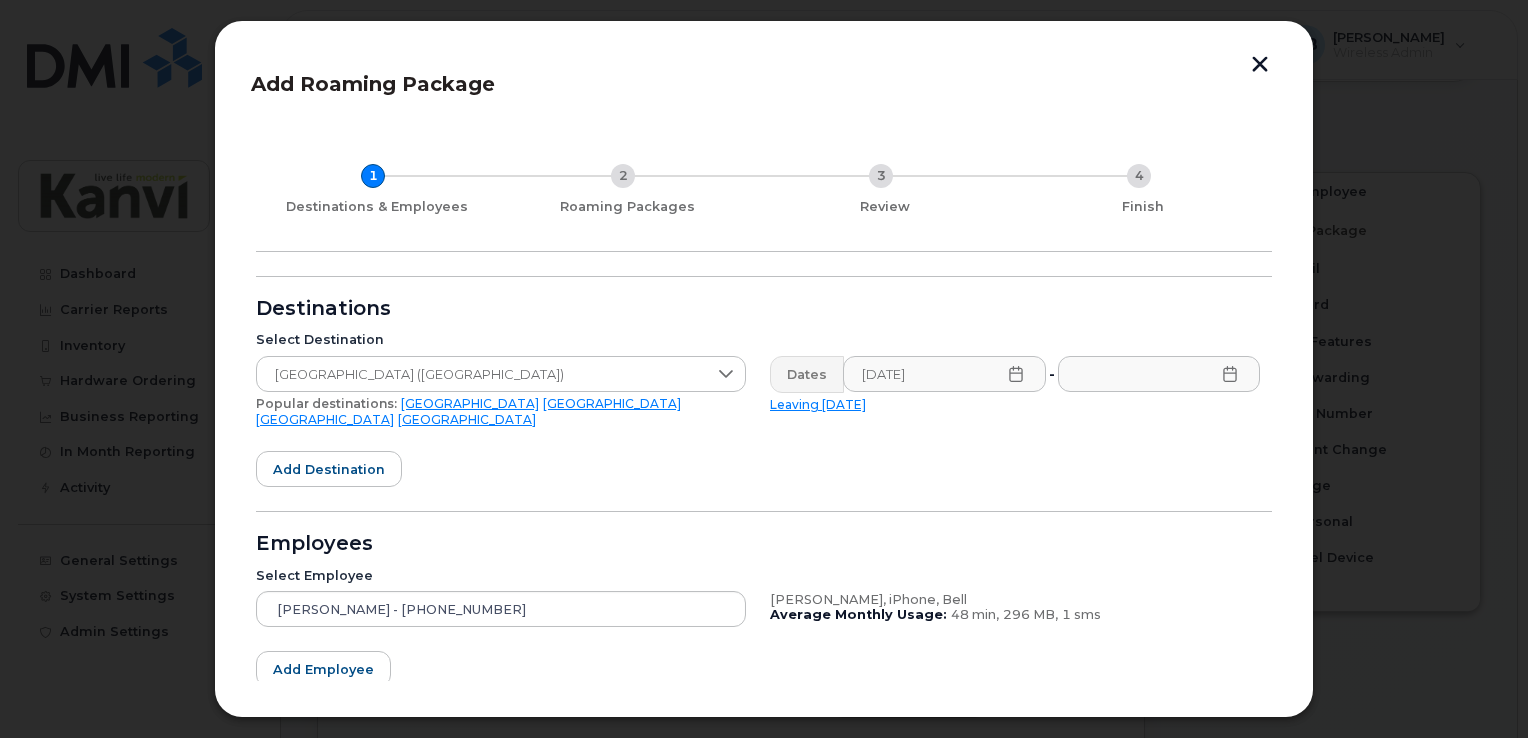 click 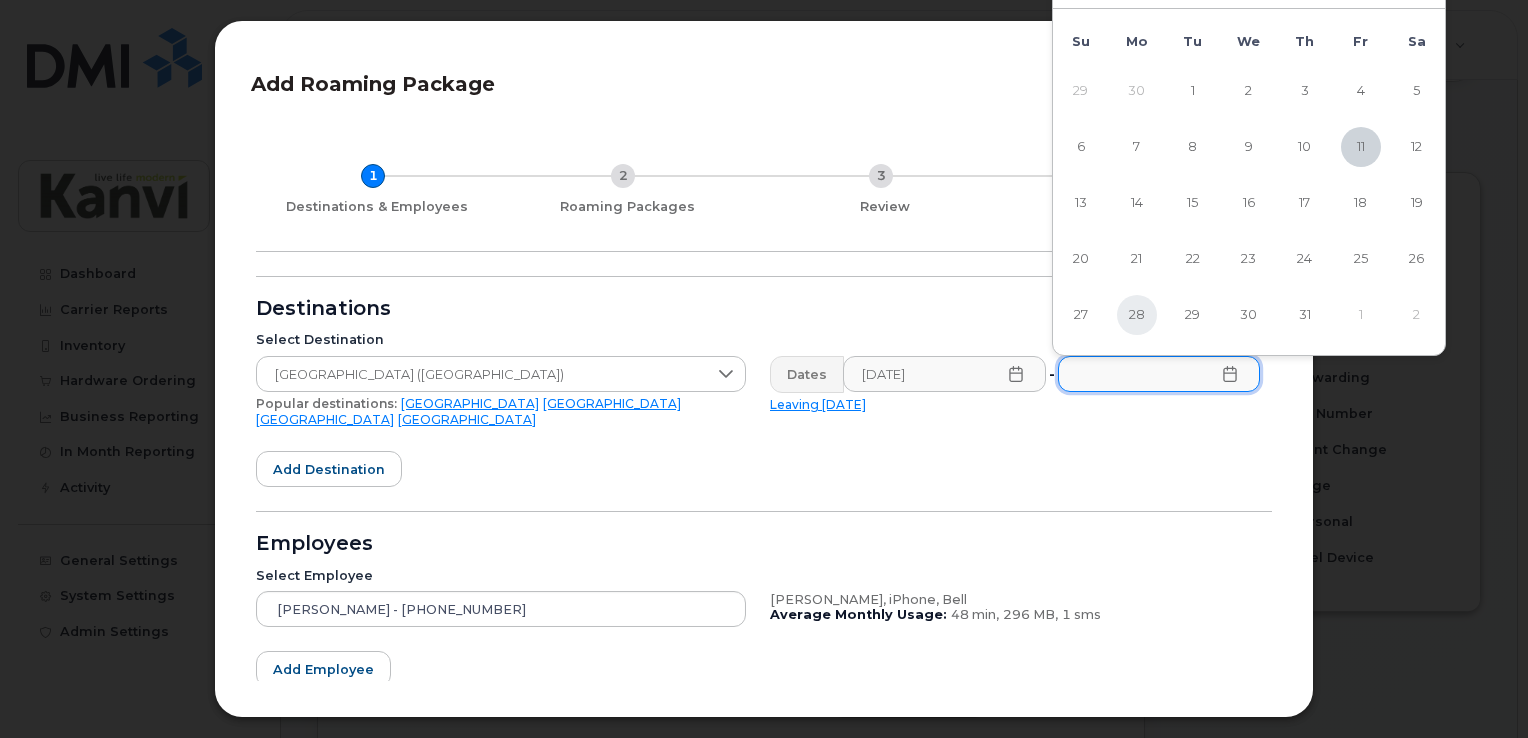 click on "28" at bounding box center [1137, 315] 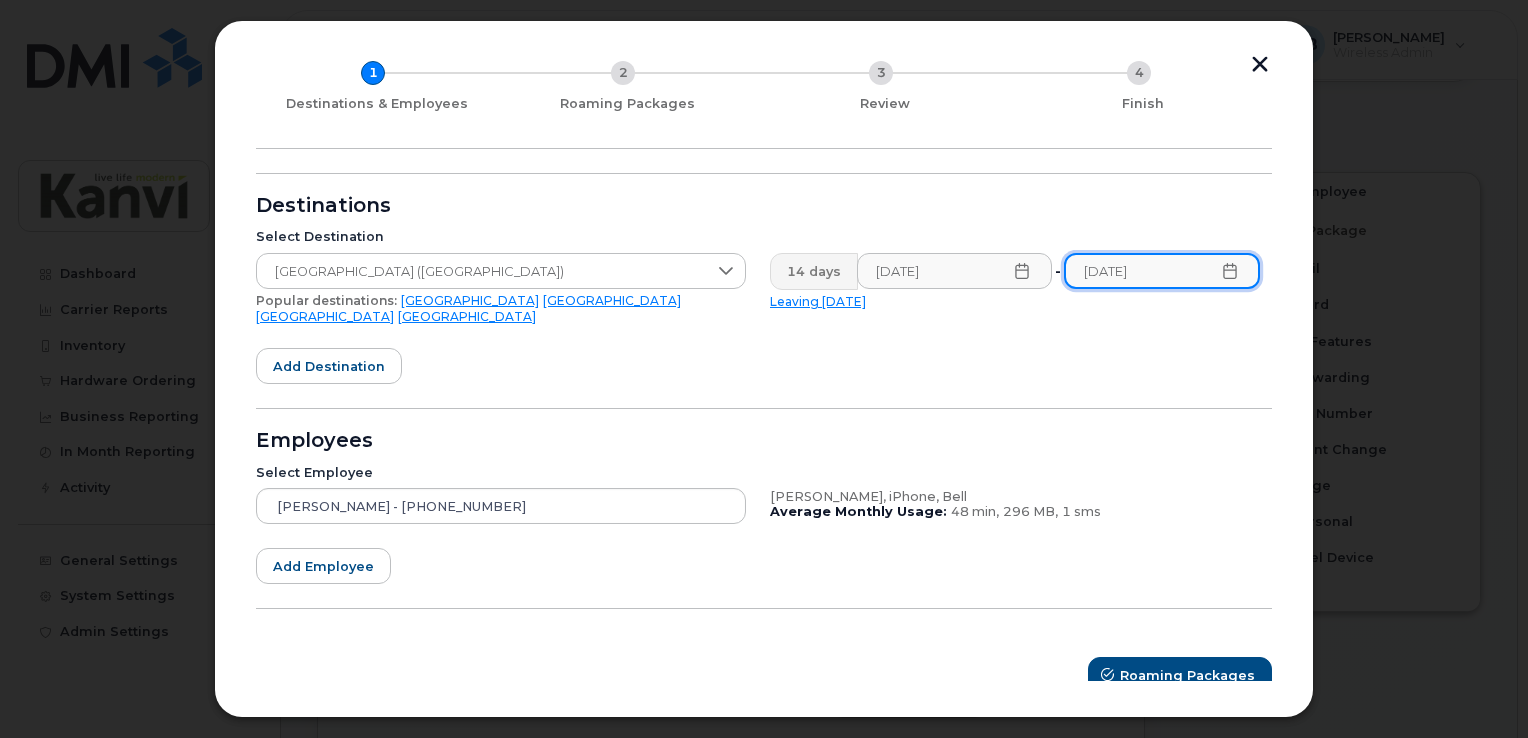 scroll, scrollTop: 104, scrollLeft: 0, axis: vertical 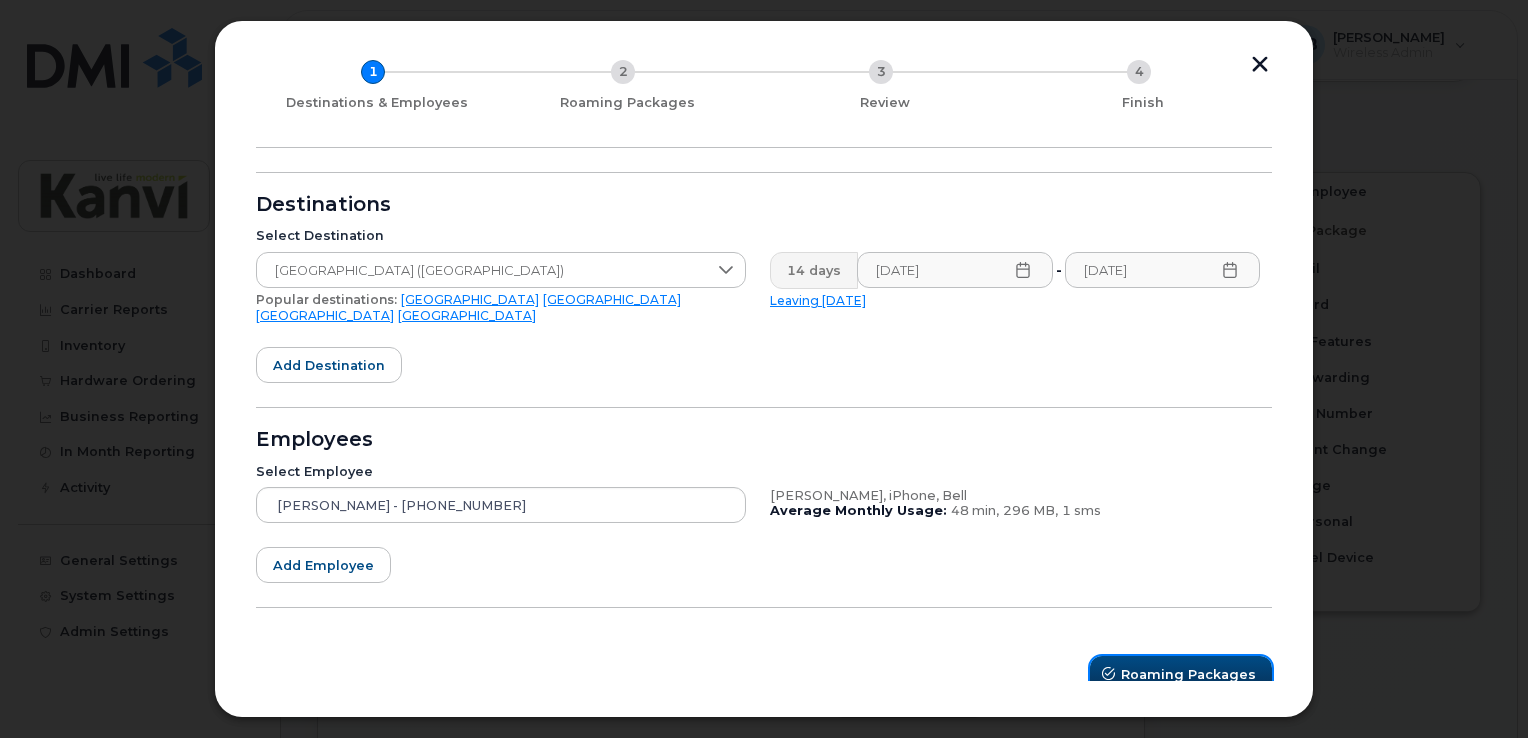 click on "Roaming Packages" at bounding box center [1188, 674] 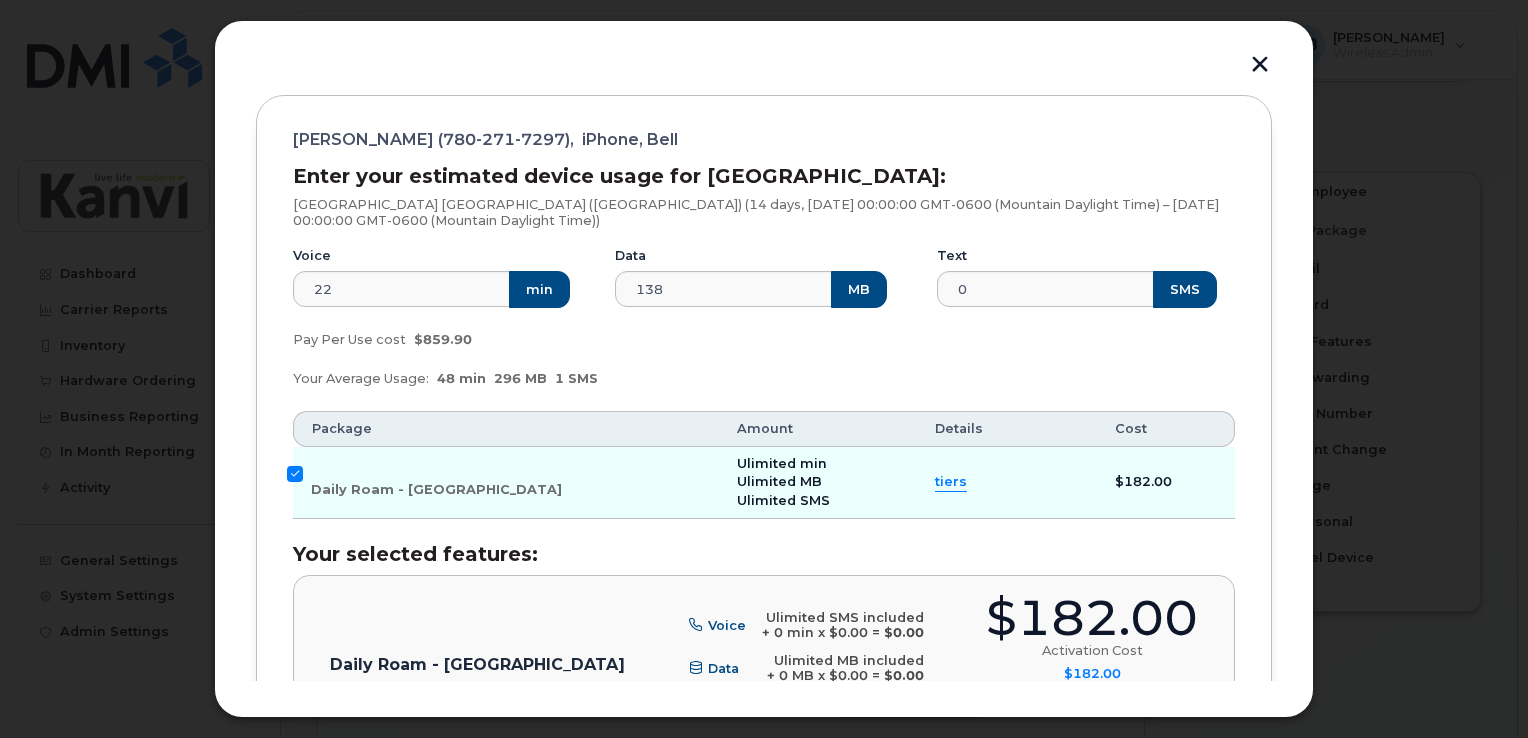 scroll, scrollTop: 404, scrollLeft: 0, axis: vertical 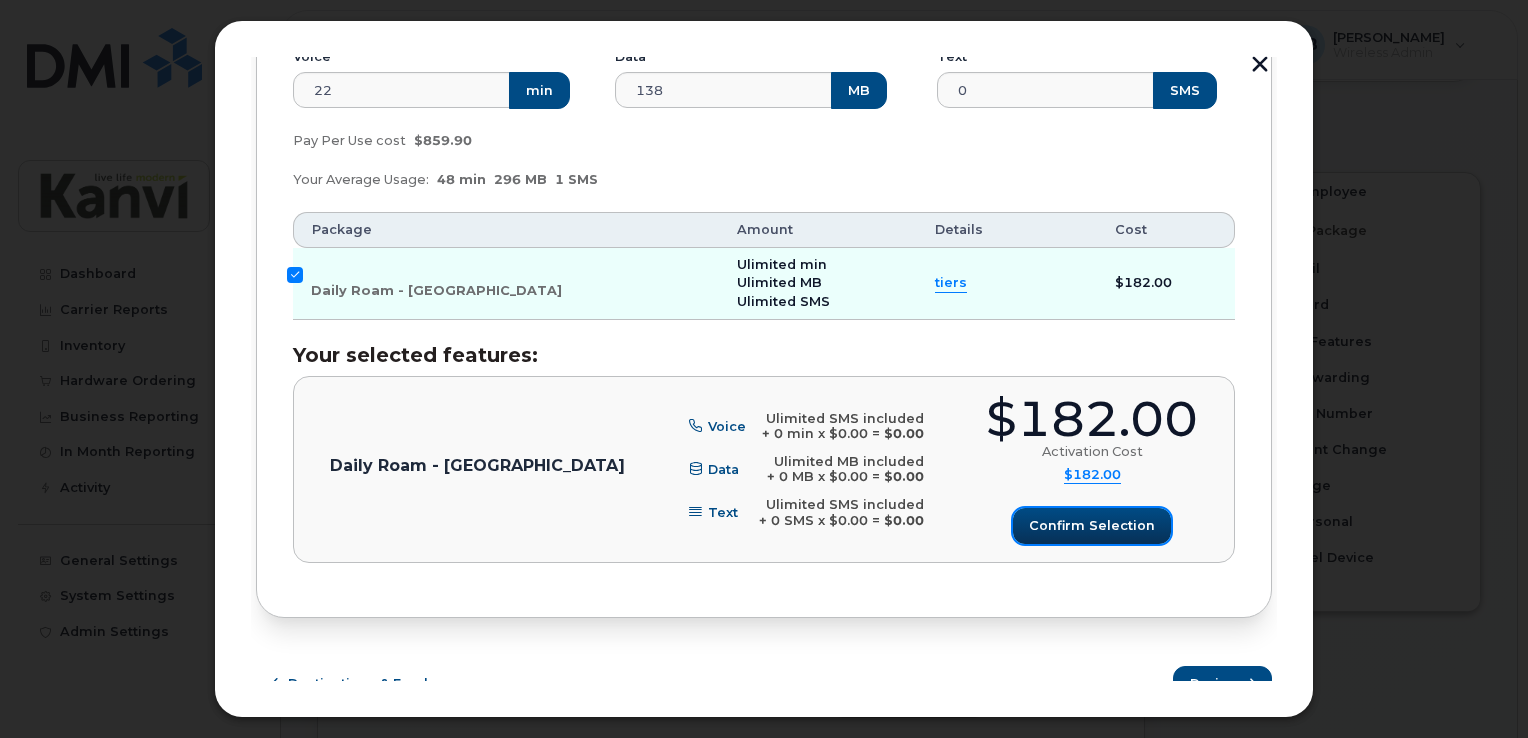 click on "Confirm selection" at bounding box center [1092, 525] 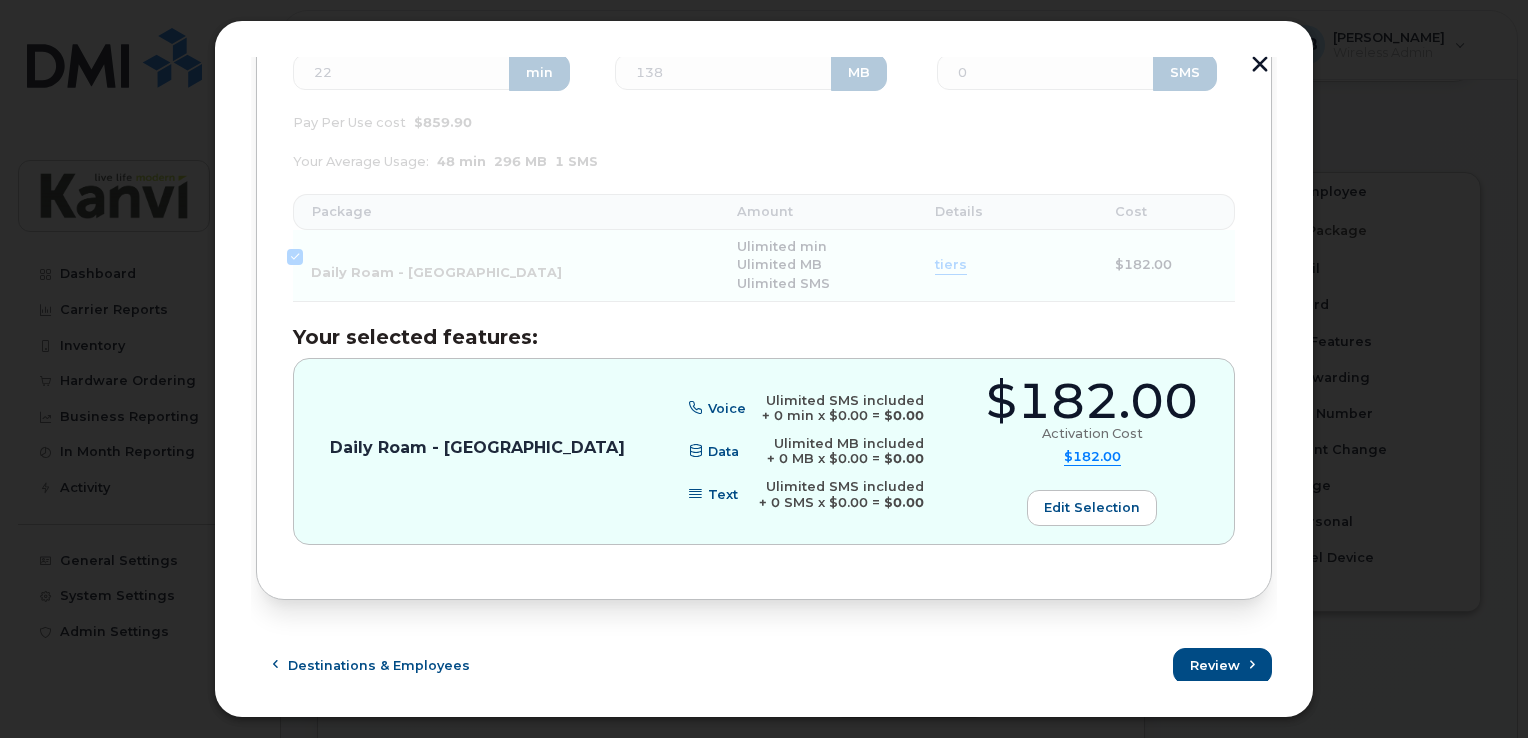 scroll, scrollTop: 426, scrollLeft: 0, axis: vertical 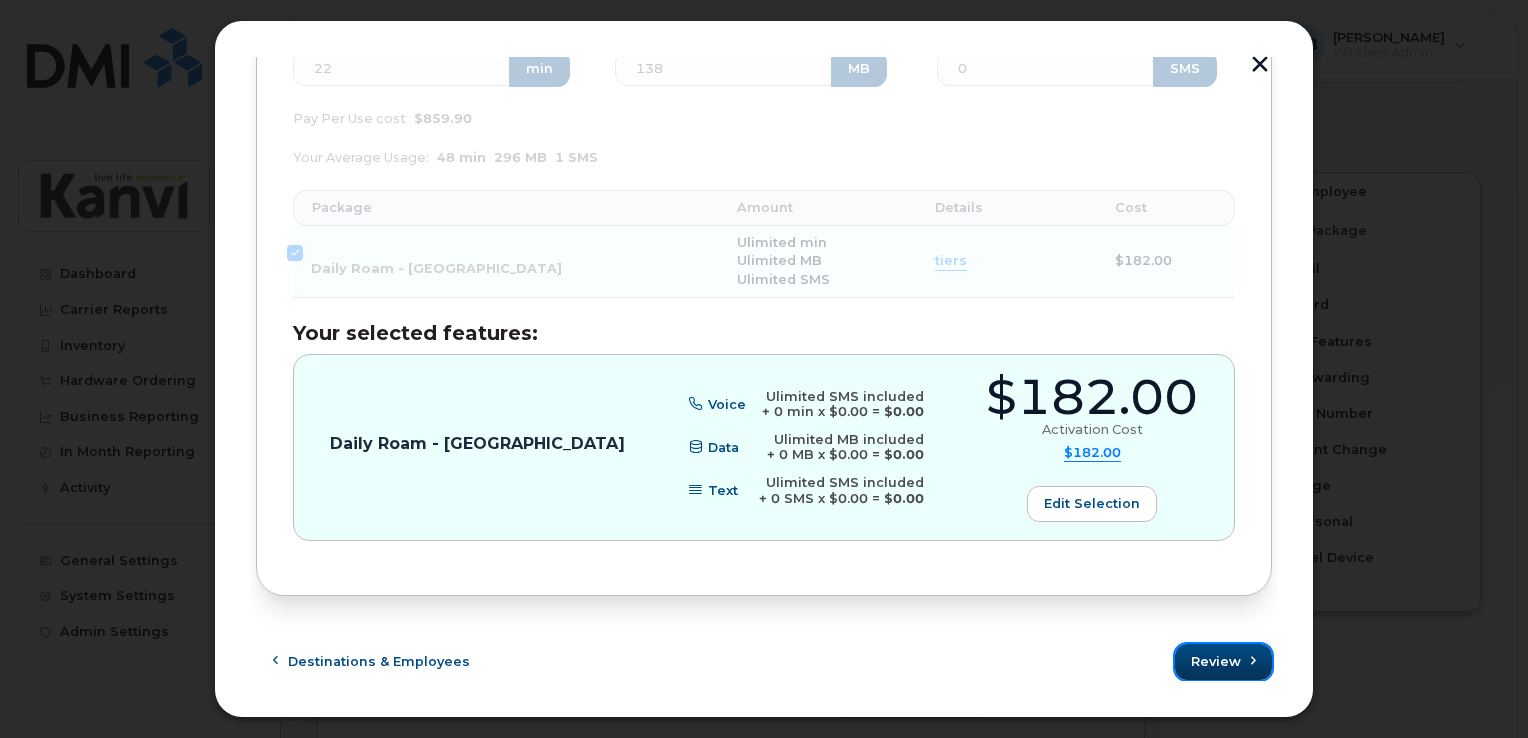 click on "Review" at bounding box center [1216, 661] 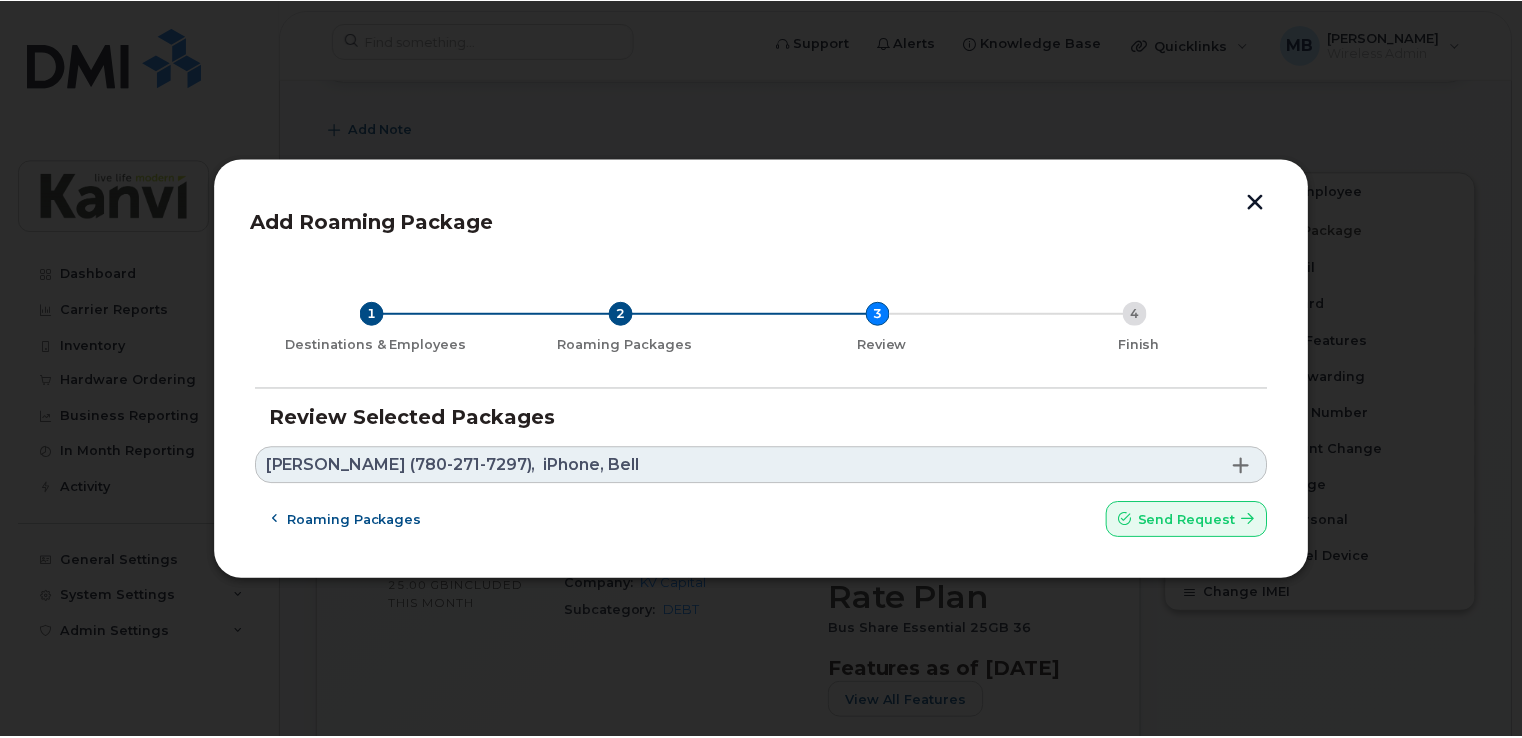 scroll, scrollTop: 0, scrollLeft: 0, axis: both 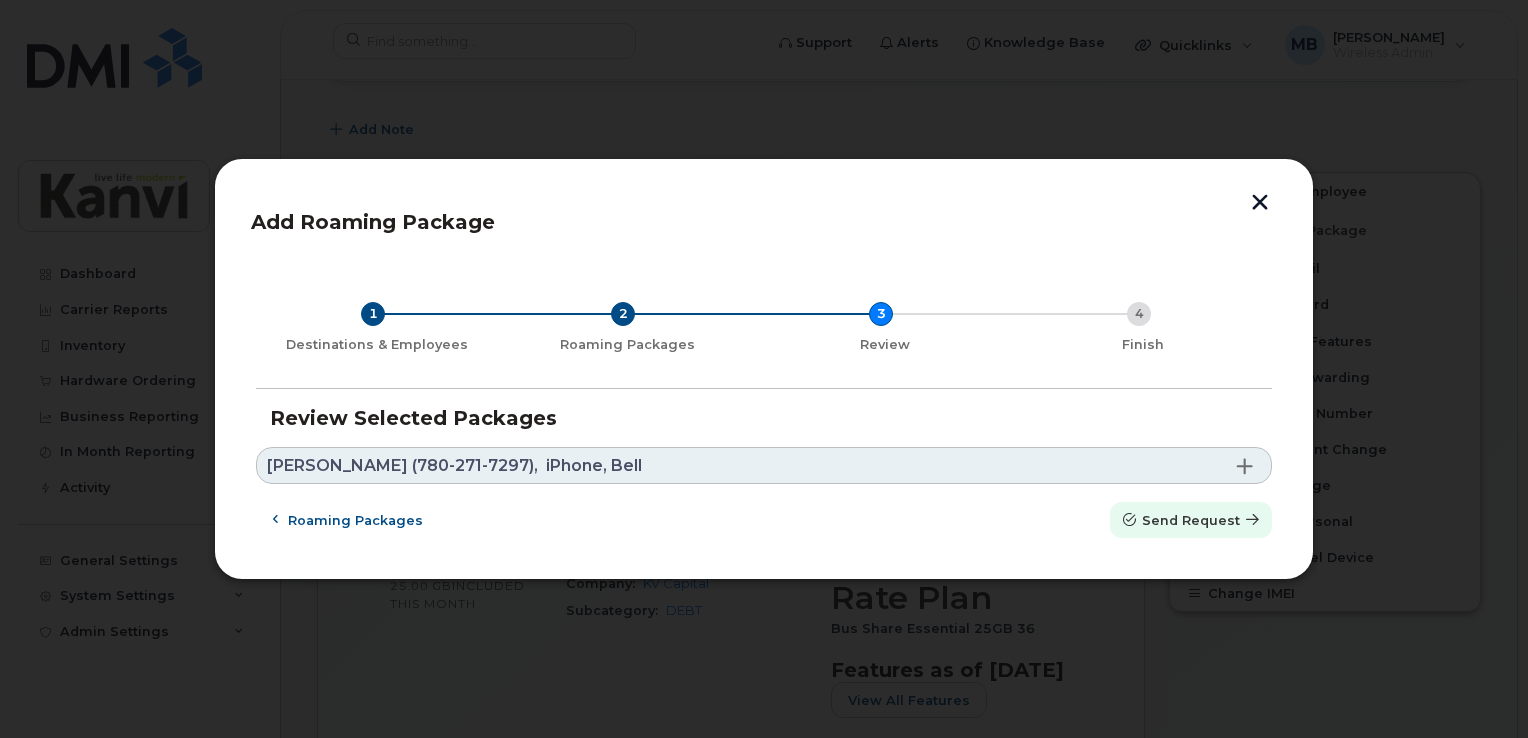 click on "Send request" at bounding box center (1191, 520) 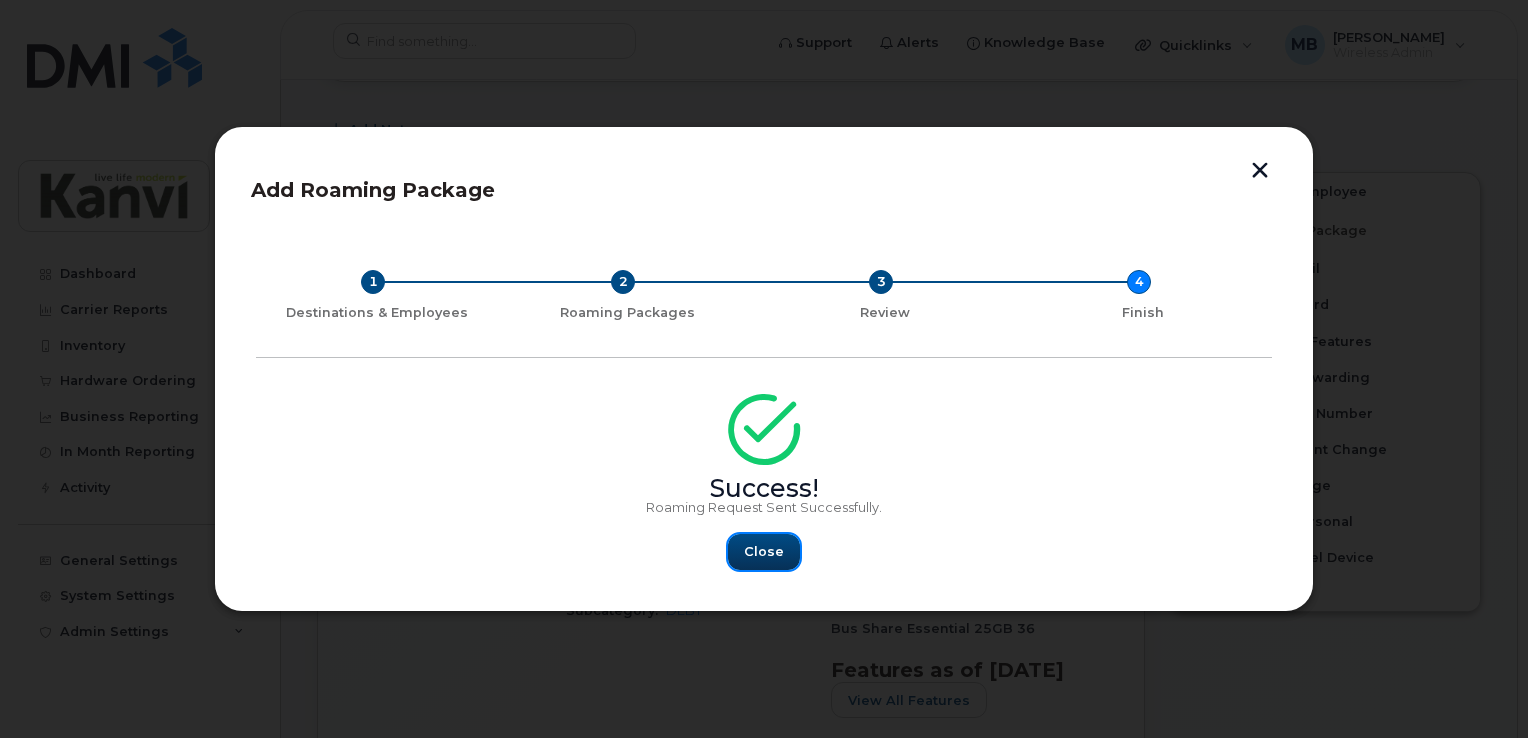 click on "Close" at bounding box center (764, 552) 